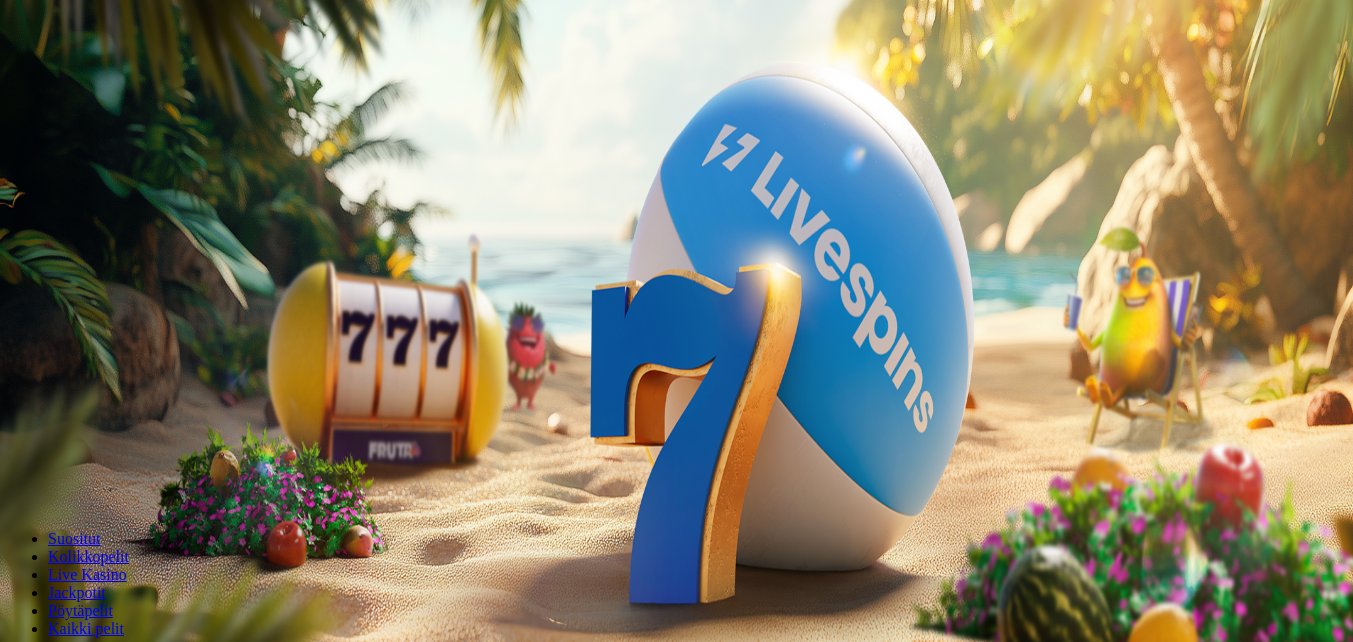 scroll, scrollTop: 0, scrollLeft: 0, axis: both 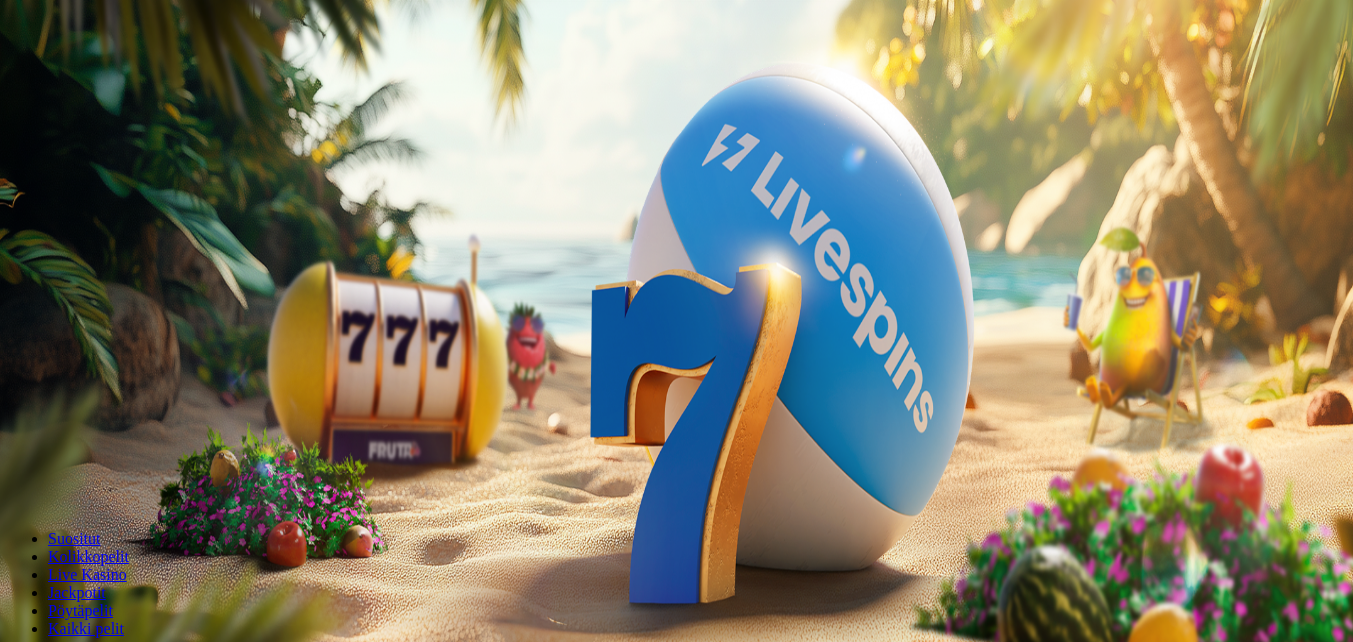 click at bounding box center (16, 471) 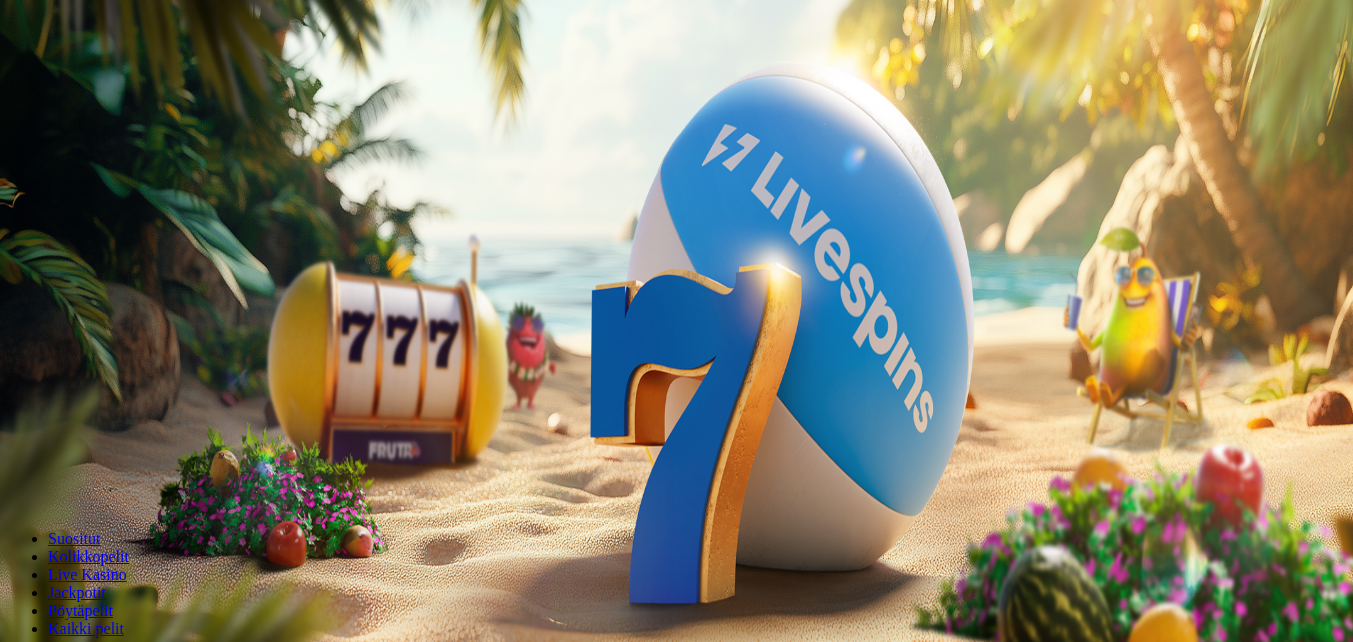 click on "Talleta ja pelaa" at bounding box center [60, 485] 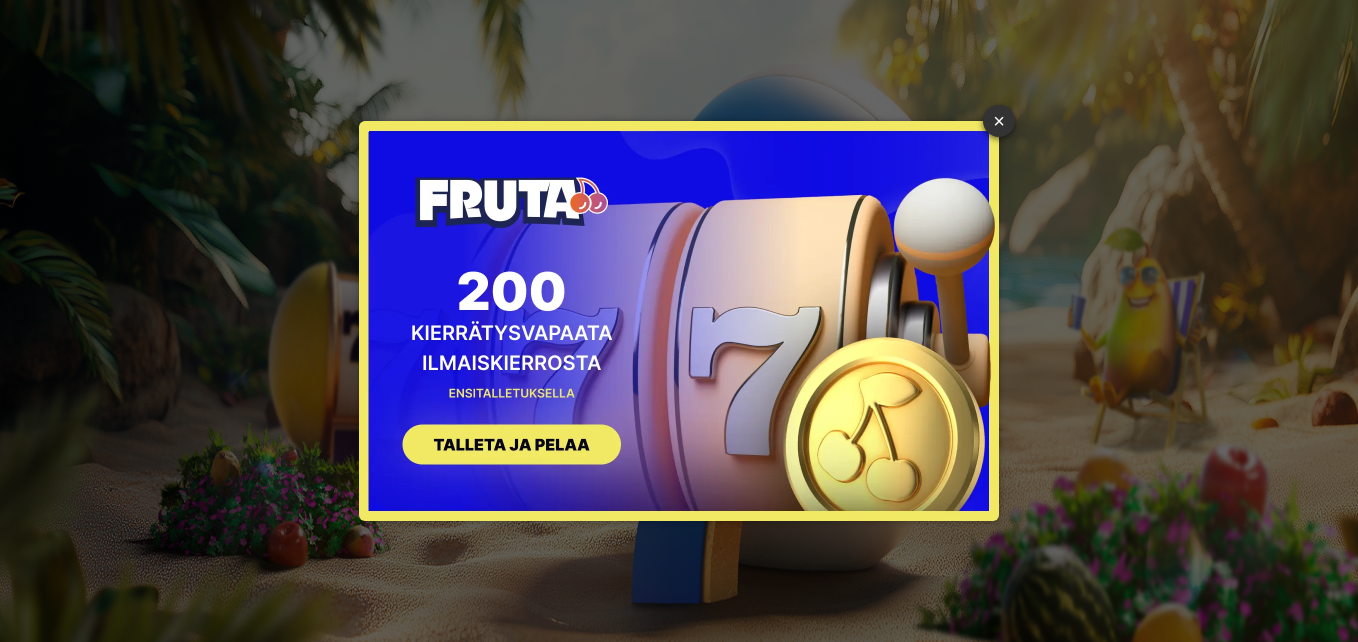click on "×" at bounding box center (999, 121) 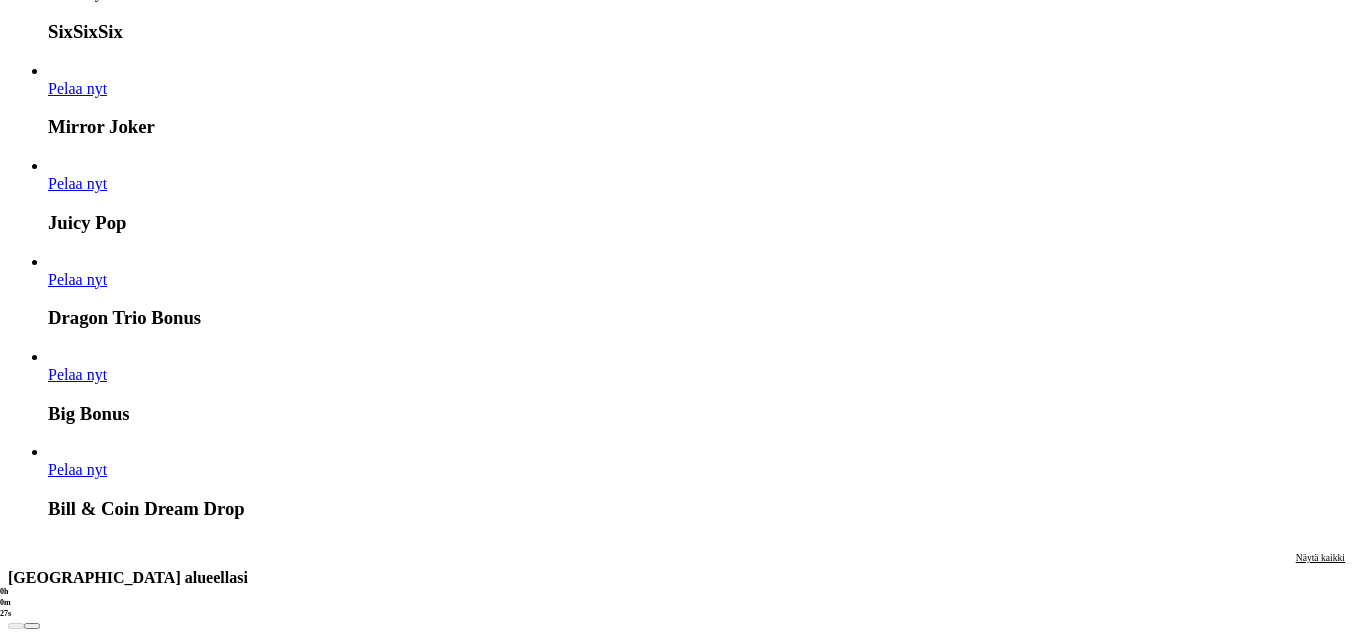scroll, scrollTop: 1600, scrollLeft: 0, axis: vertical 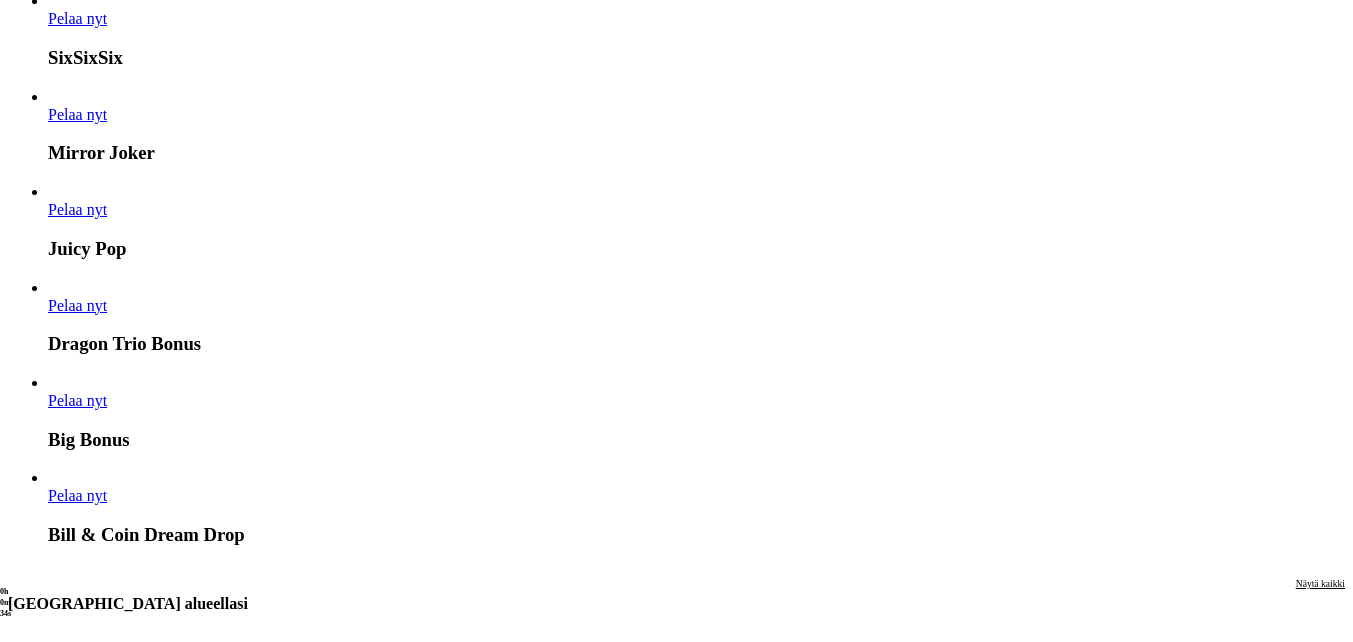 click on "Pelaa nyt" at bounding box center [77, 16442] 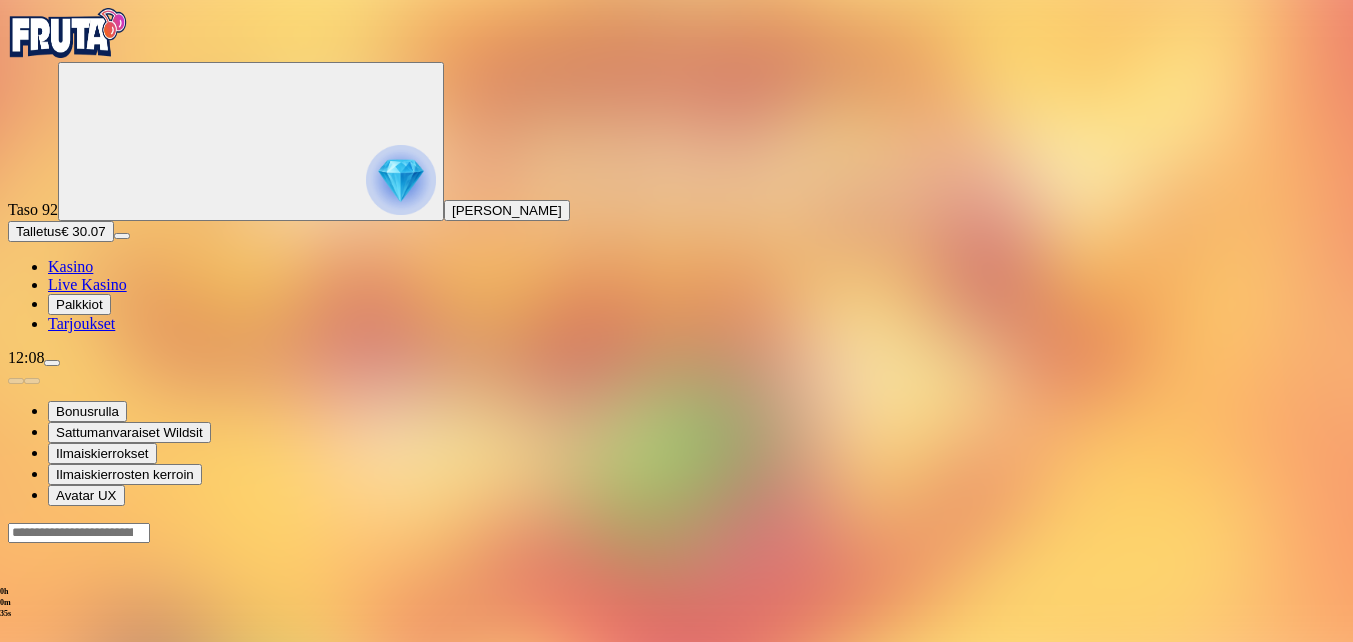 scroll, scrollTop: 0, scrollLeft: 0, axis: both 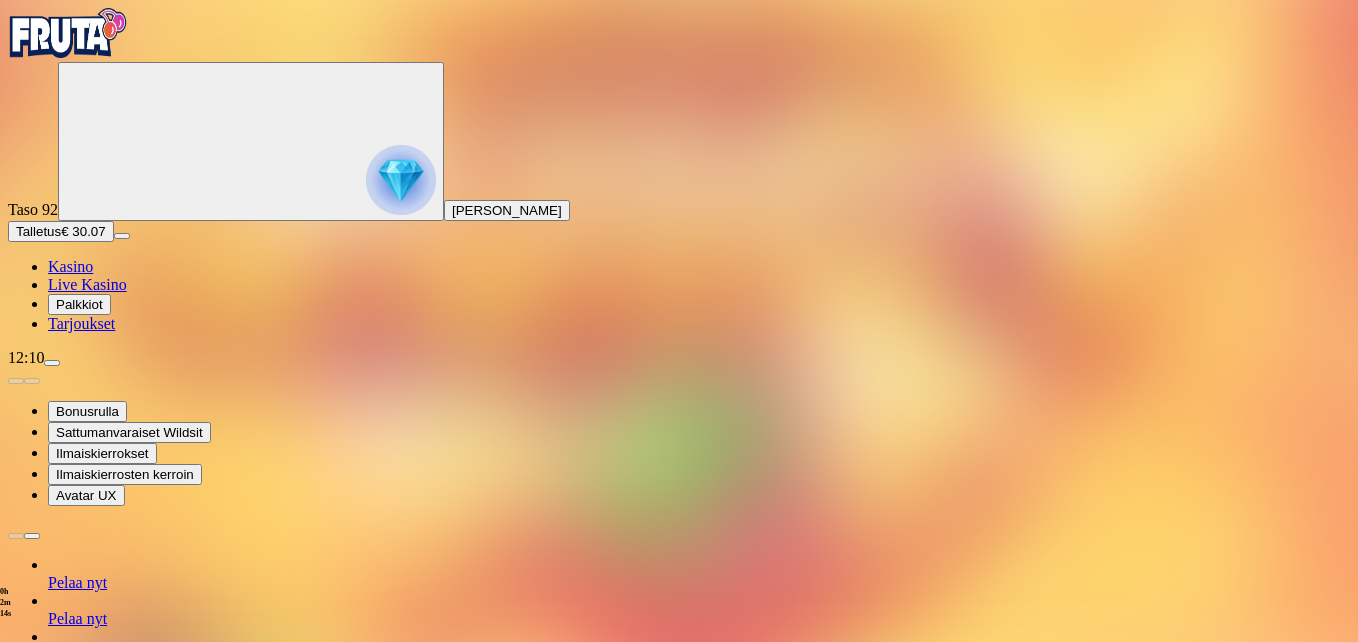 click on "0h 2m 13s Talletus Kokonaissaldo € 30.07 Kotiutus € 30.07 Bonukset € 0.00 Talletus Aulaan" at bounding box center [679, 1308] 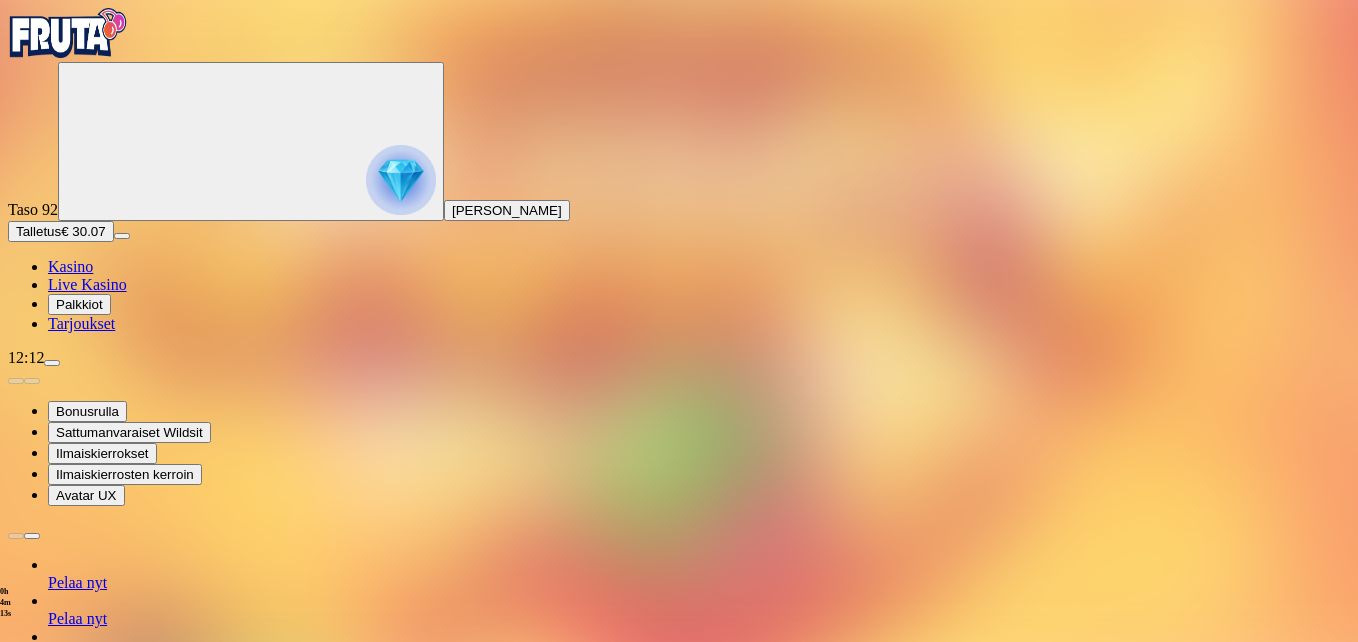 click at bounding box center [16, 1305] 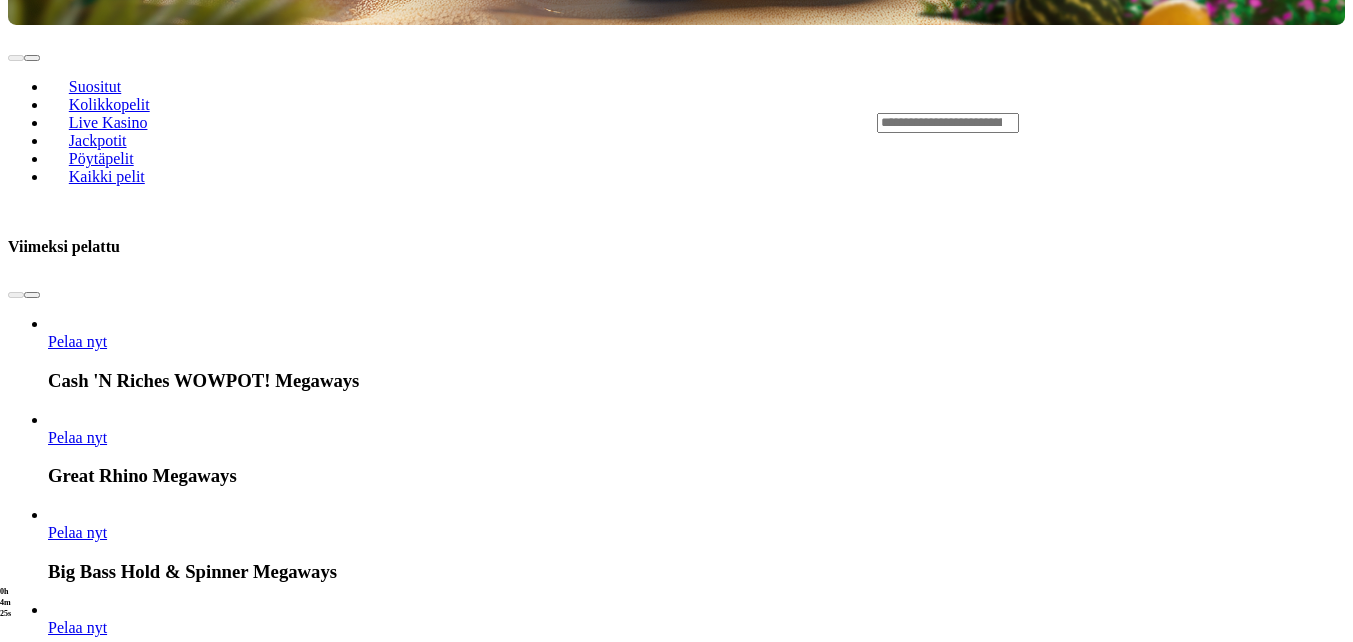 scroll, scrollTop: 0, scrollLeft: 0, axis: both 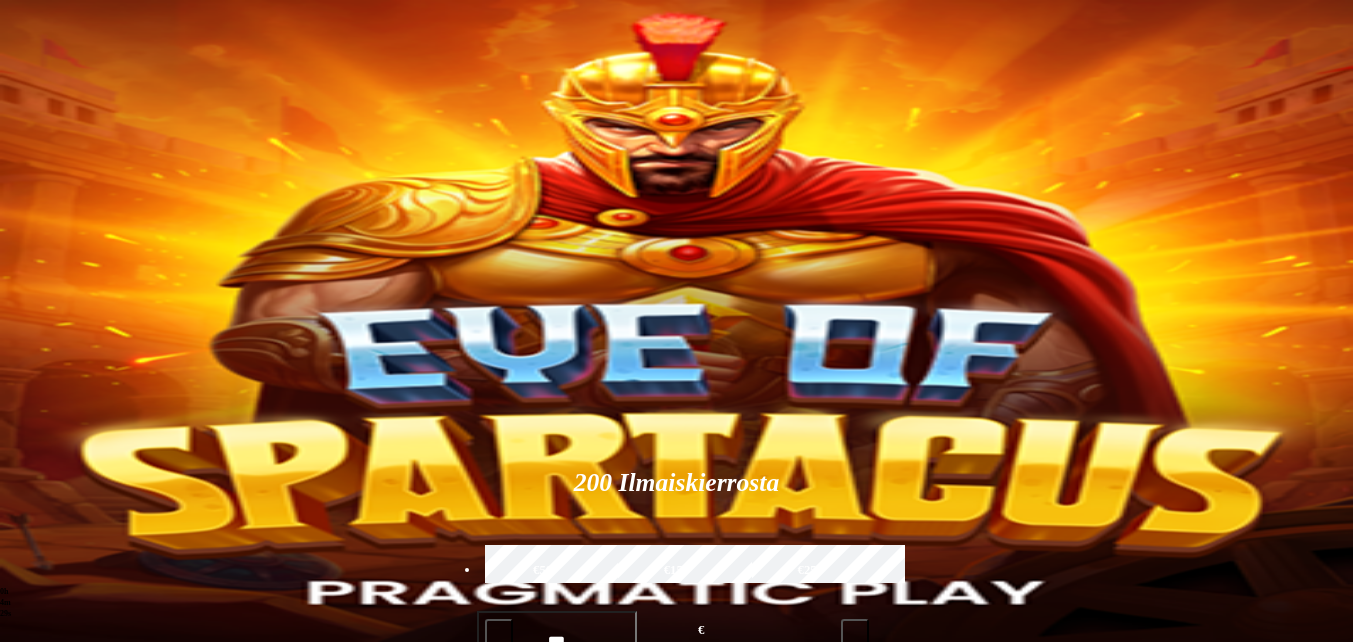click on "Kasino" at bounding box center (70, 266) 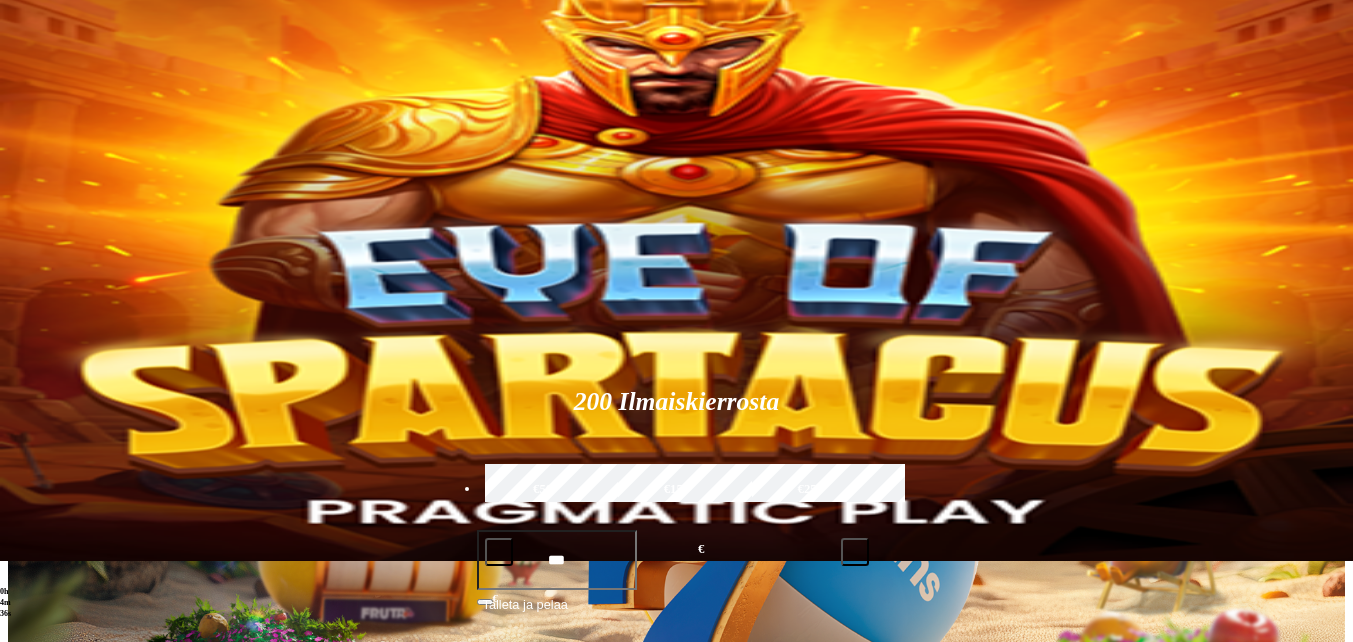 scroll, scrollTop: 0, scrollLeft: 0, axis: both 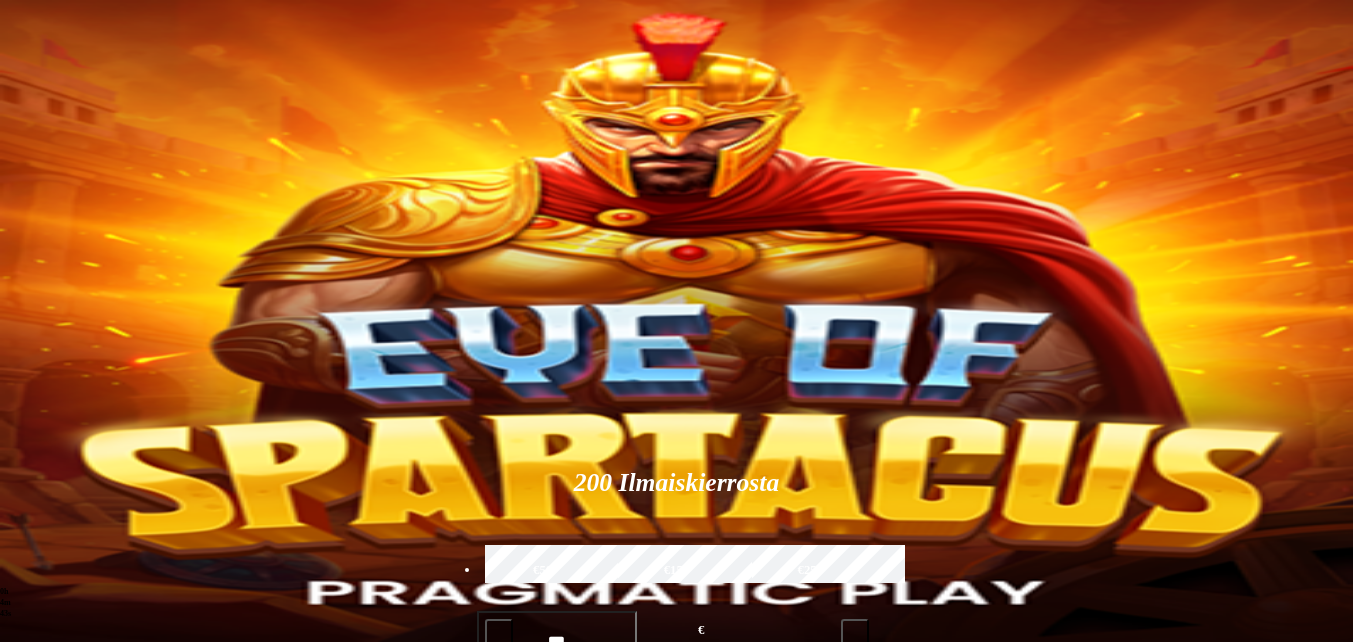 click at bounding box center [32, 858] 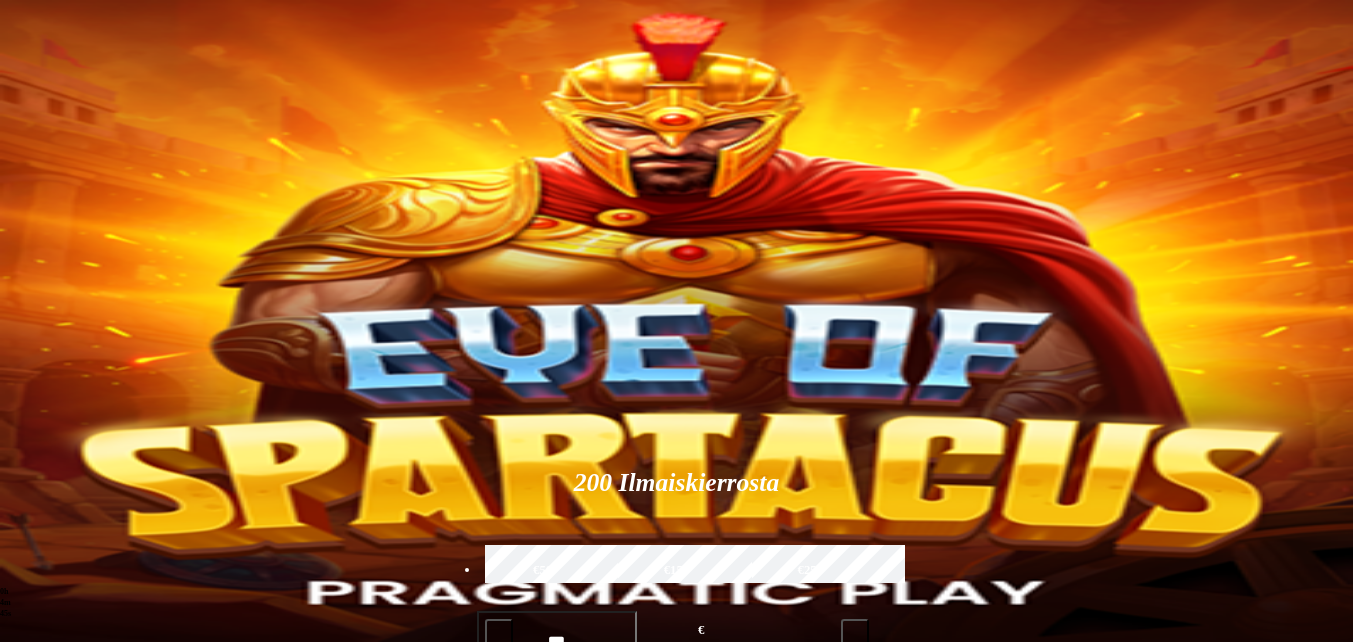 click on "Jackpotit" at bounding box center (-68, 940) 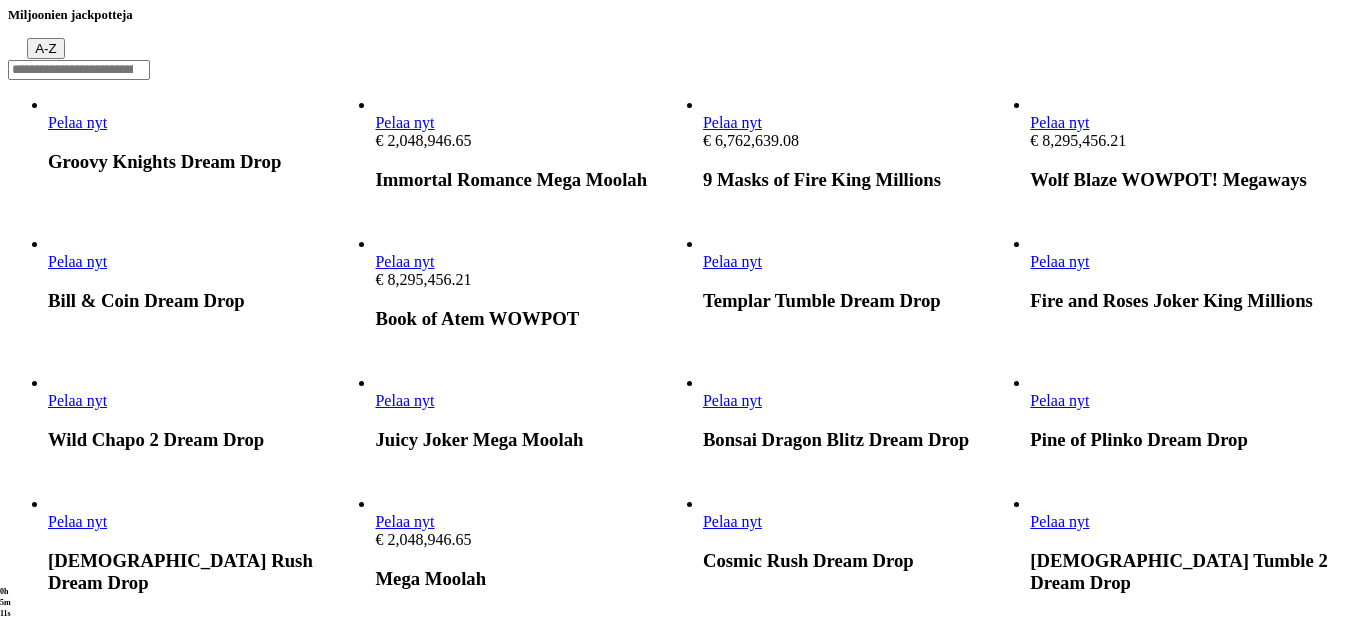 scroll, scrollTop: 0, scrollLeft: 0, axis: both 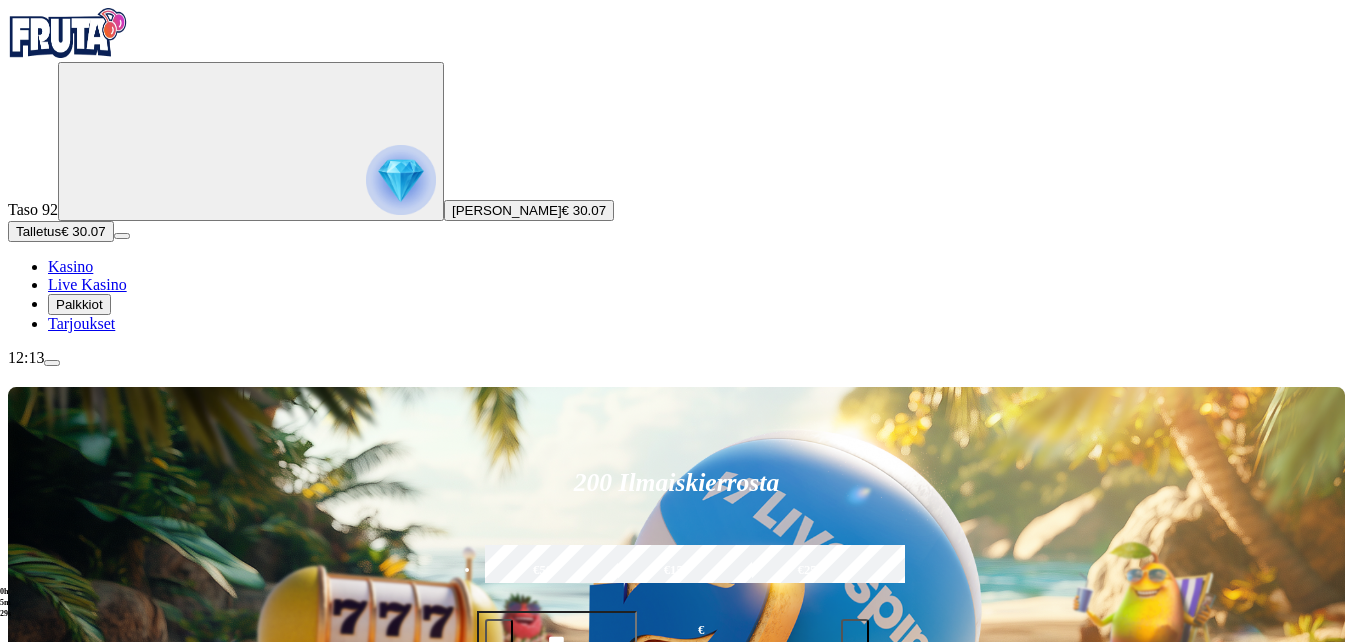 click at bounding box center [948, 923] 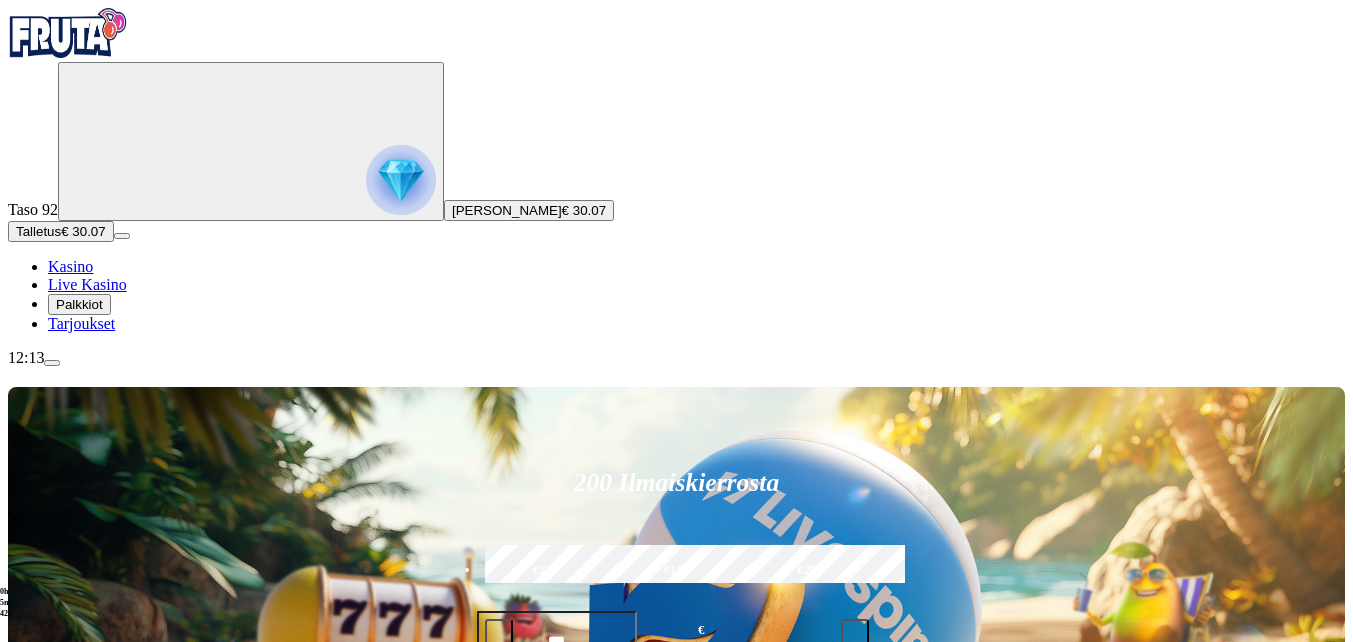 scroll, scrollTop: 687, scrollLeft: 0, axis: vertical 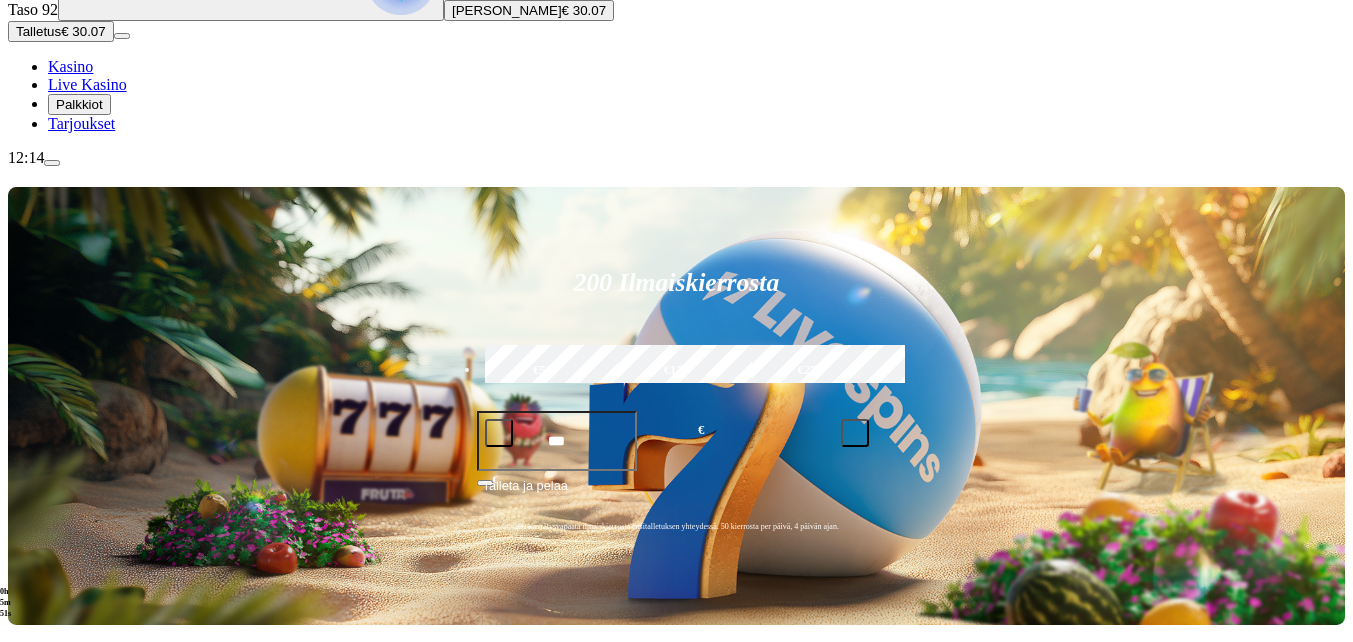 type on "****" 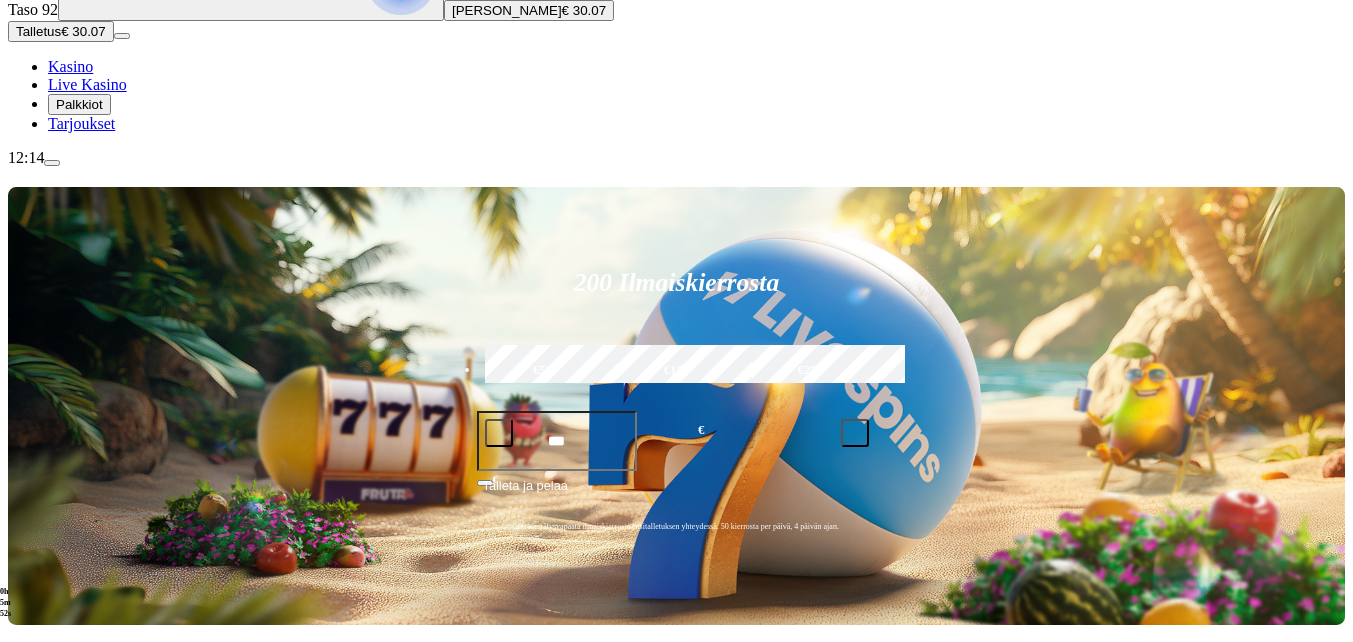 click on "Pelaa nyt" at bounding box center (919, 1072) 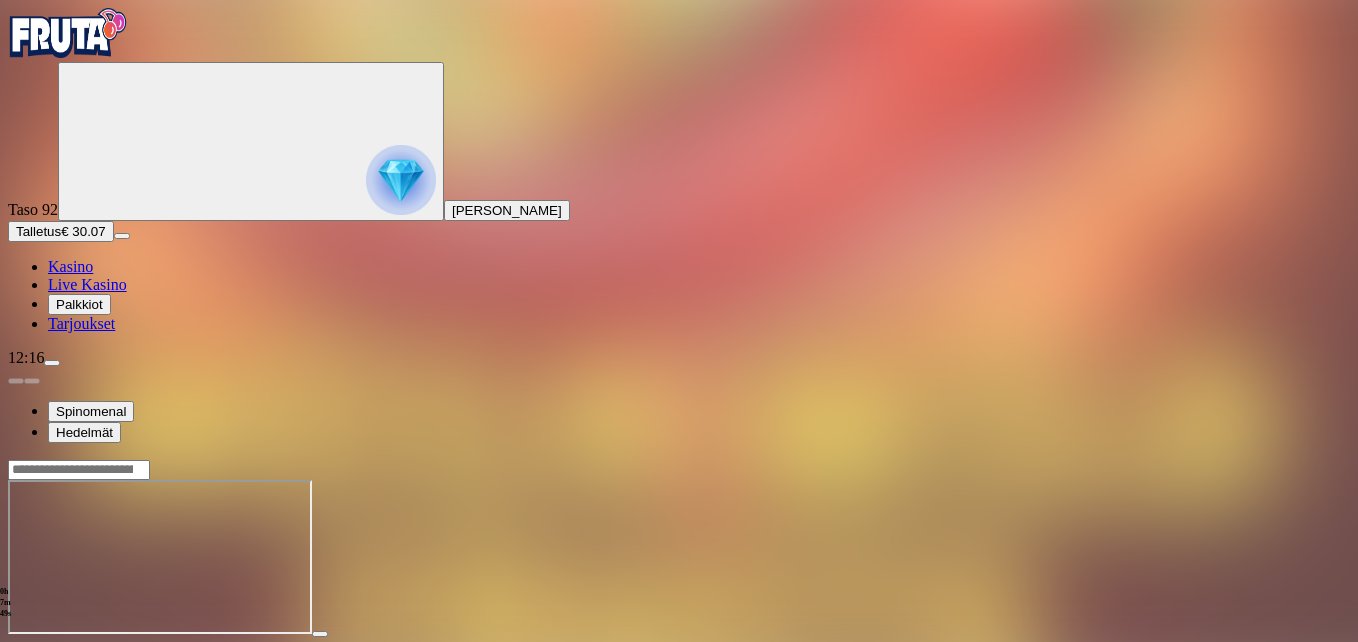 click at bounding box center [16, 652] 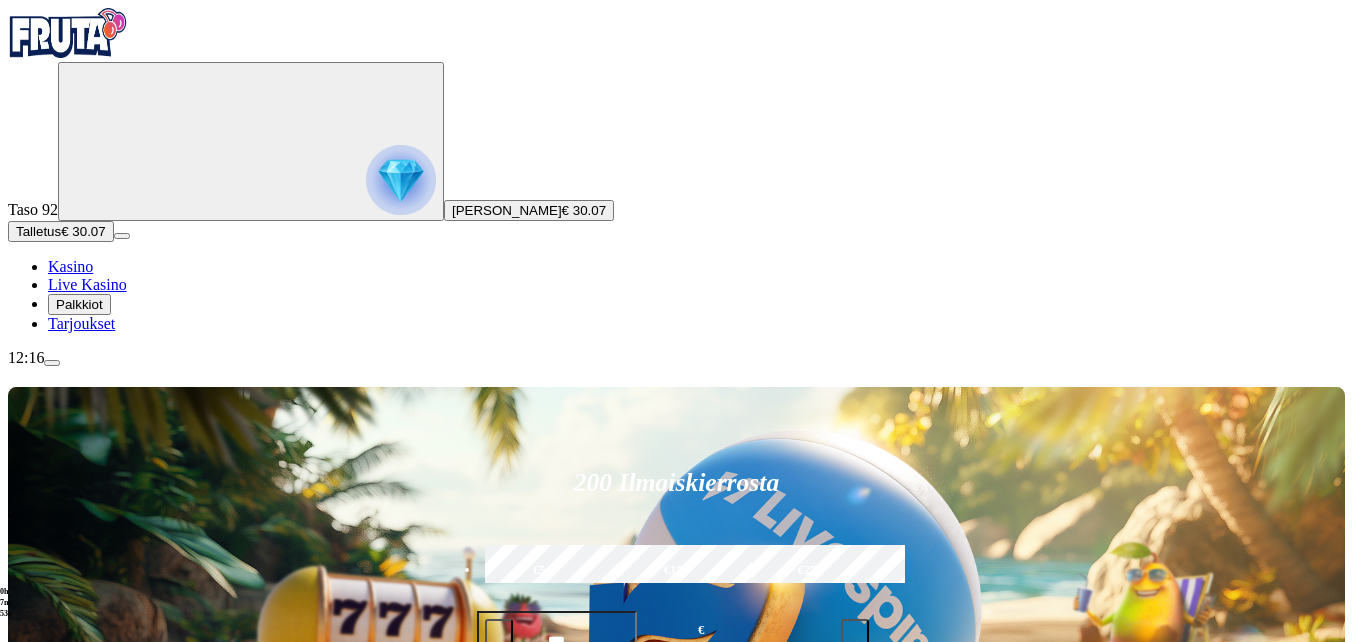 drag, startPoint x: 990, startPoint y: 385, endPoint x: 1036, endPoint y: 391, distance: 46.389652 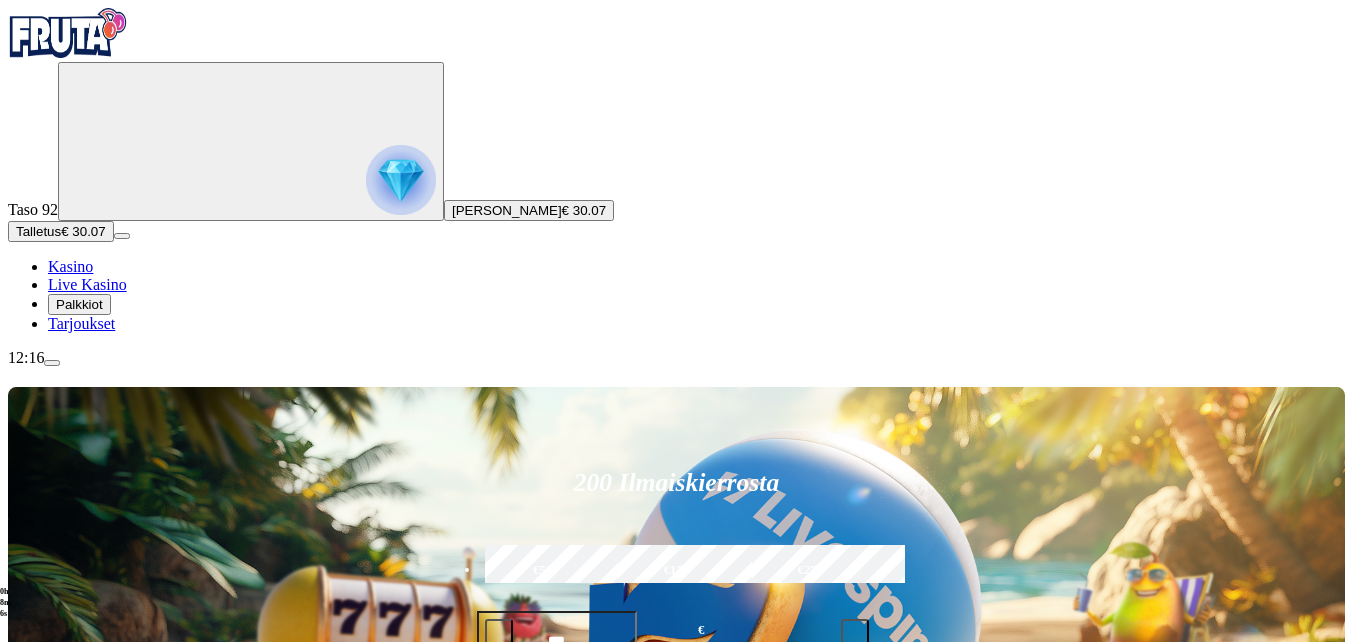 scroll, scrollTop: 200, scrollLeft: 0, axis: vertical 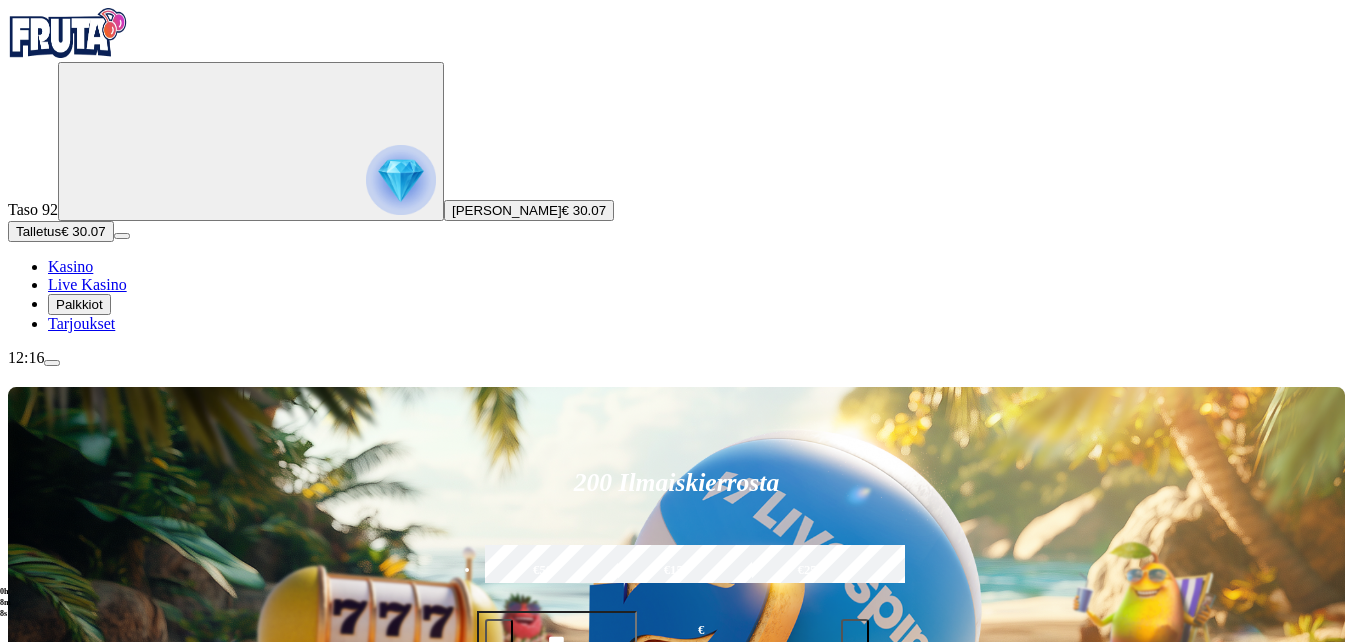 type on "****" 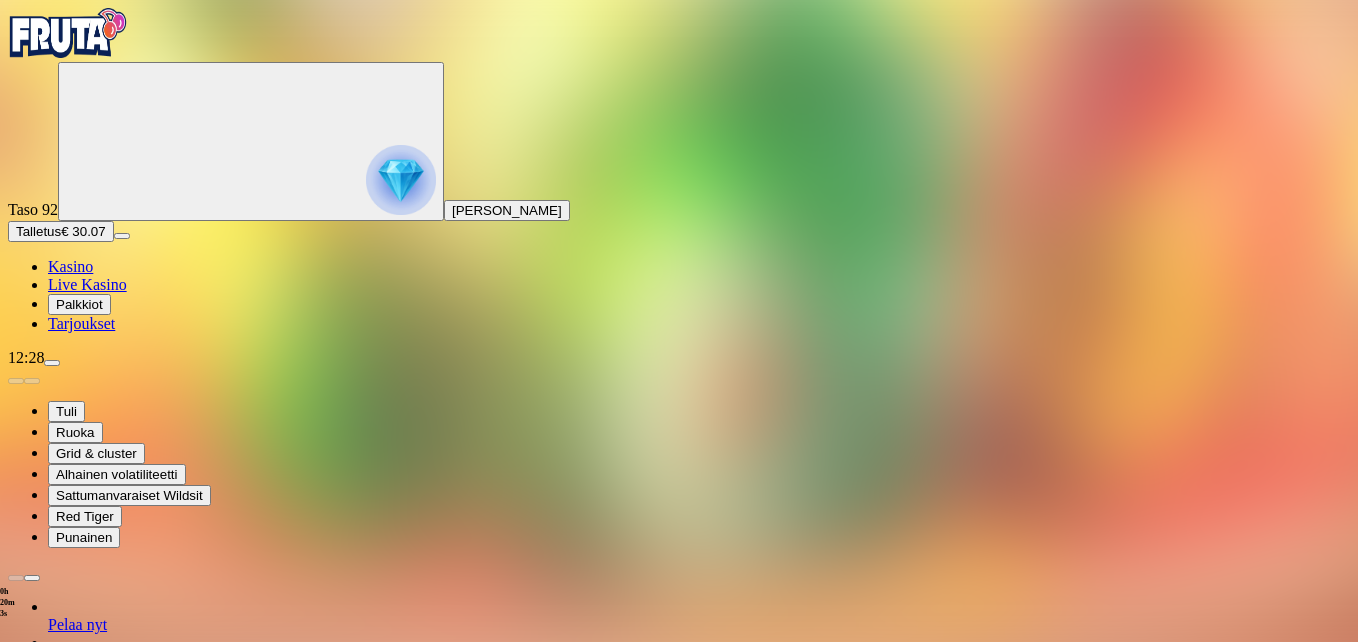 click at bounding box center [16, 1347] 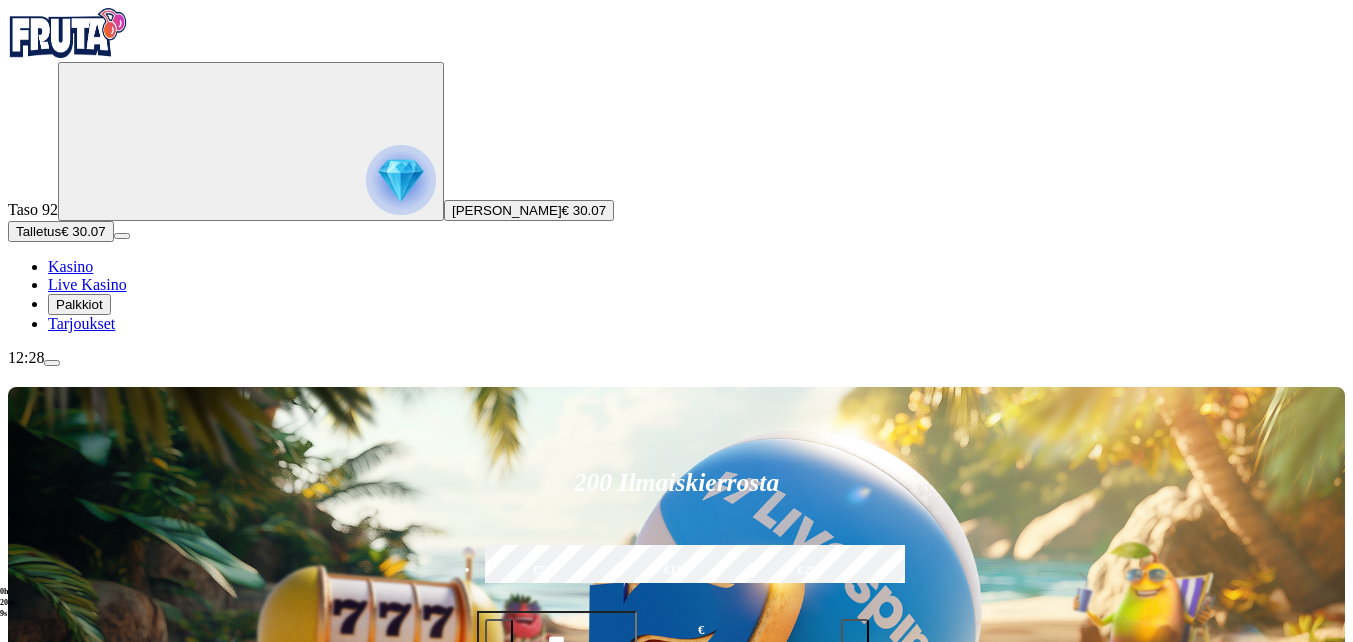 click on "Suositut" at bounding box center [95, 886] 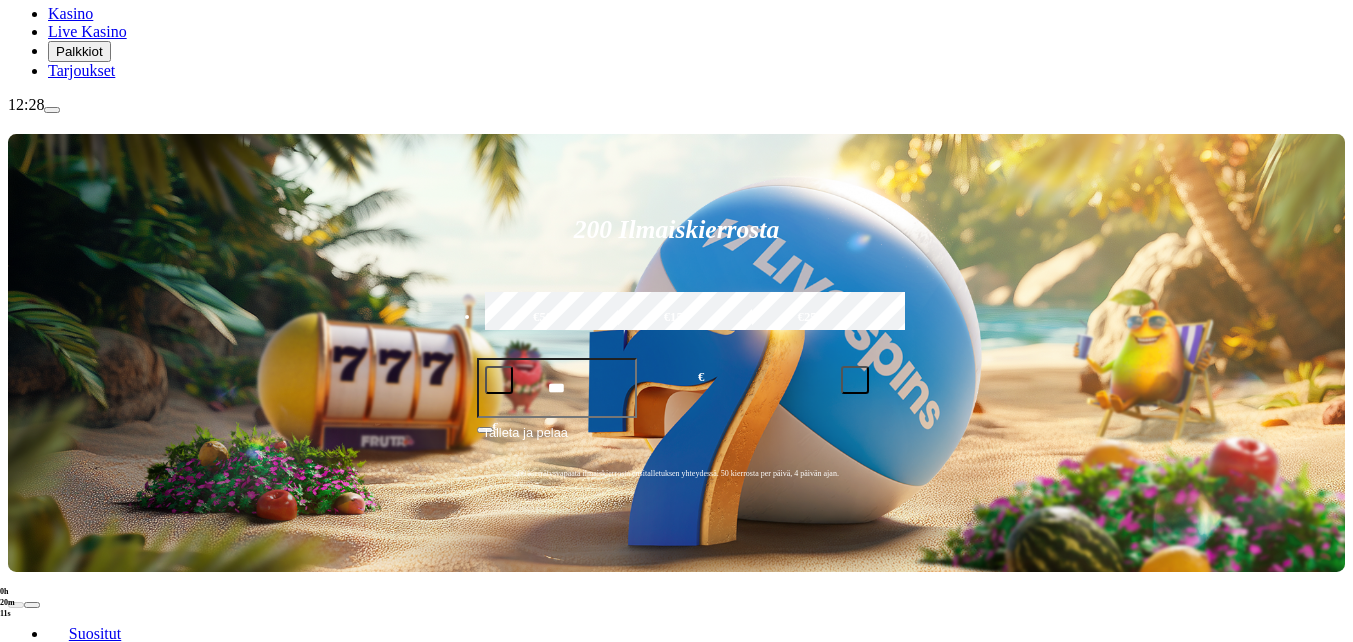 scroll, scrollTop: 300, scrollLeft: 0, axis: vertical 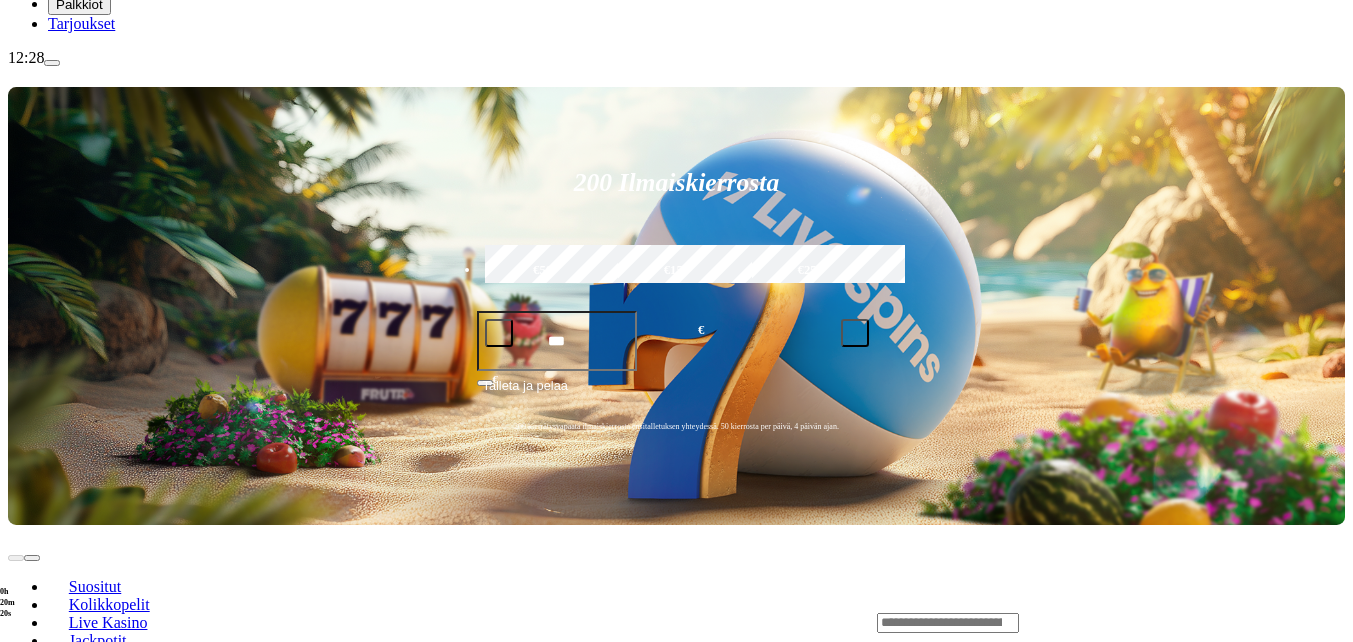 click on "Pelaa nyt" at bounding box center (77, 2284) 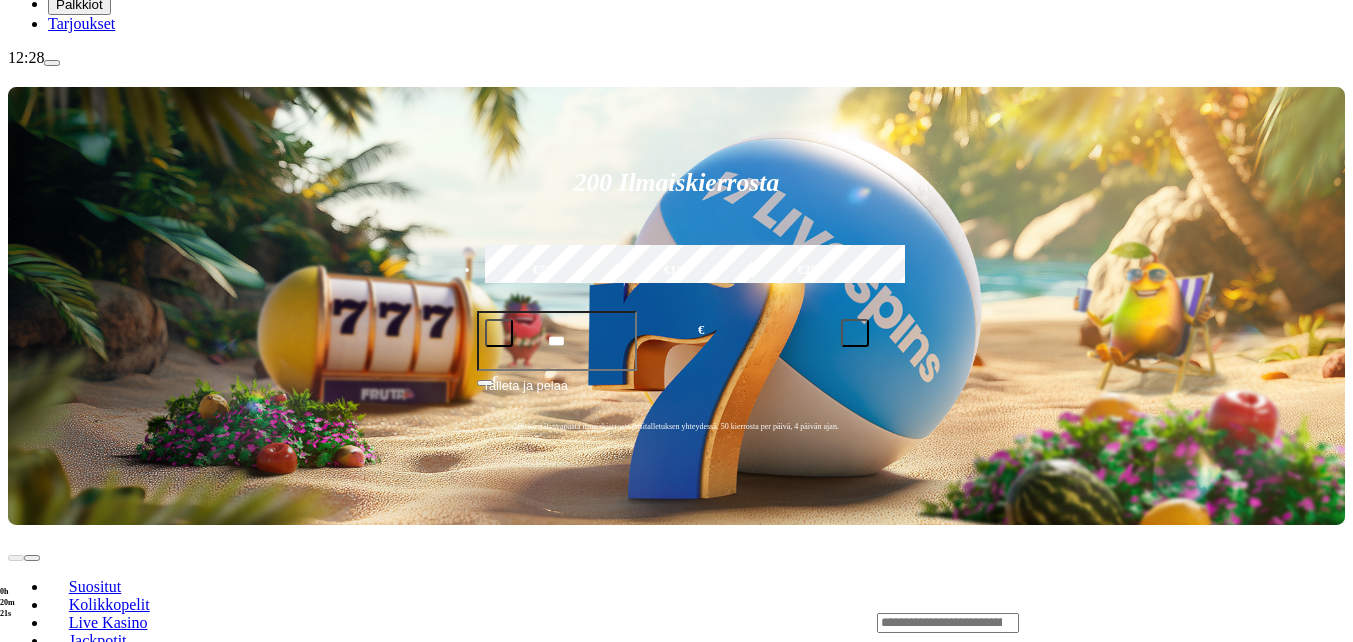 scroll, scrollTop: 0, scrollLeft: 0, axis: both 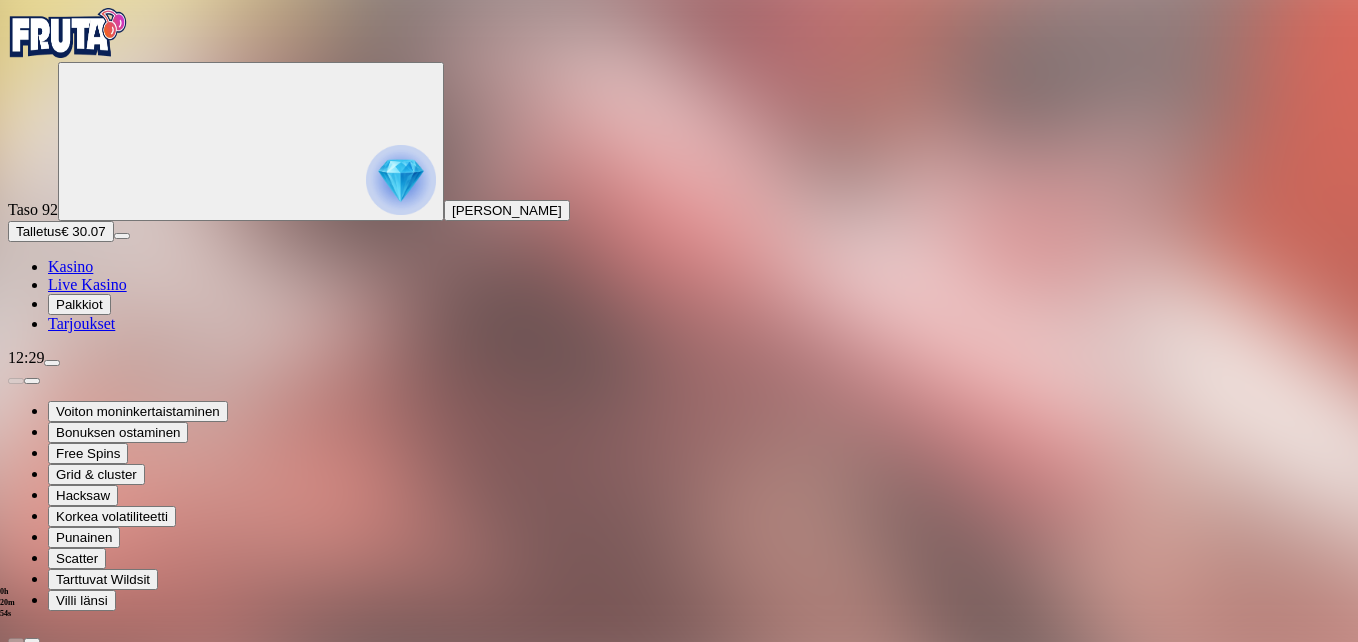 click at bounding box center [48, 1410] 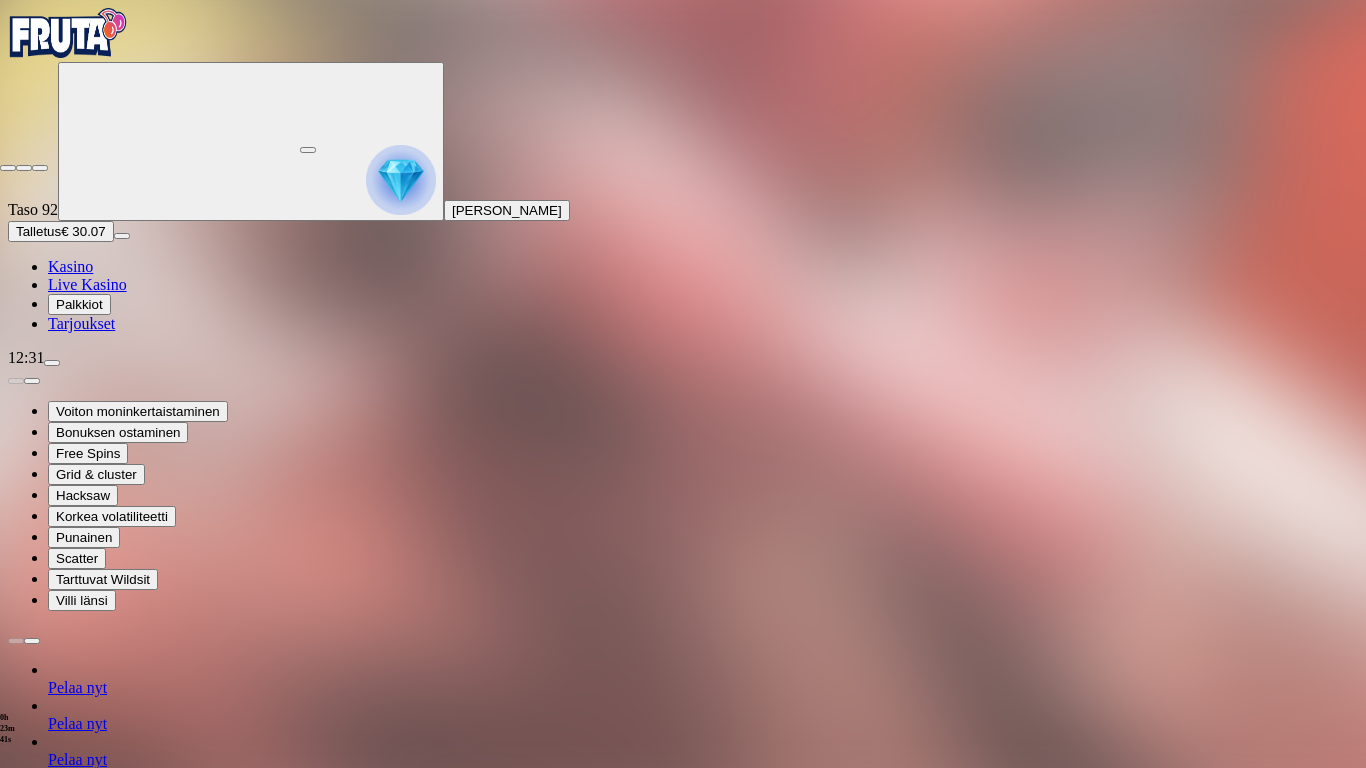 click at bounding box center (8, 168) 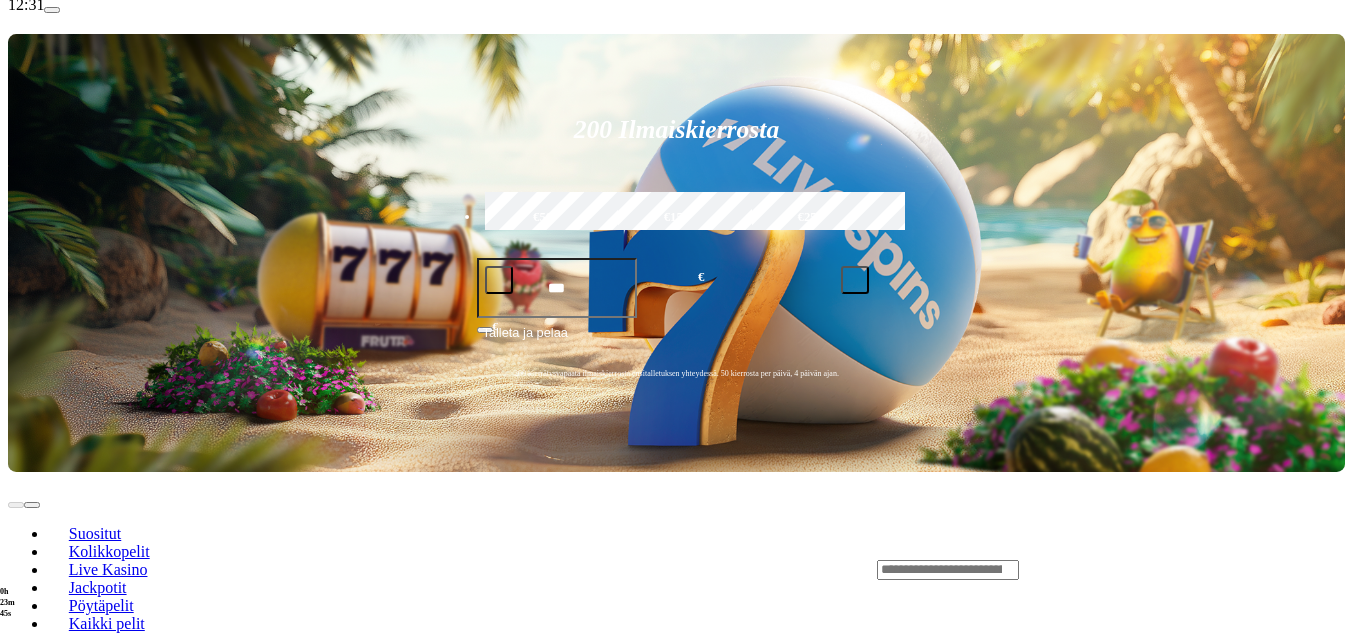 scroll, scrollTop: 400, scrollLeft: 0, axis: vertical 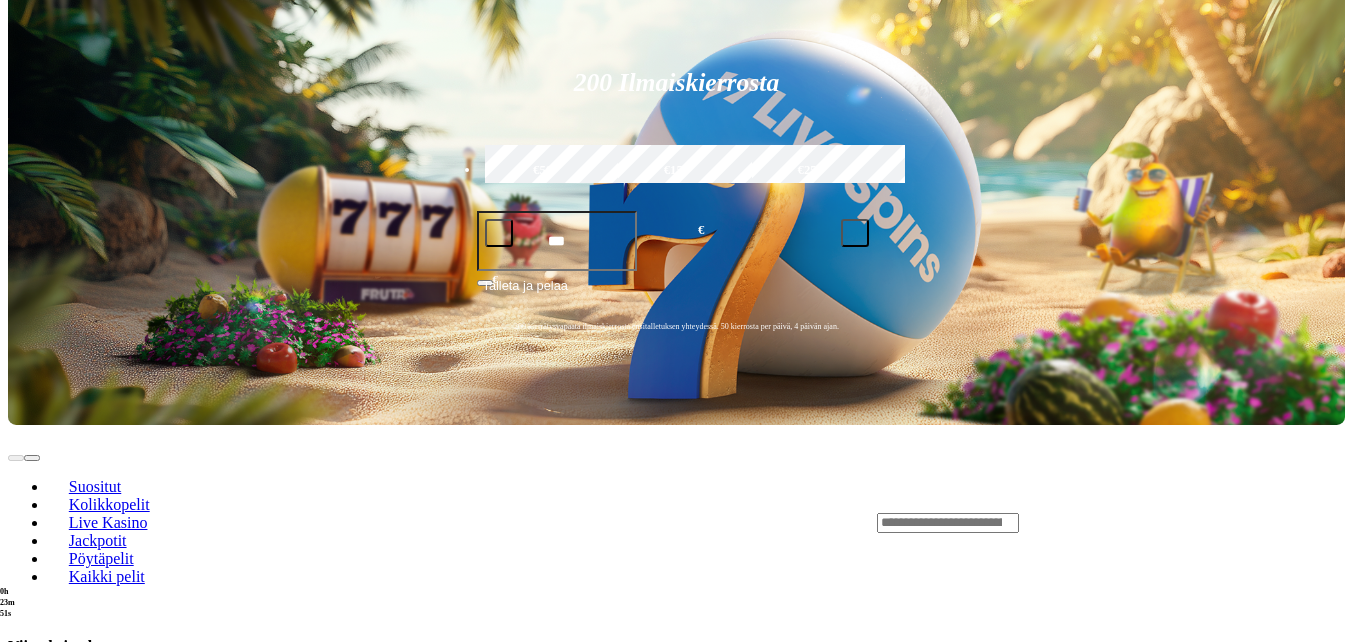 click on "Pelaa nyt" at bounding box center (77, 1898) 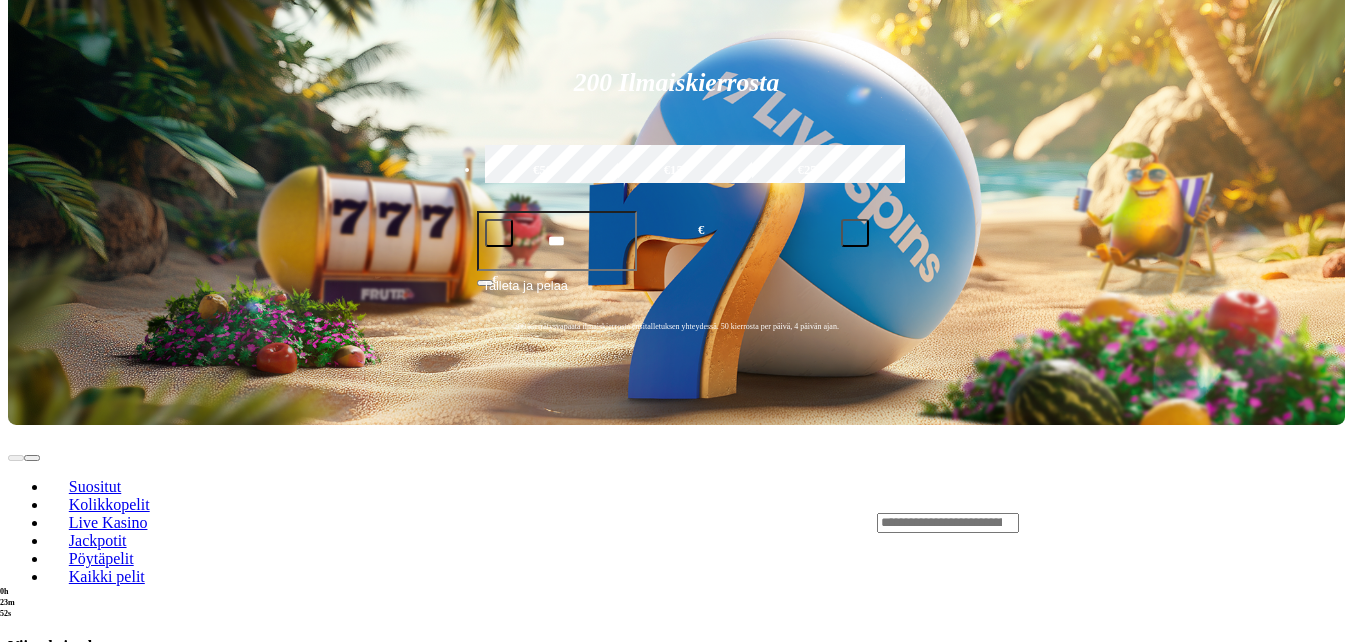 scroll, scrollTop: 0, scrollLeft: 0, axis: both 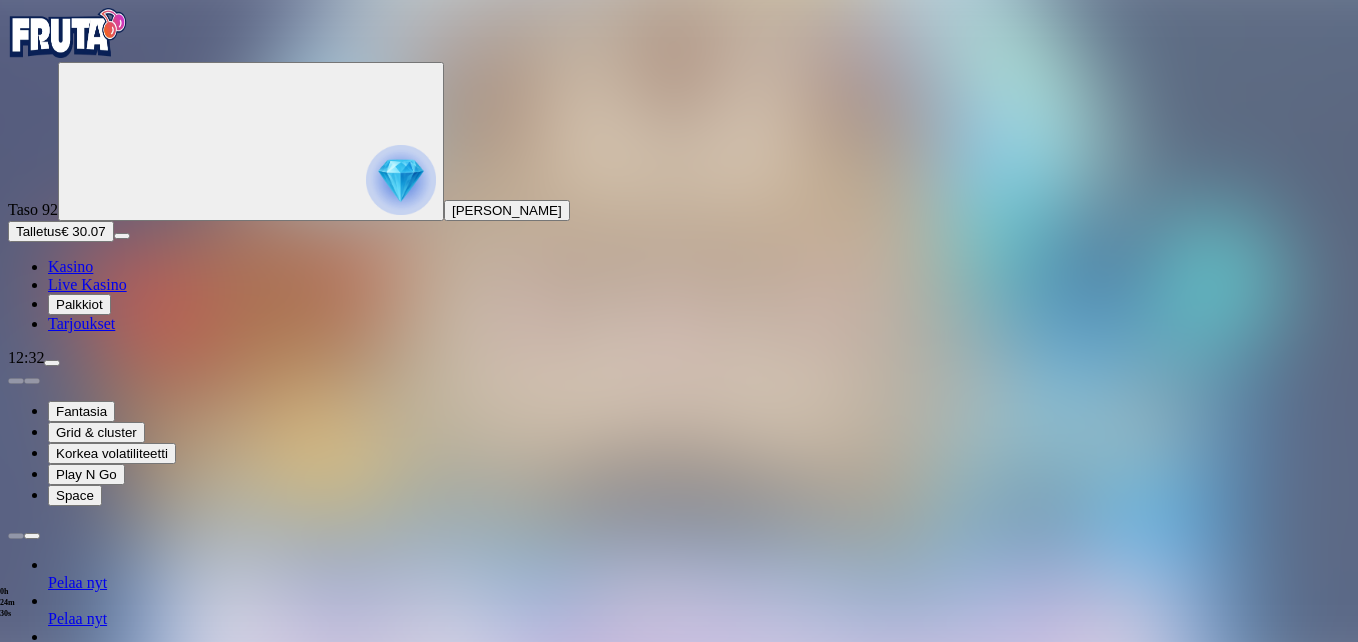 drag, startPoint x: 1243, startPoint y: 180, endPoint x: 1247, endPoint y: 254, distance: 74.10803 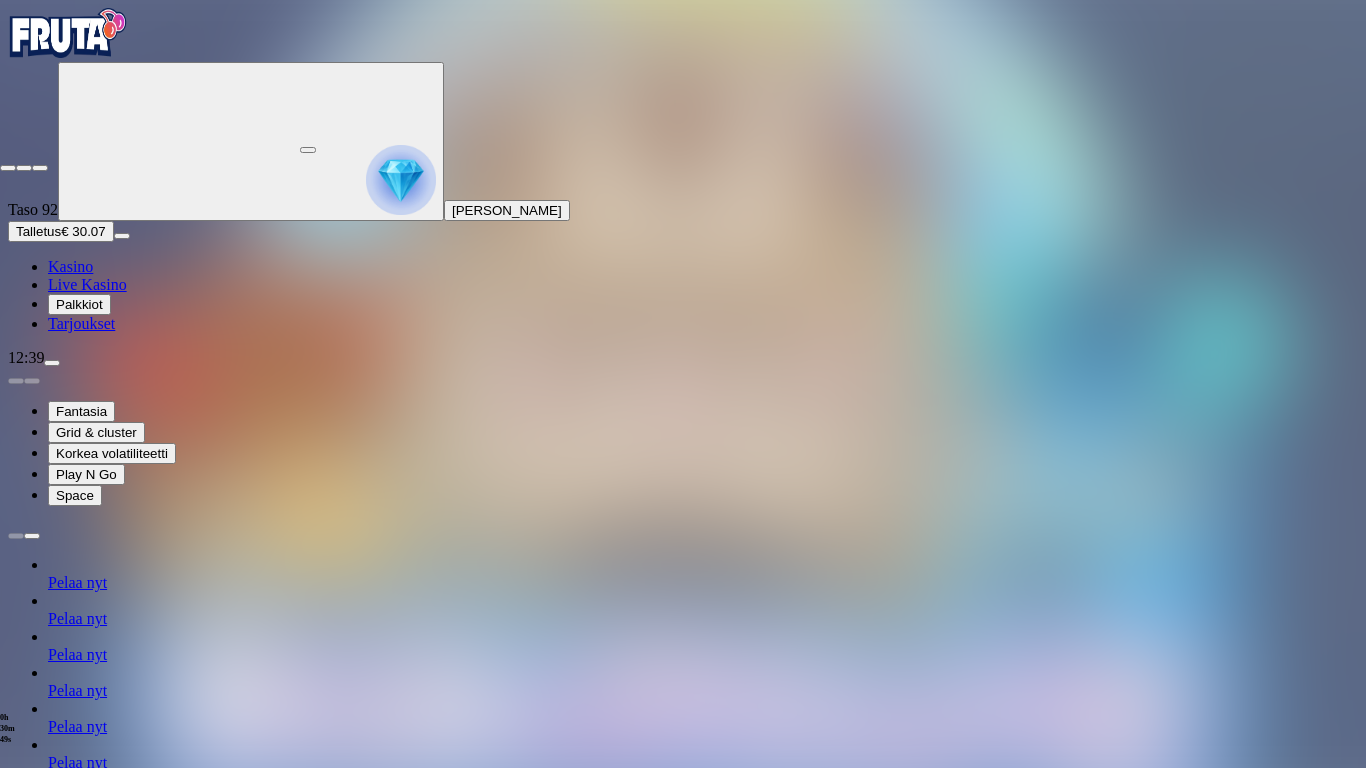 click at bounding box center [8, 168] 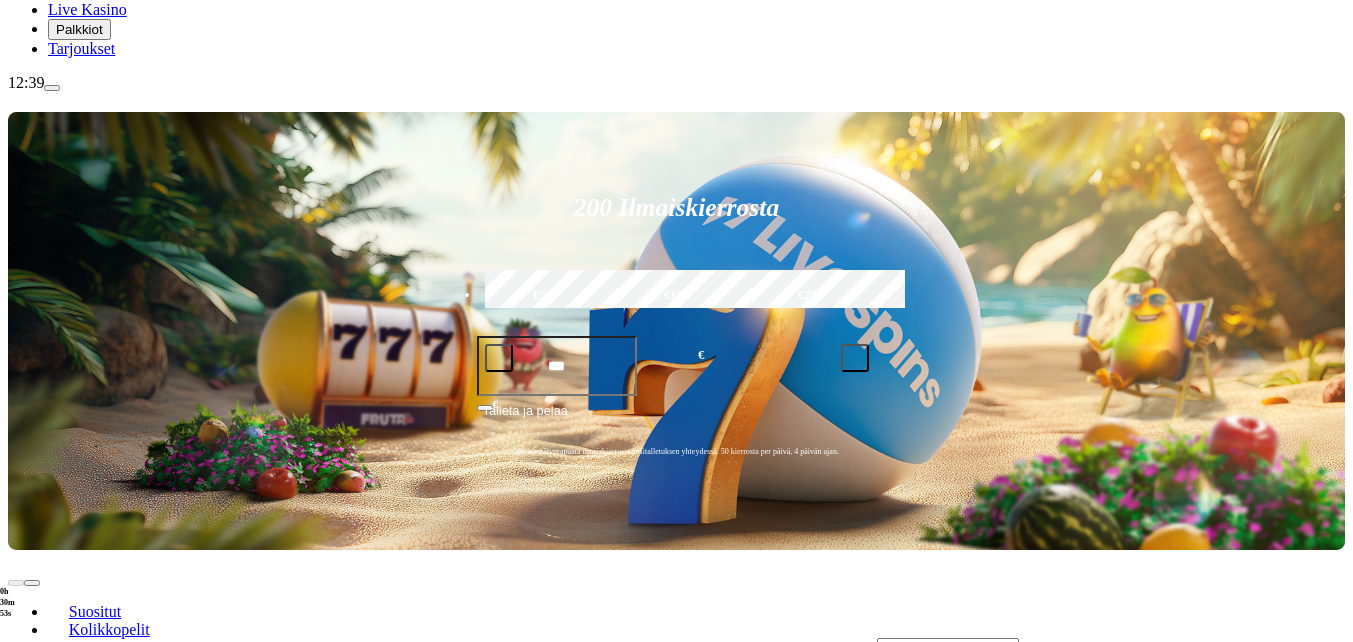 scroll, scrollTop: 300, scrollLeft: 0, axis: vertical 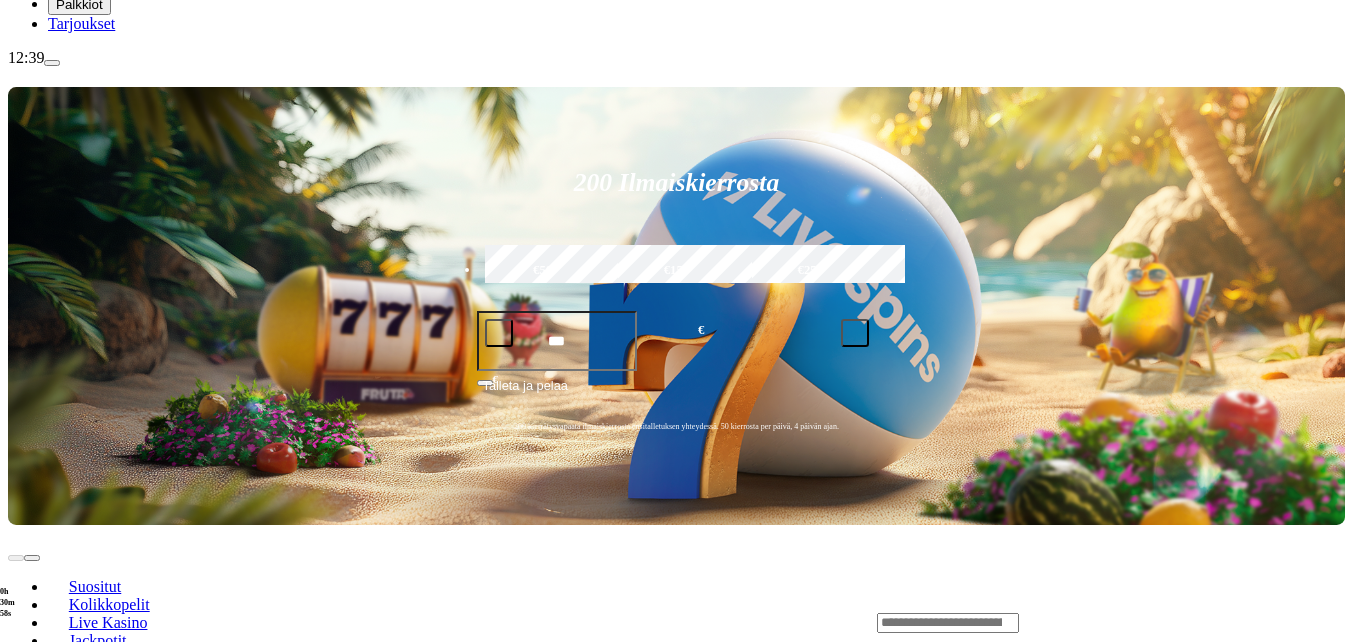 click on "Pelaa nyt" at bounding box center (77, 1127) 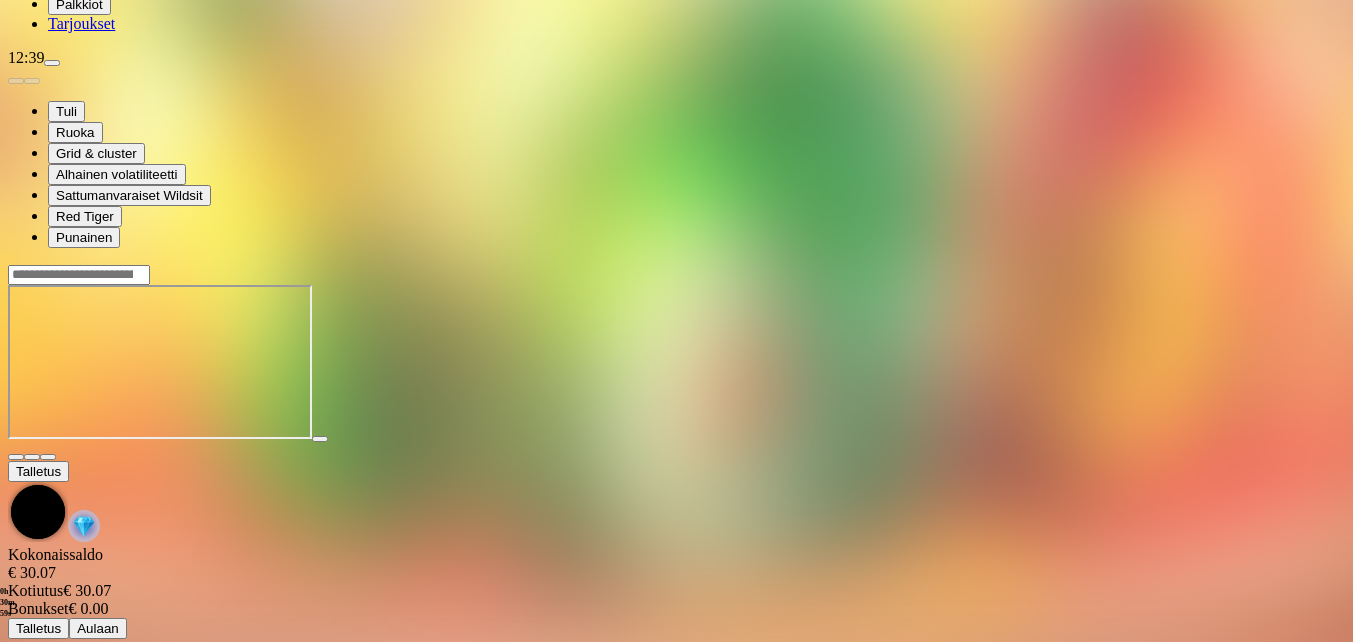 scroll, scrollTop: 0, scrollLeft: 0, axis: both 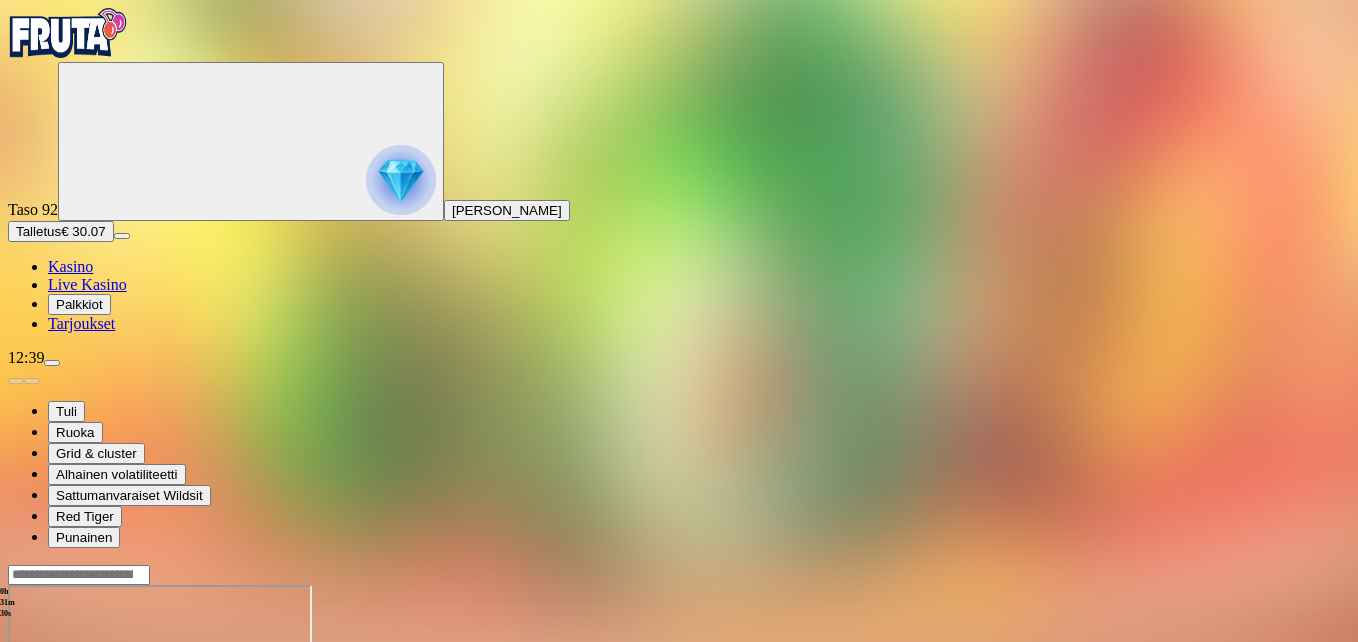 click at bounding box center [48, 757] 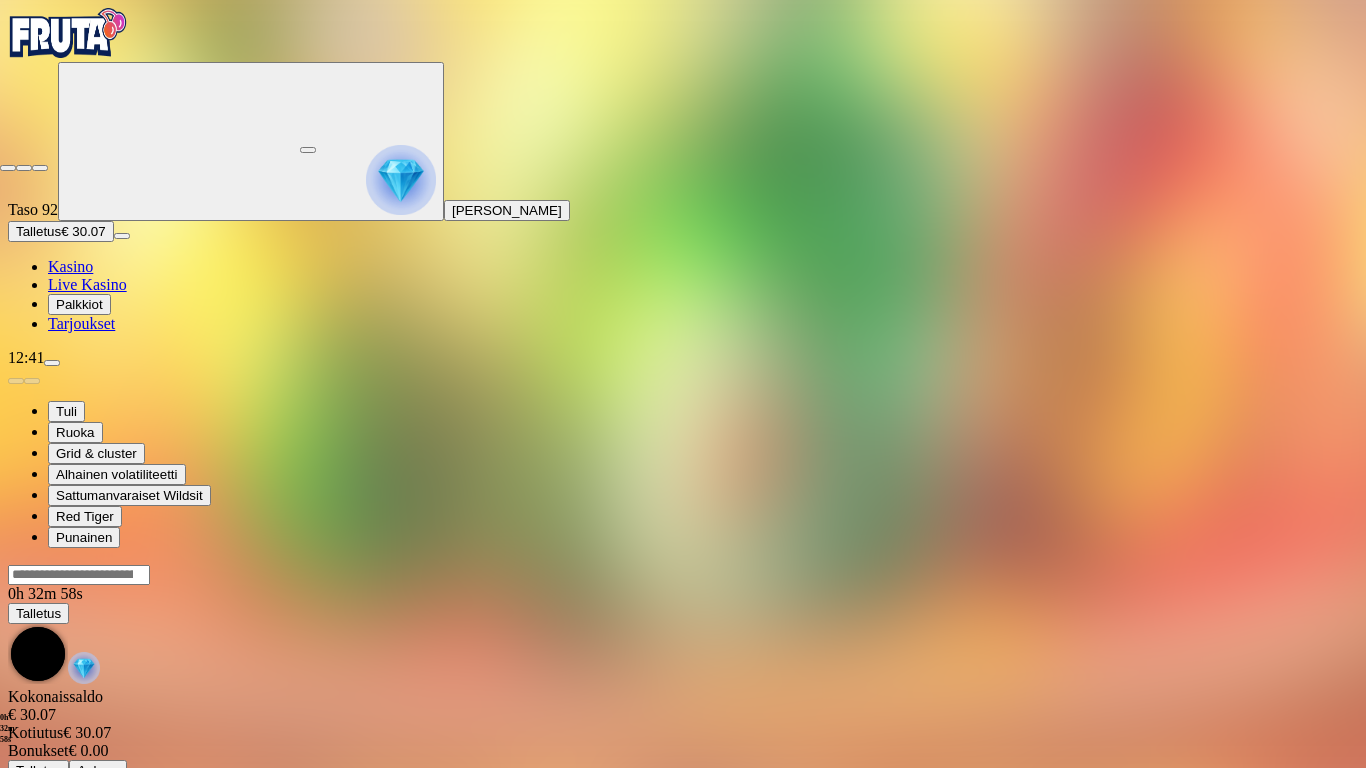 click at bounding box center [8, 168] 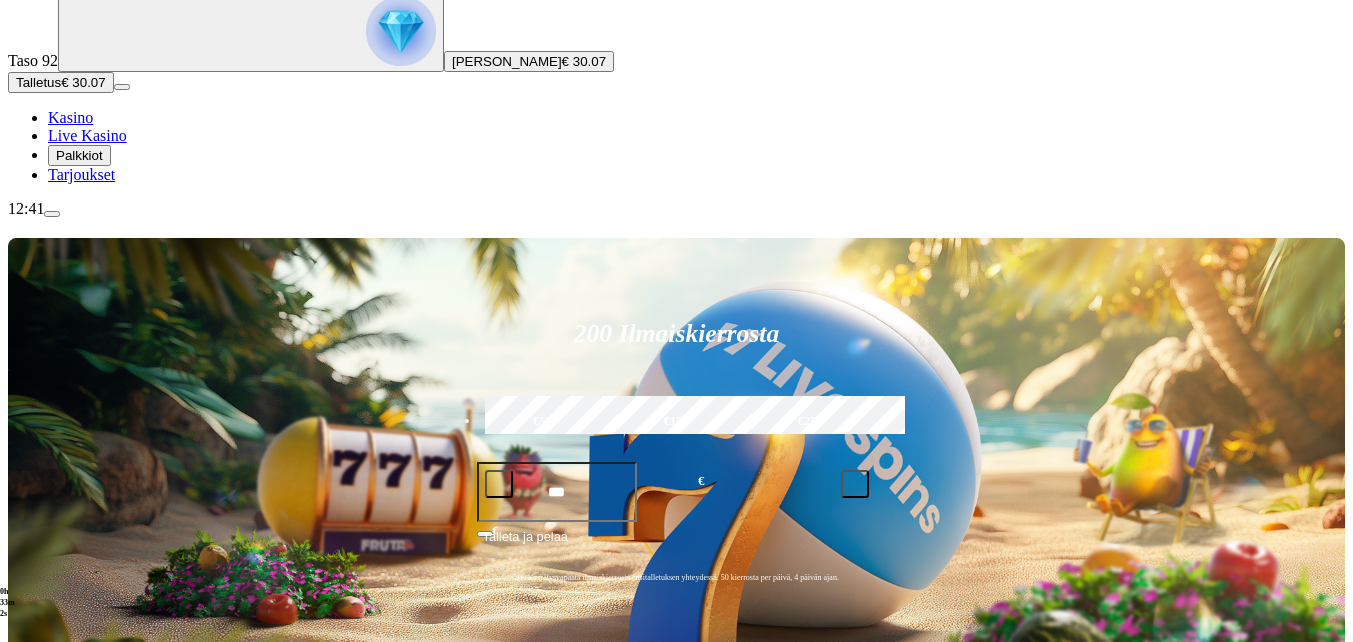 scroll, scrollTop: 400, scrollLeft: 0, axis: vertical 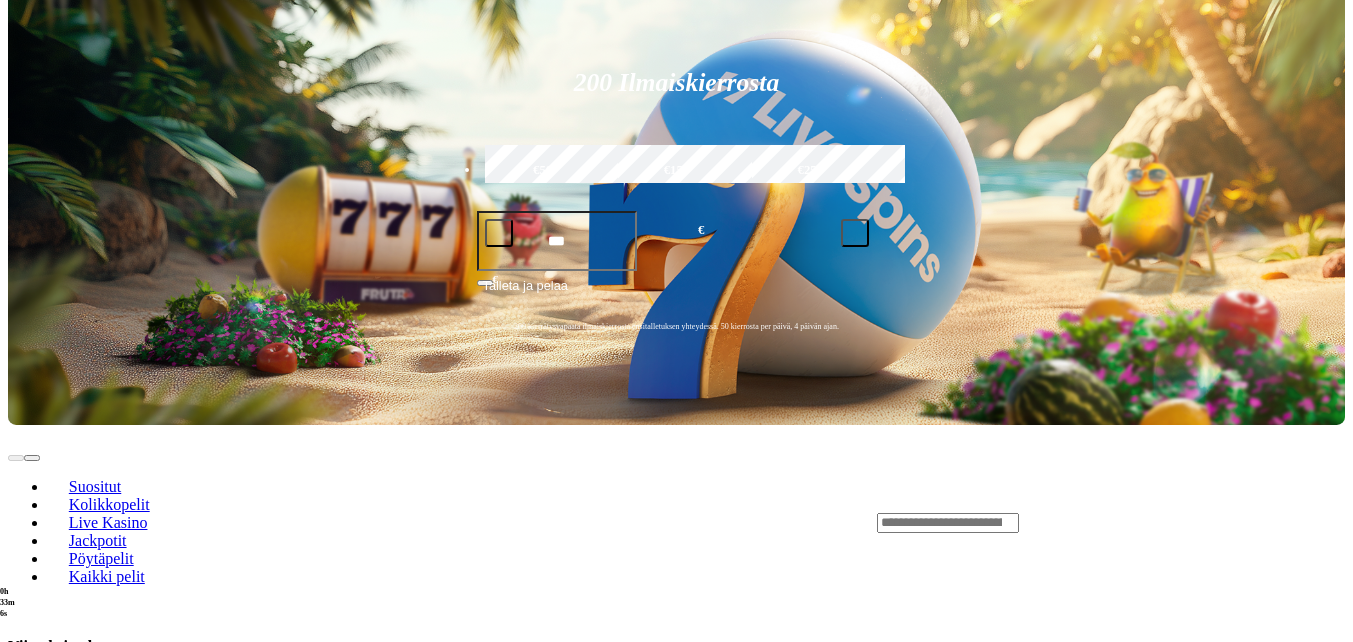 click at bounding box center (32, 695) 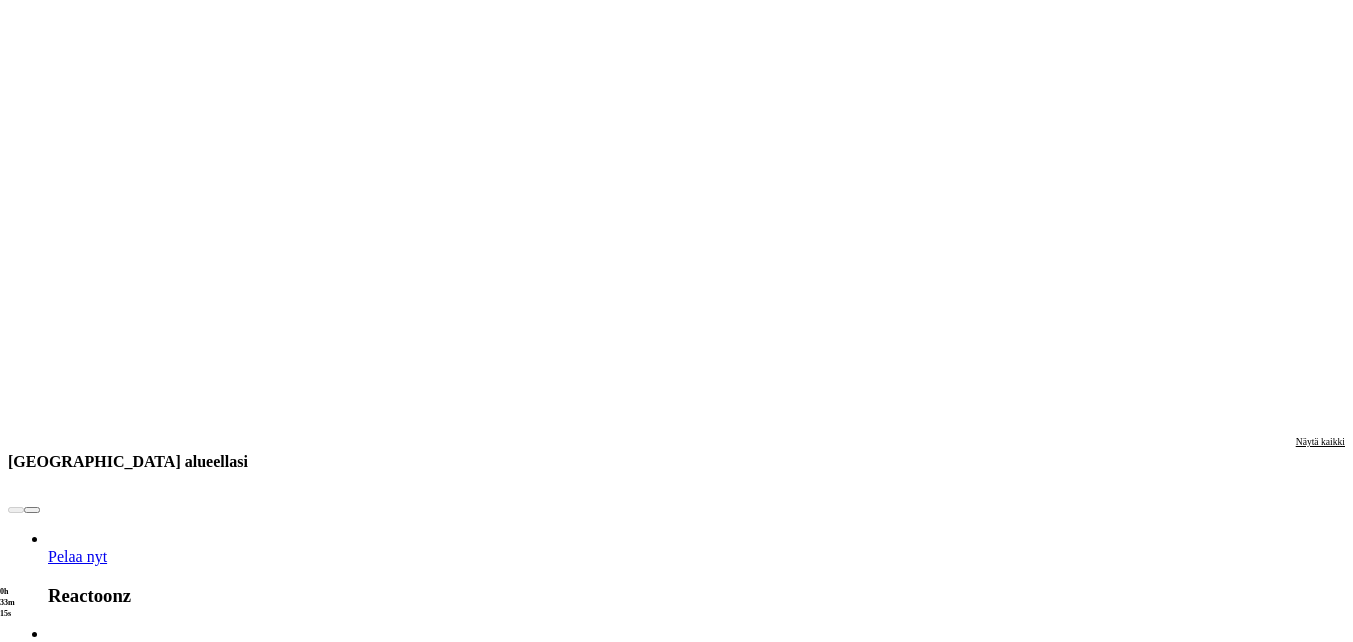scroll, scrollTop: 1800, scrollLeft: 0, axis: vertical 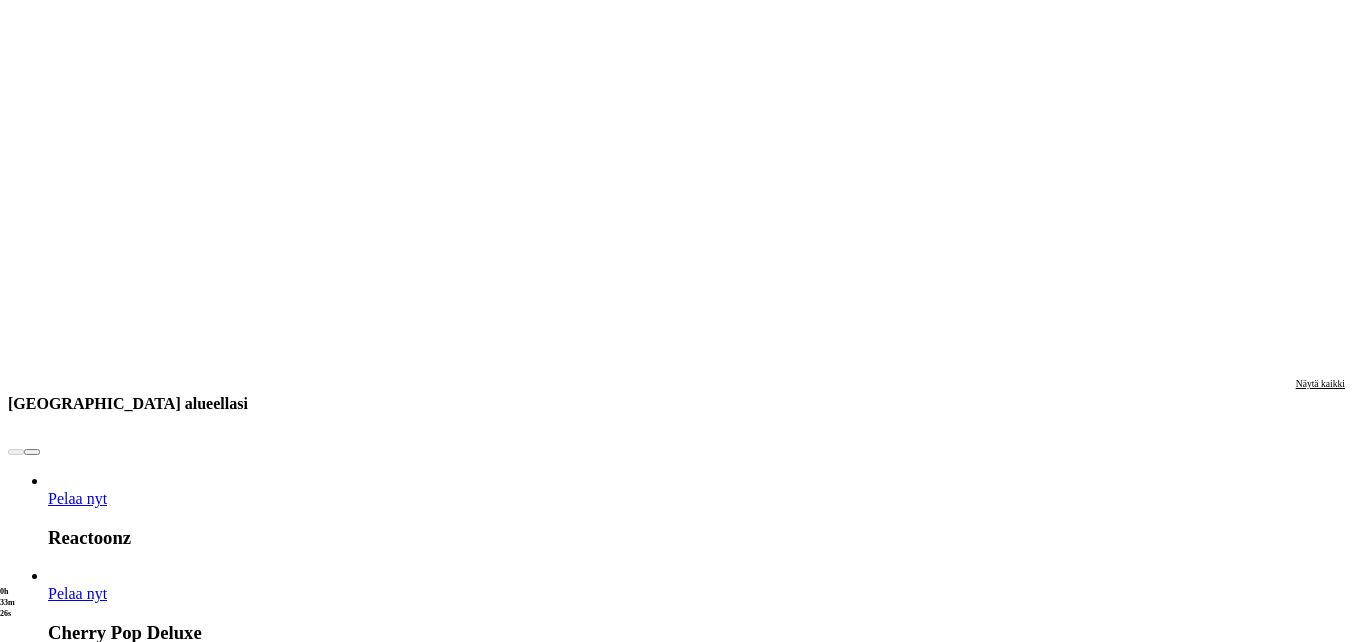 click on "Pelaa nyt" at bounding box center [77, 16338] 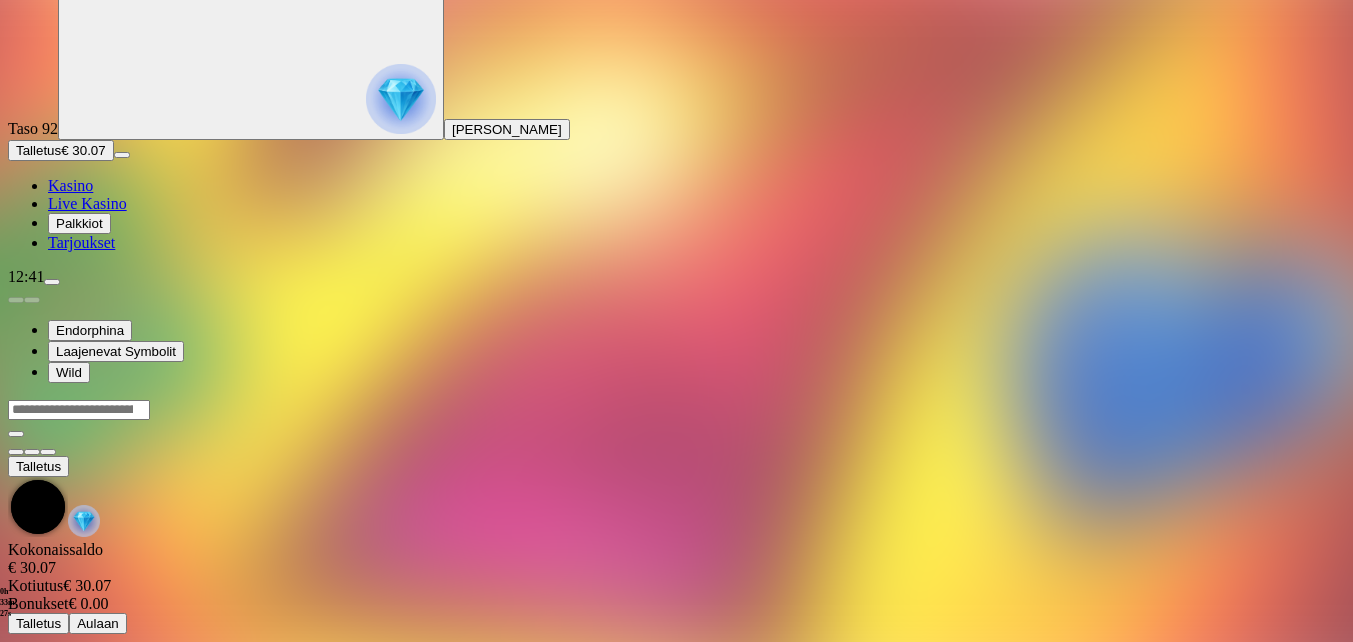 scroll, scrollTop: 0, scrollLeft: 0, axis: both 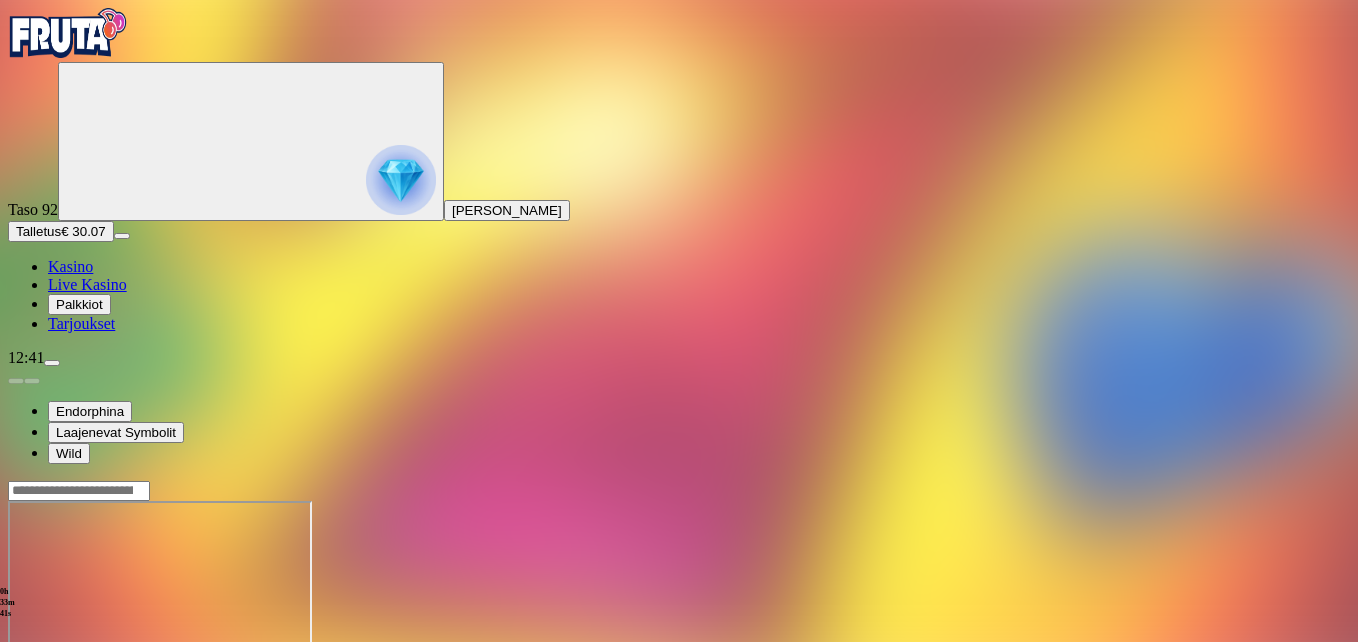 click at bounding box center [48, 673] 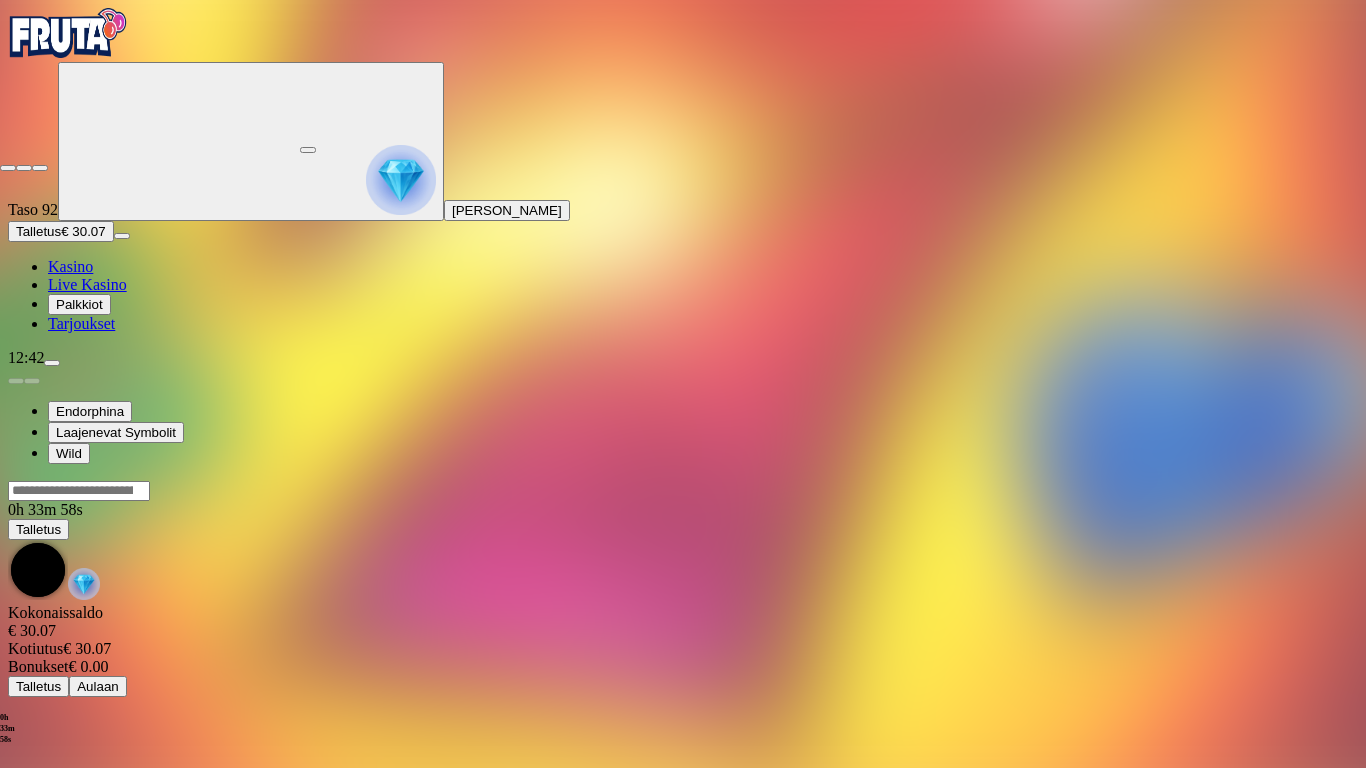 click at bounding box center (8, 168) 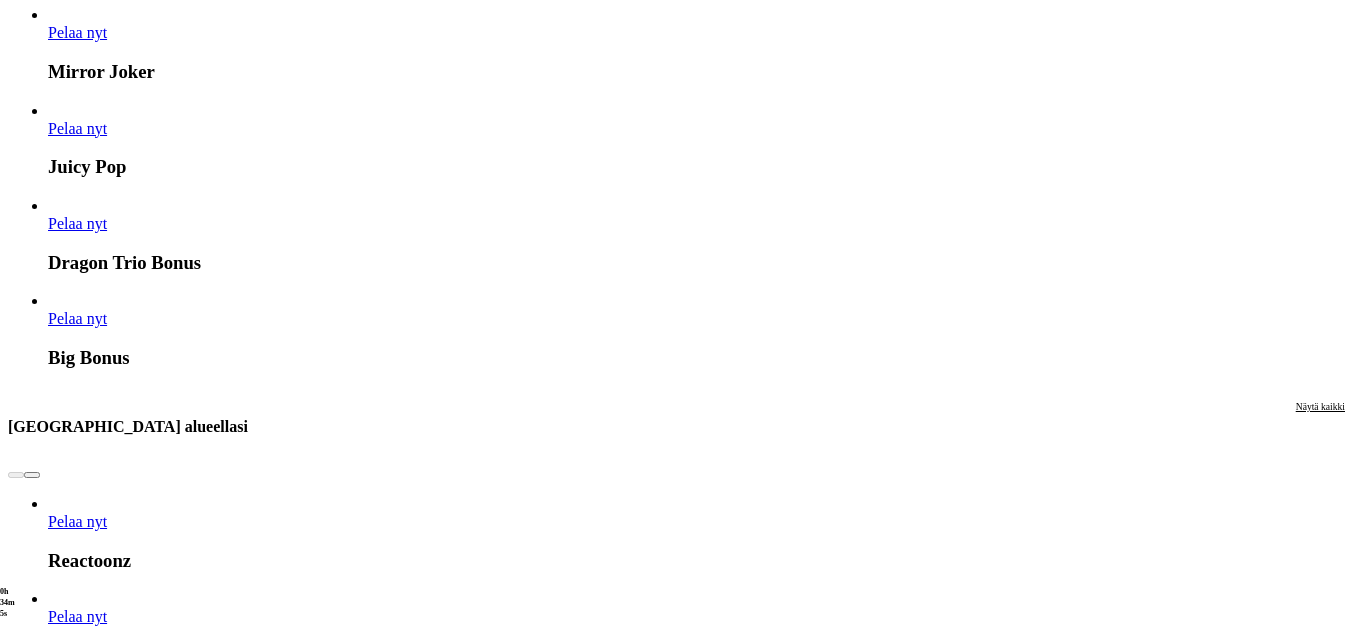 scroll, scrollTop: 1800, scrollLeft: 0, axis: vertical 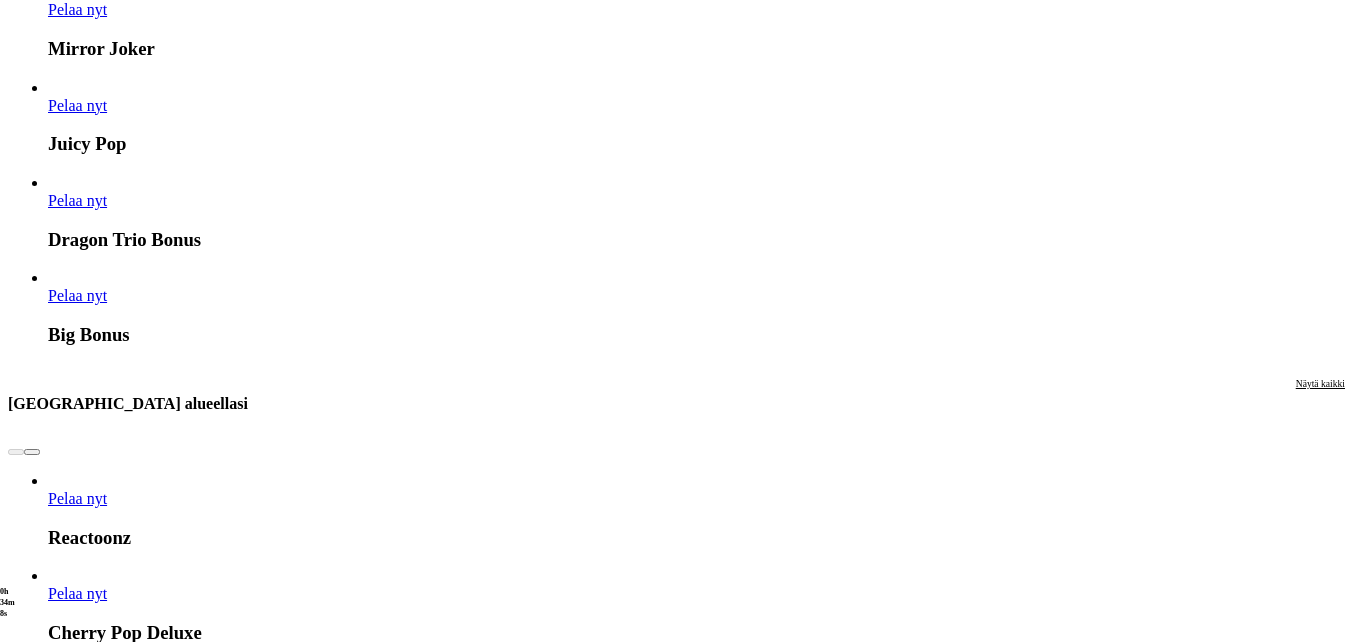 click at bounding box center (32, 16005) 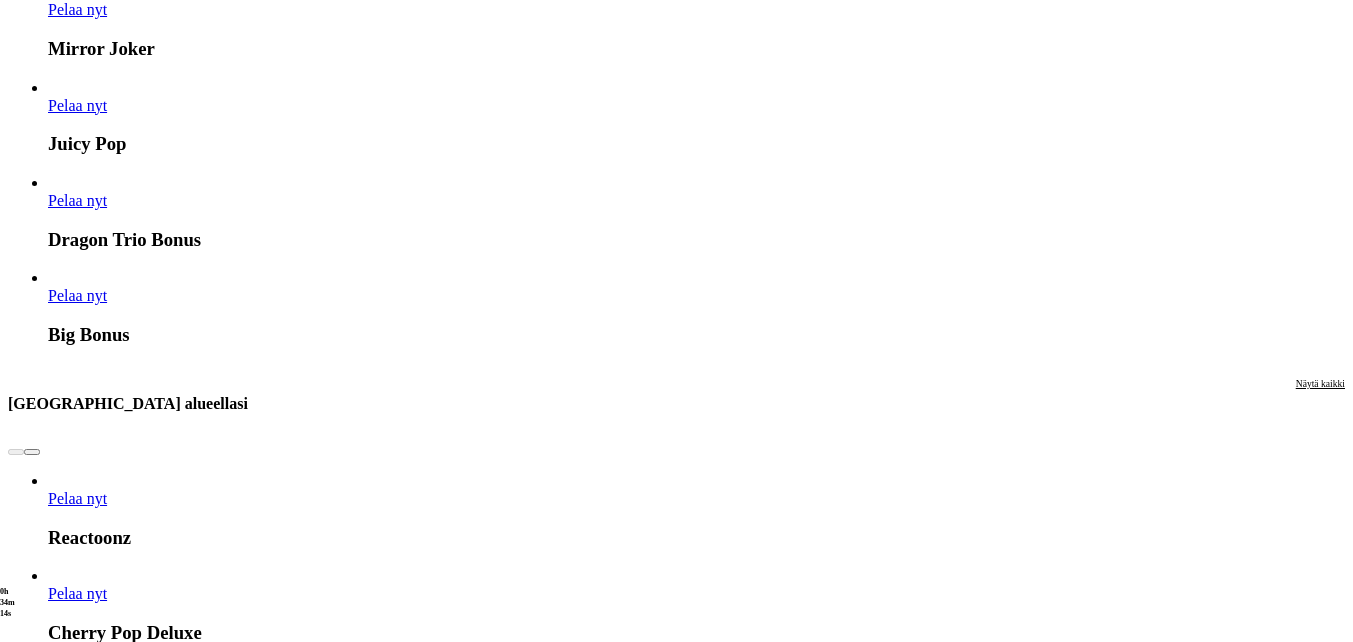 click at bounding box center [32, 16005] 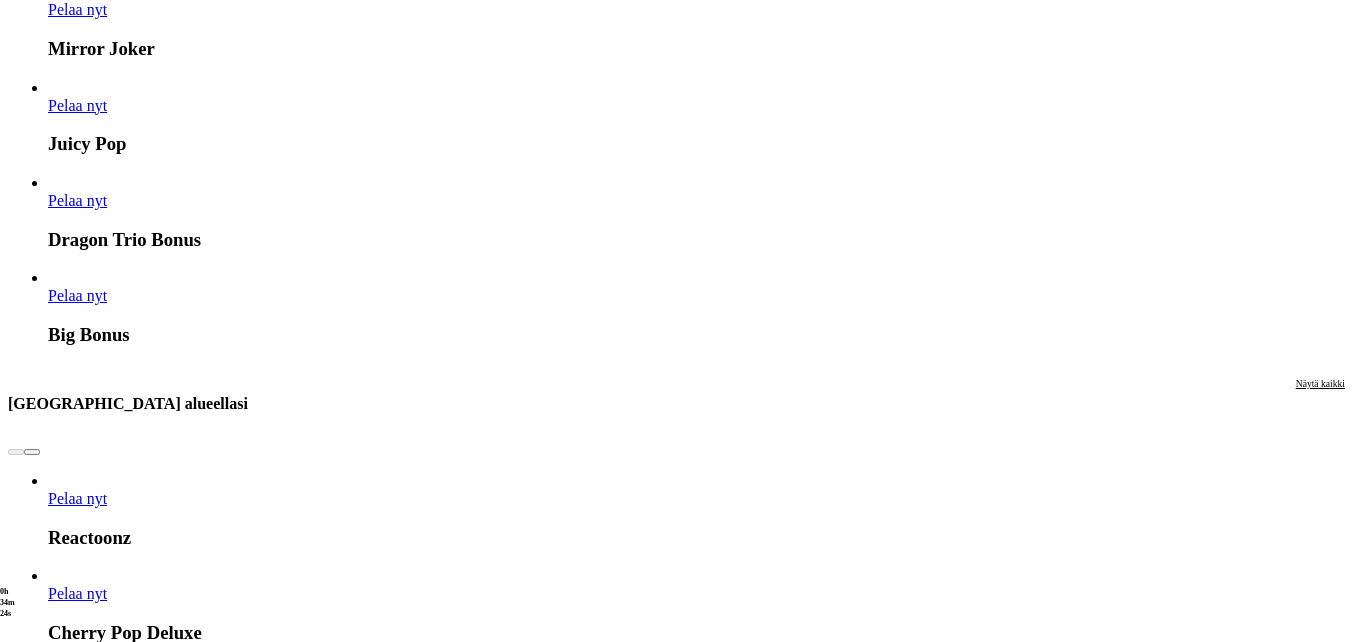 click on "Pelaa nyt" at bounding box center (-752, 16719) 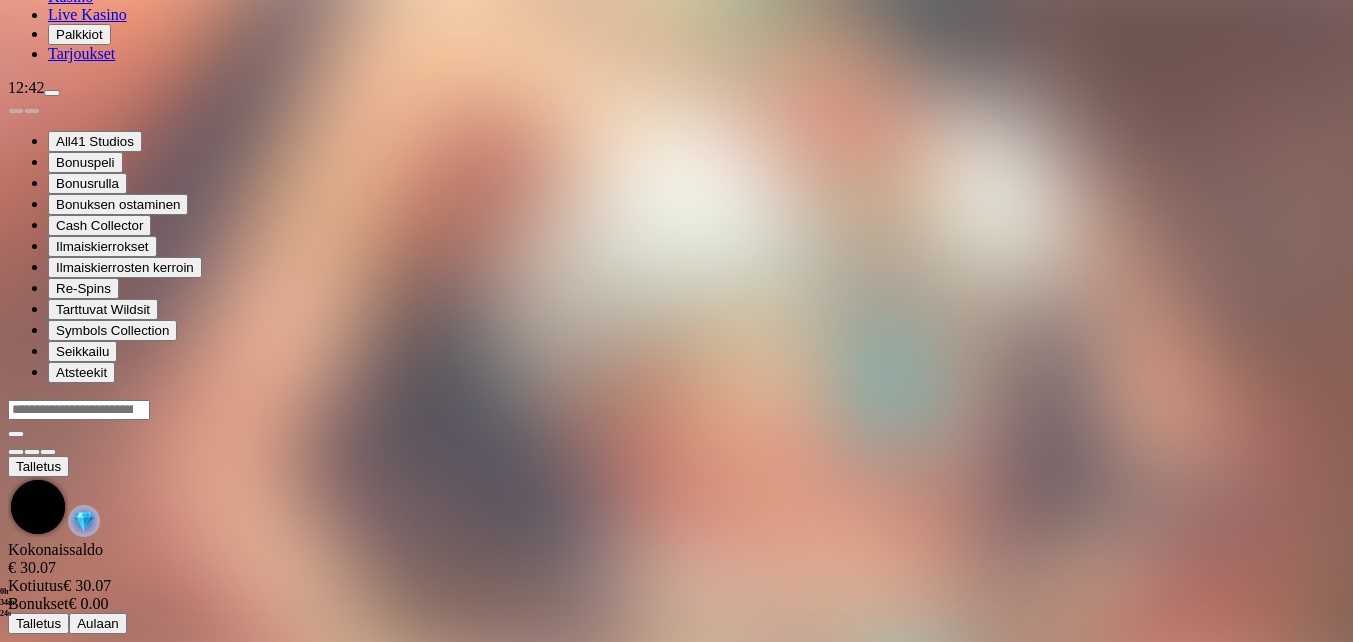 scroll, scrollTop: 0, scrollLeft: 0, axis: both 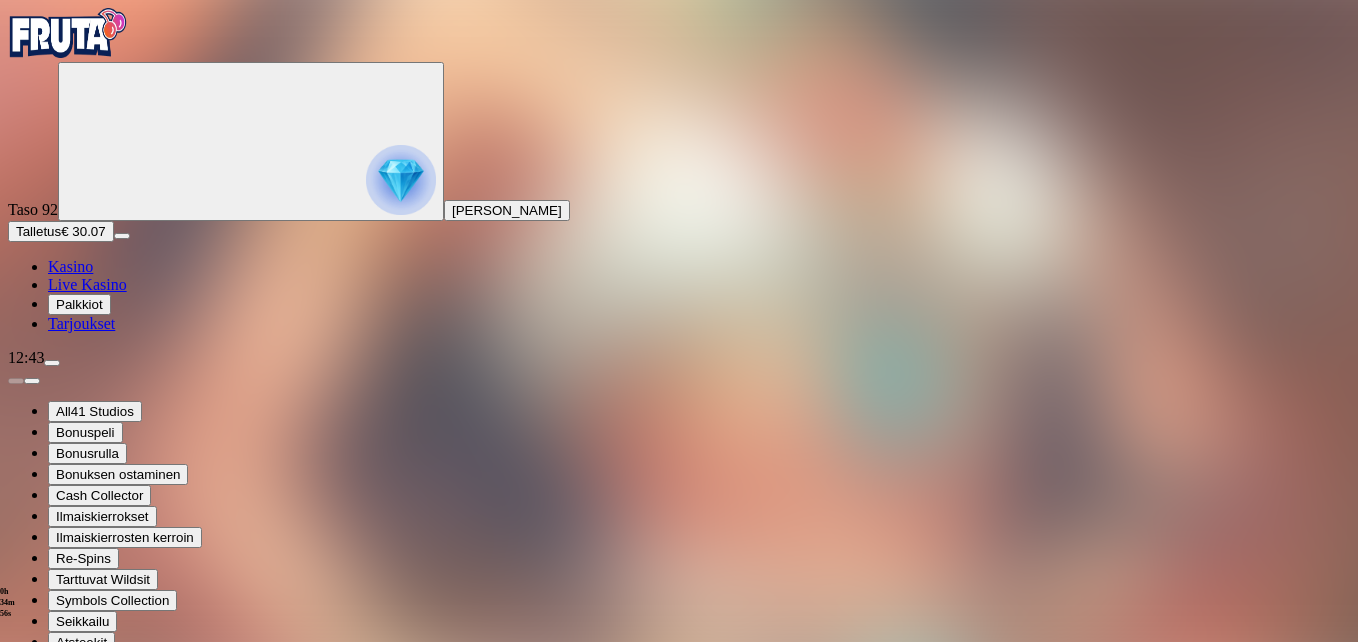 click at bounding box center [48, 862] 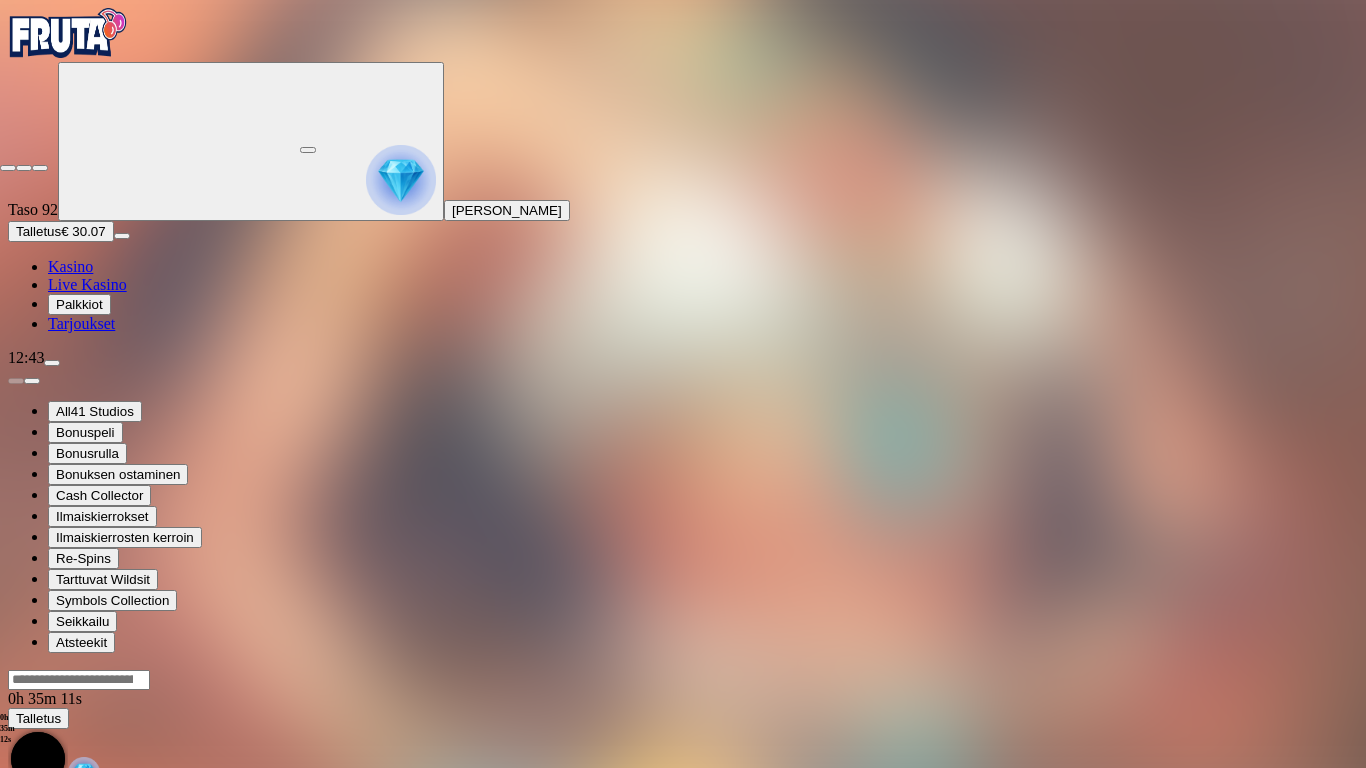 click at bounding box center (8, 168) 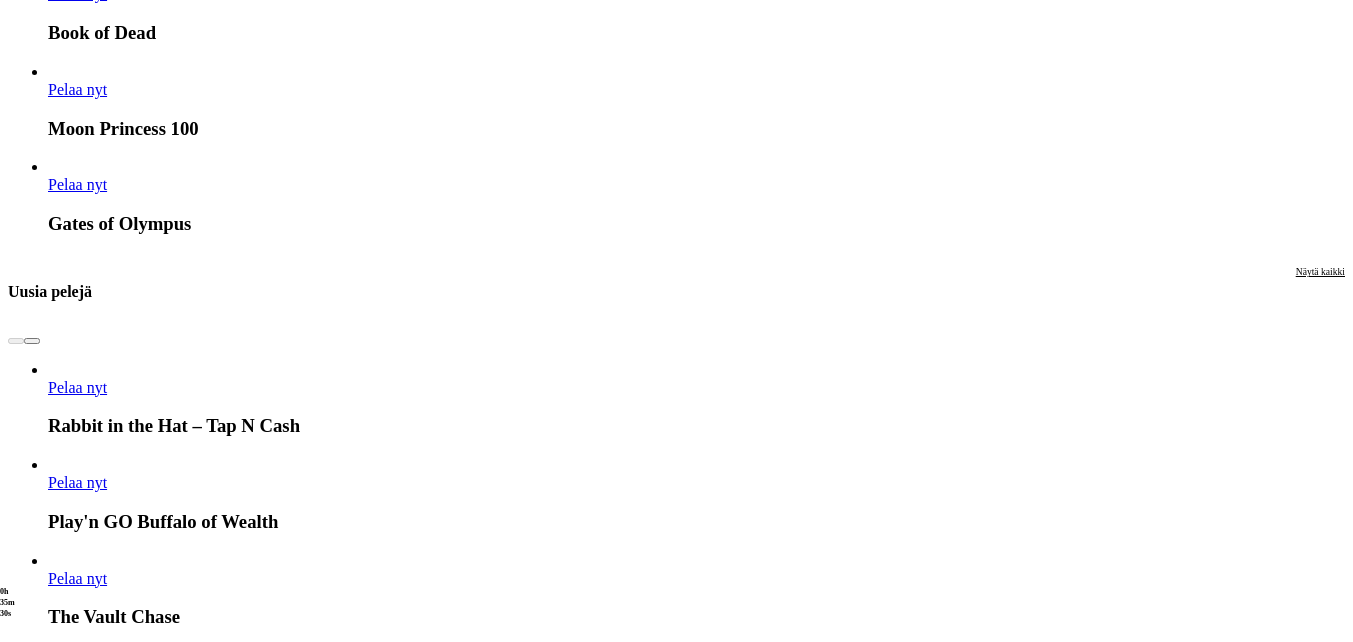 scroll, scrollTop: 3000, scrollLeft: 0, axis: vertical 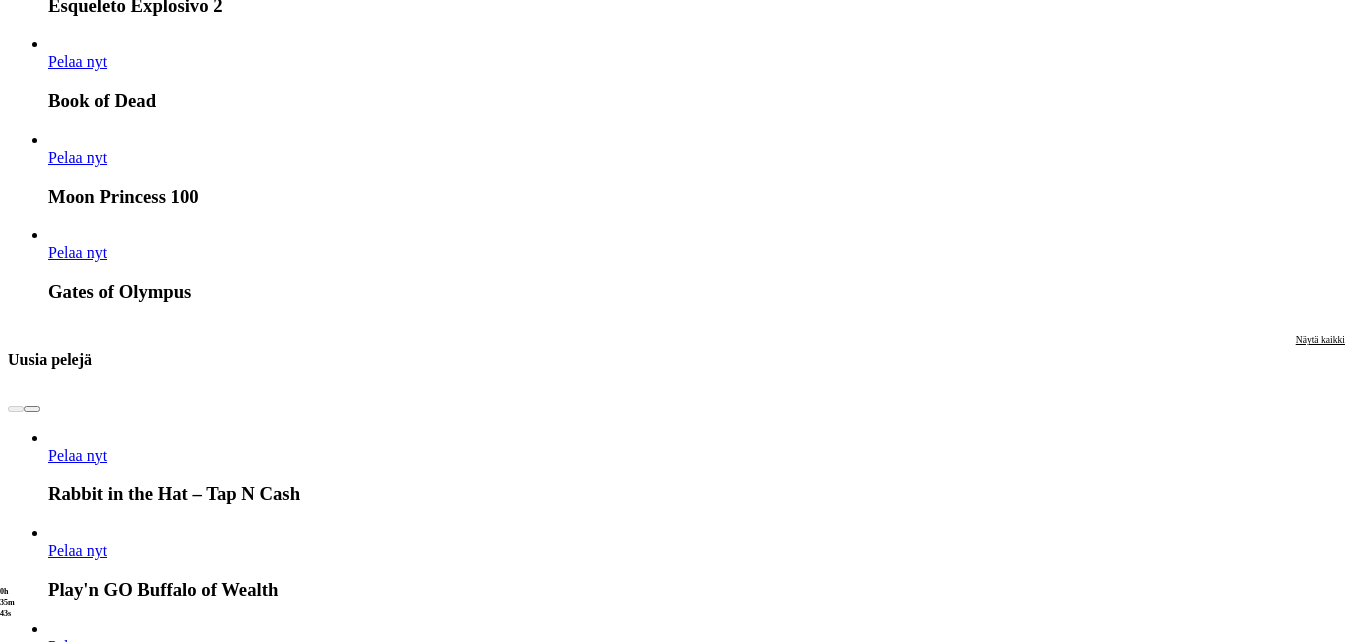 click at bounding box center [32, 20357] 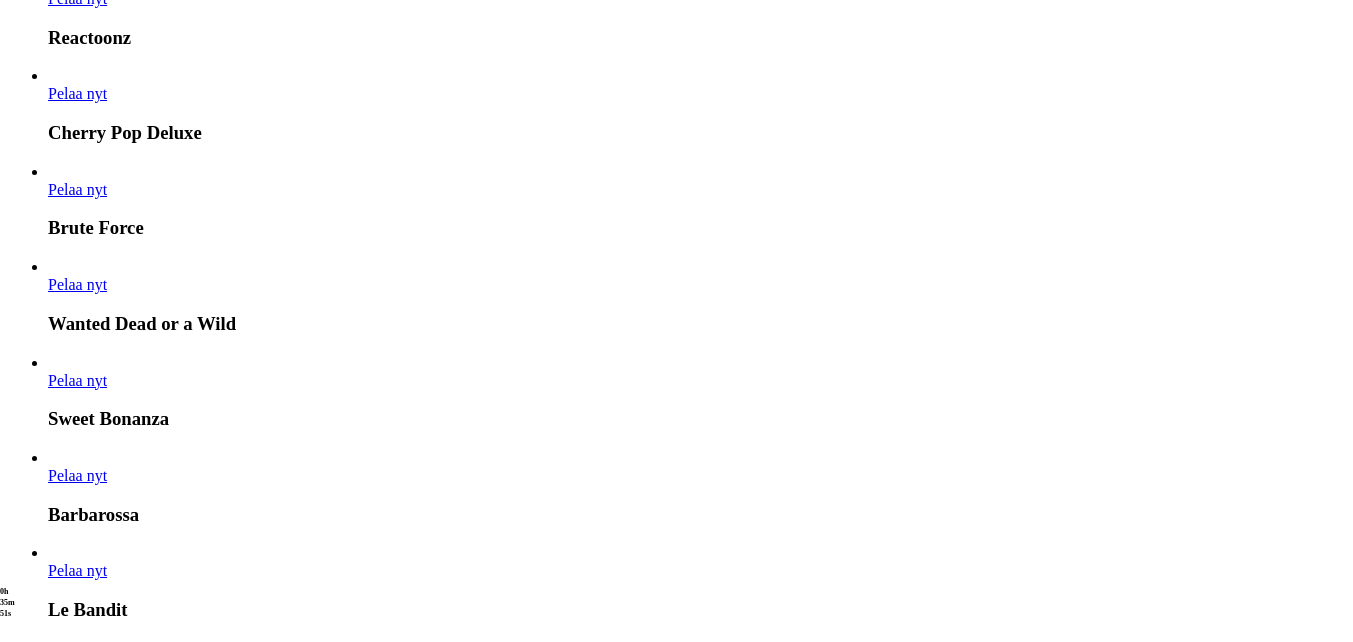 scroll, scrollTop: 1900, scrollLeft: 0, axis: vertical 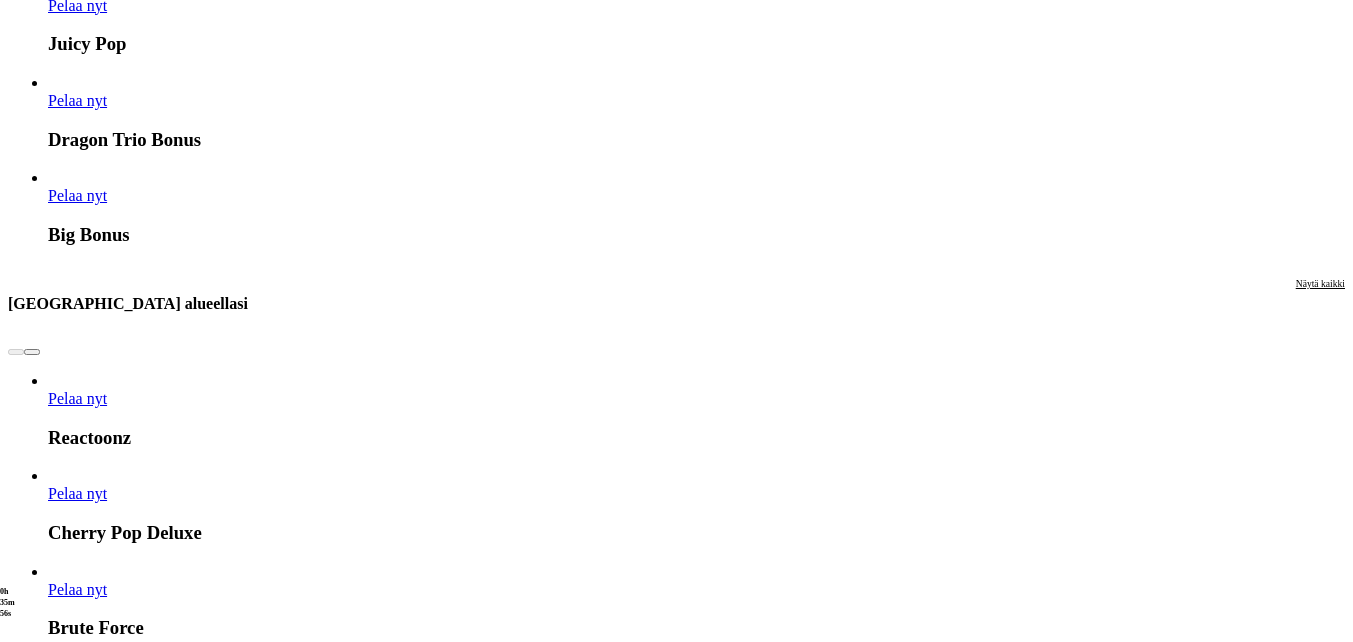click at bounding box center (32, 15905) 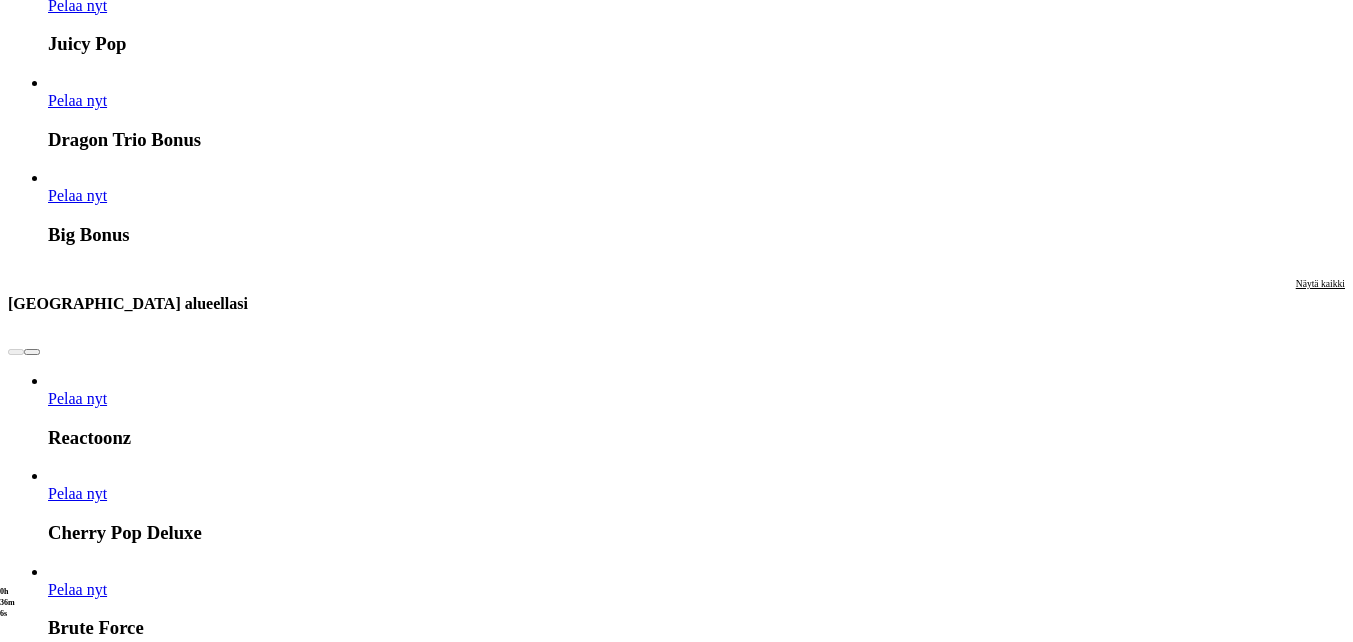 click on "Pelaa nyt" at bounding box center [-752, 16810] 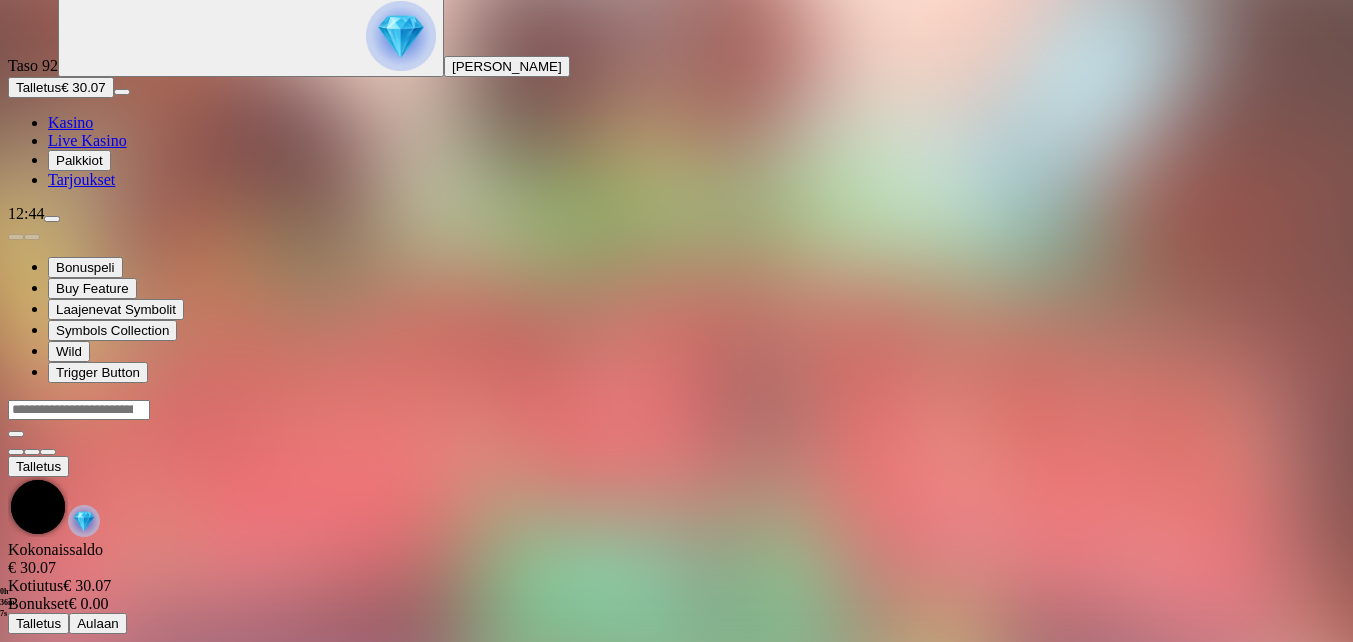 scroll, scrollTop: 0, scrollLeft: 0, axis: both 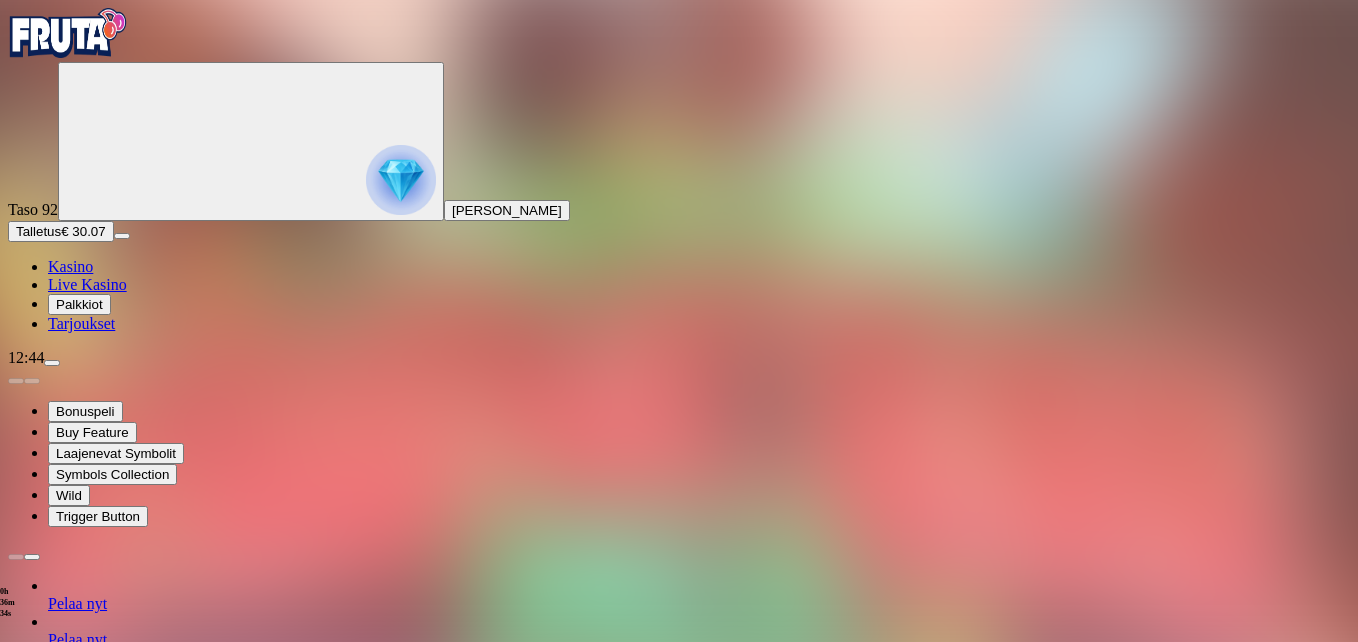 click at bounding box center (48, 1326) 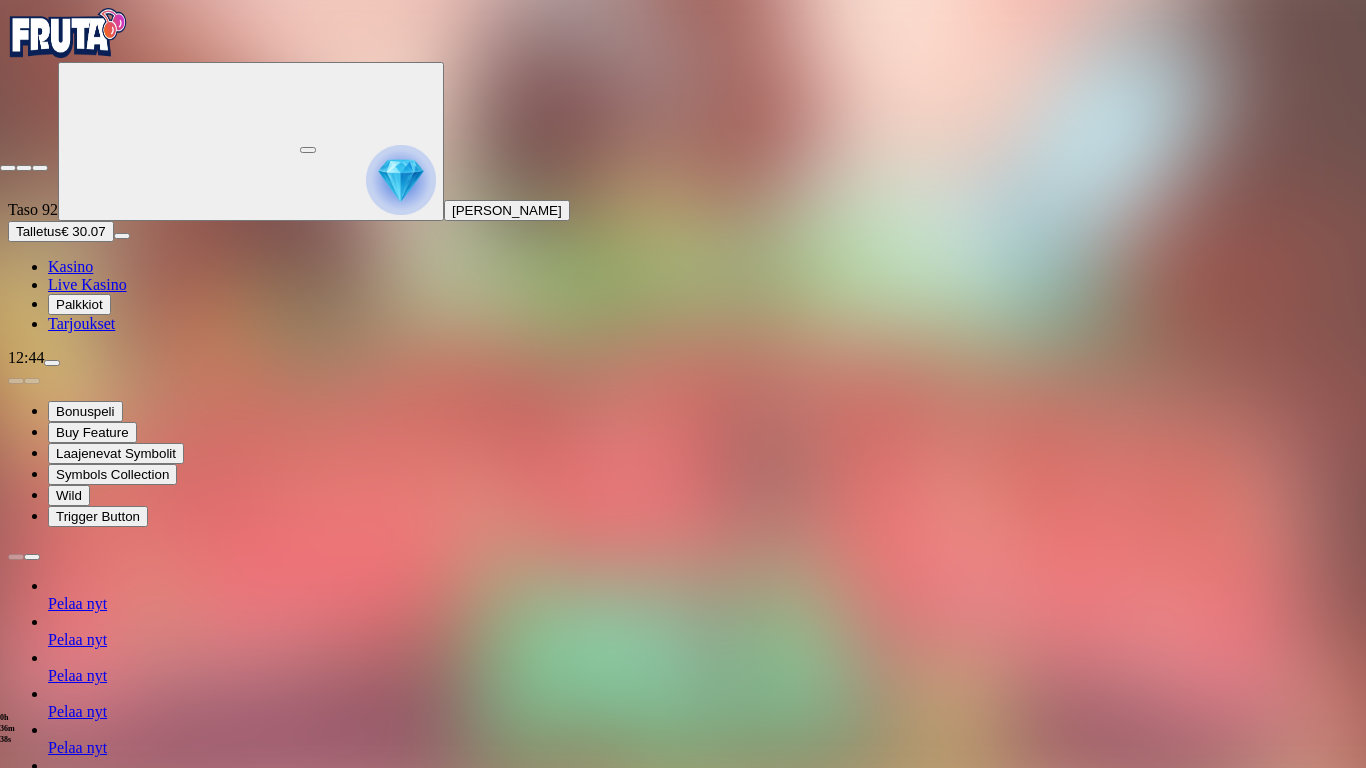click at bounding box center (8, 168) 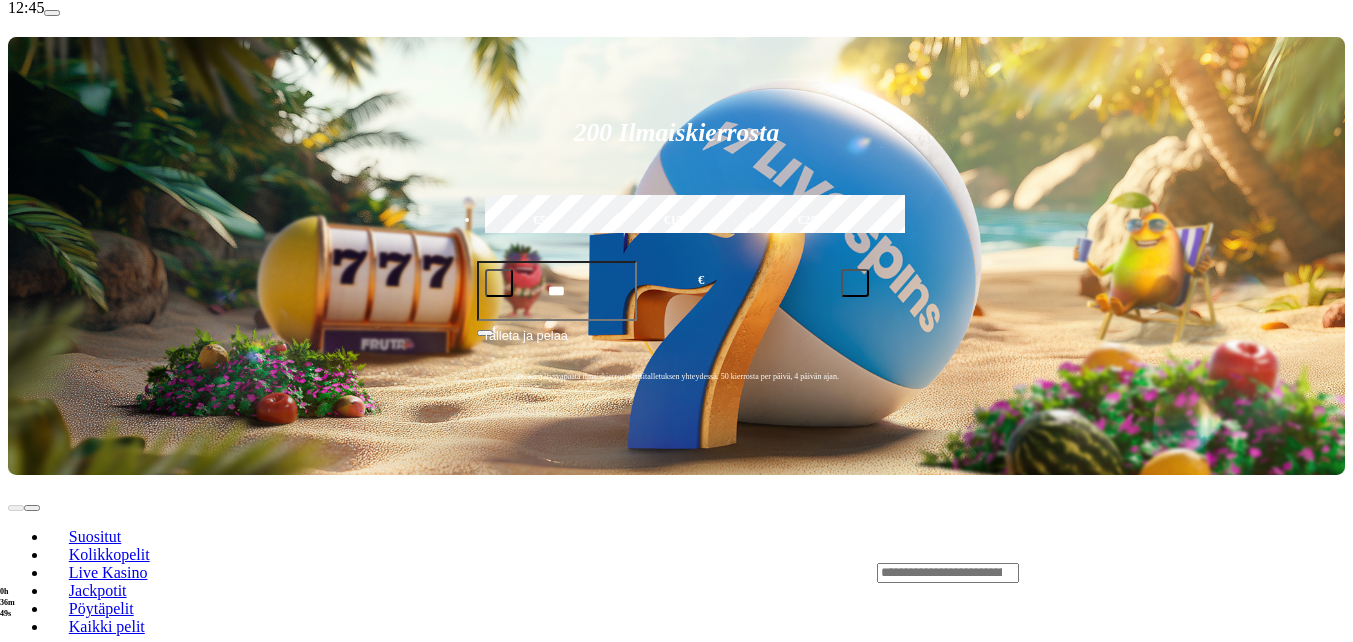 scroll, scrollTop: 500, scrollLeft: 0, axis: vertical 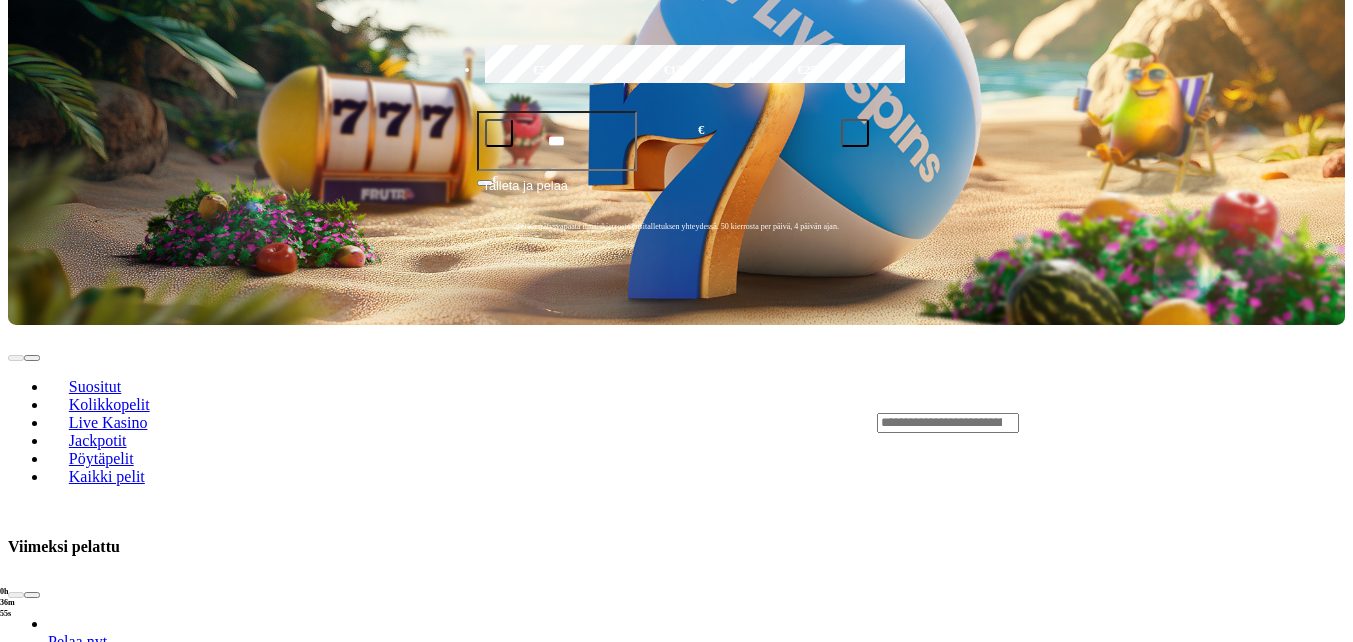 click at bounding box center (32, 1752) 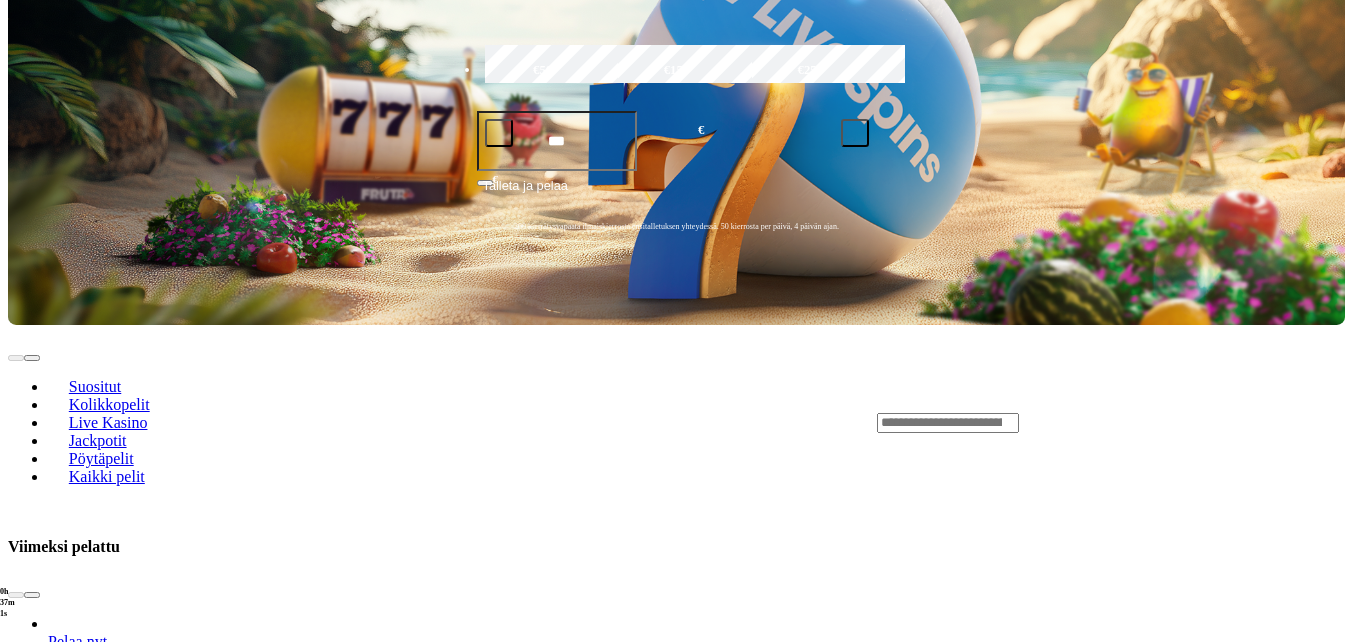 click on "Pelaa nyt" at bounding box center (-491, 2370) 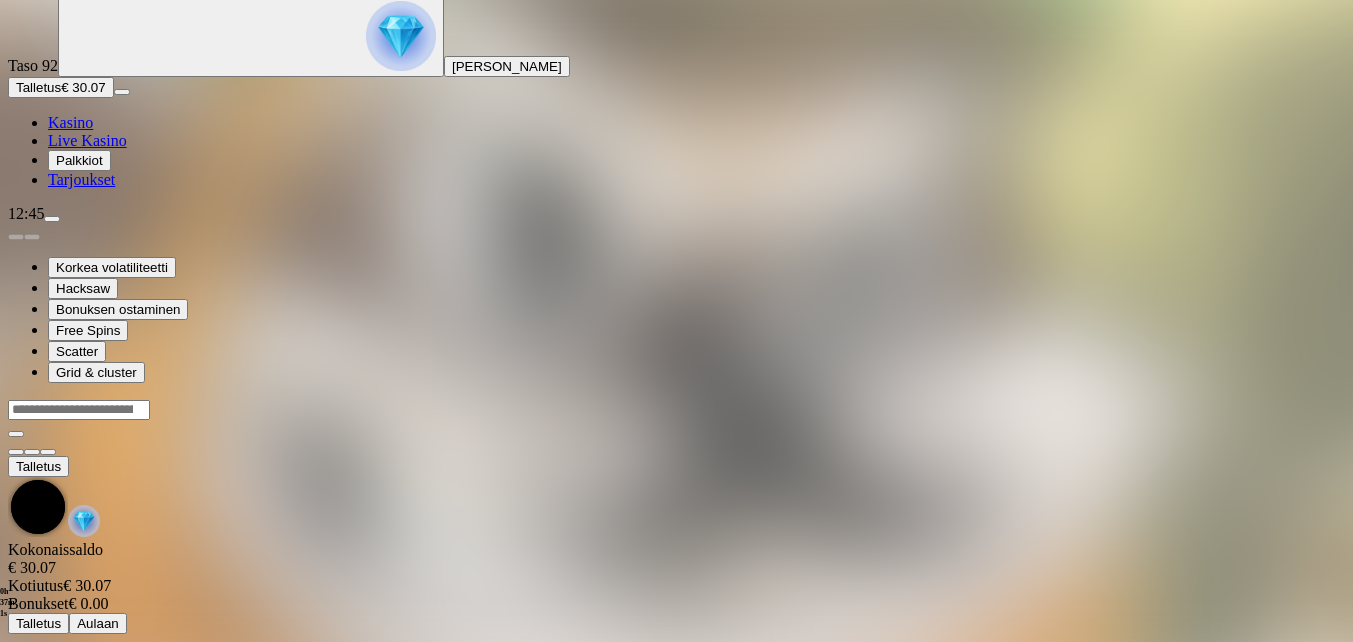 scroll, scrollTop: 0, scrollLeft: 0, axis: both 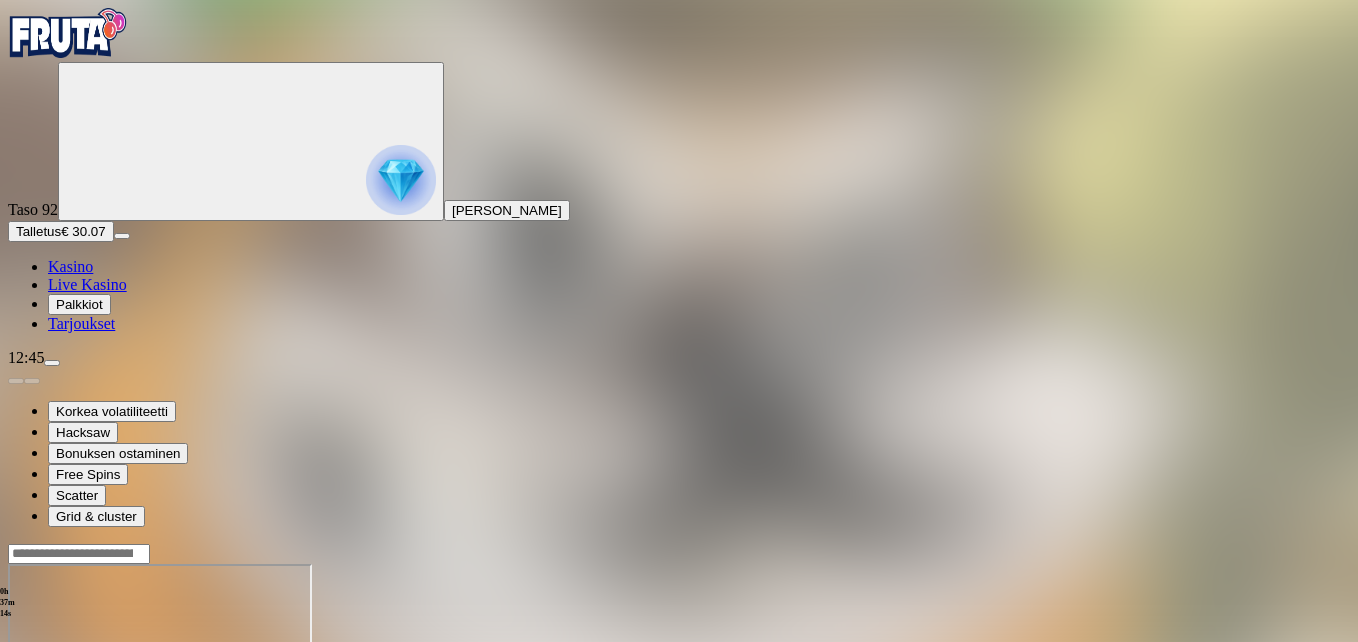 click at bounding box center (48, 736) 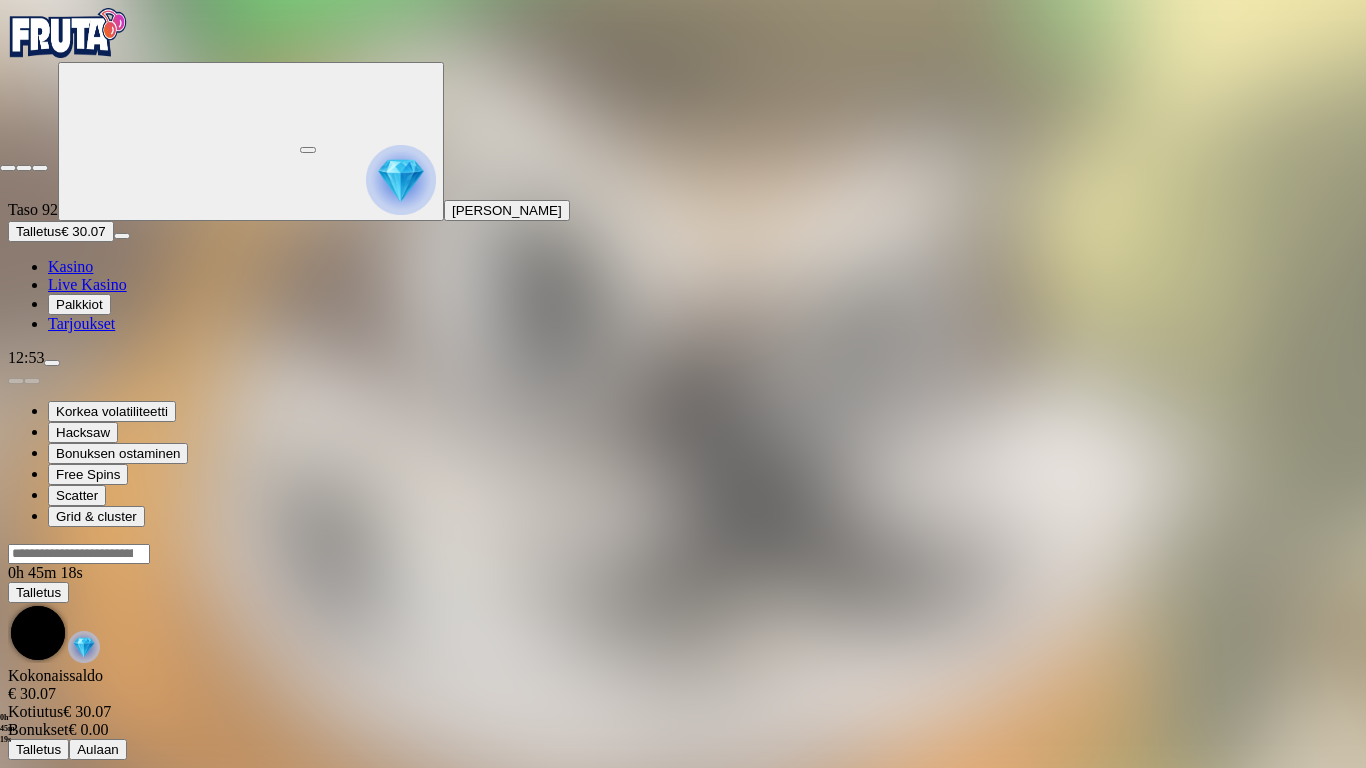 click at bounding box center (8, 168) 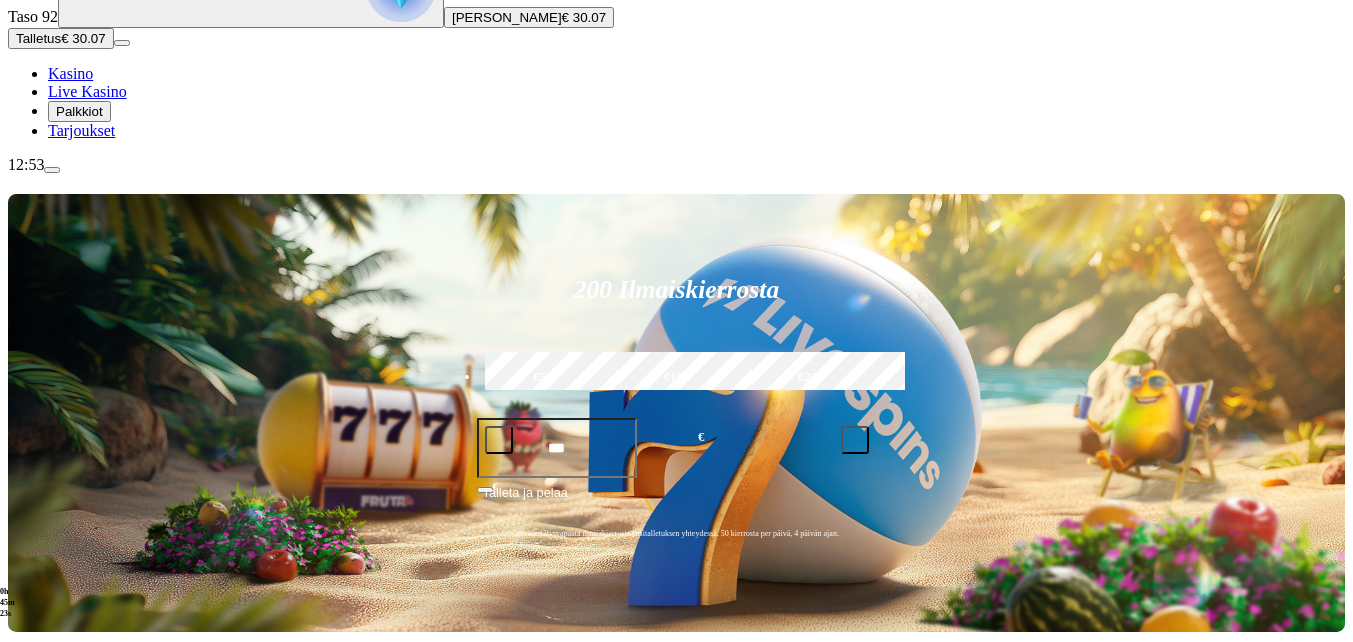 scroll, scrollTop: 200, scrollLeft: 0, axis: vertical 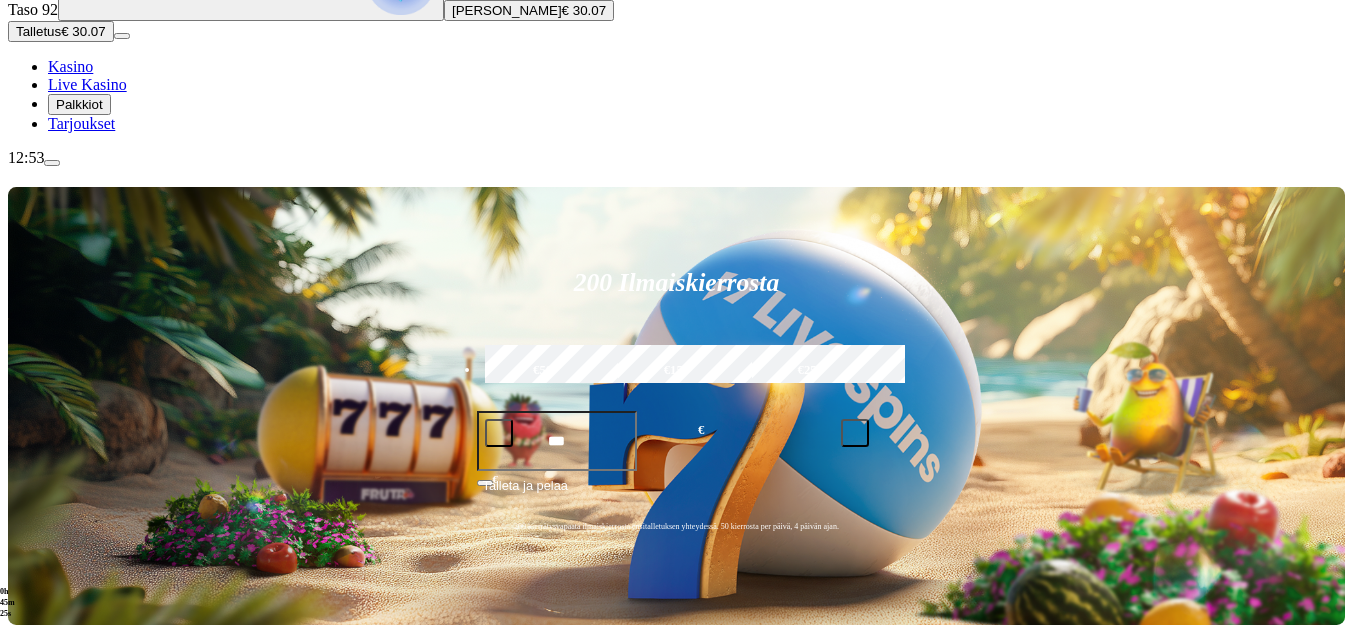 click at bounding box center [32, 895] 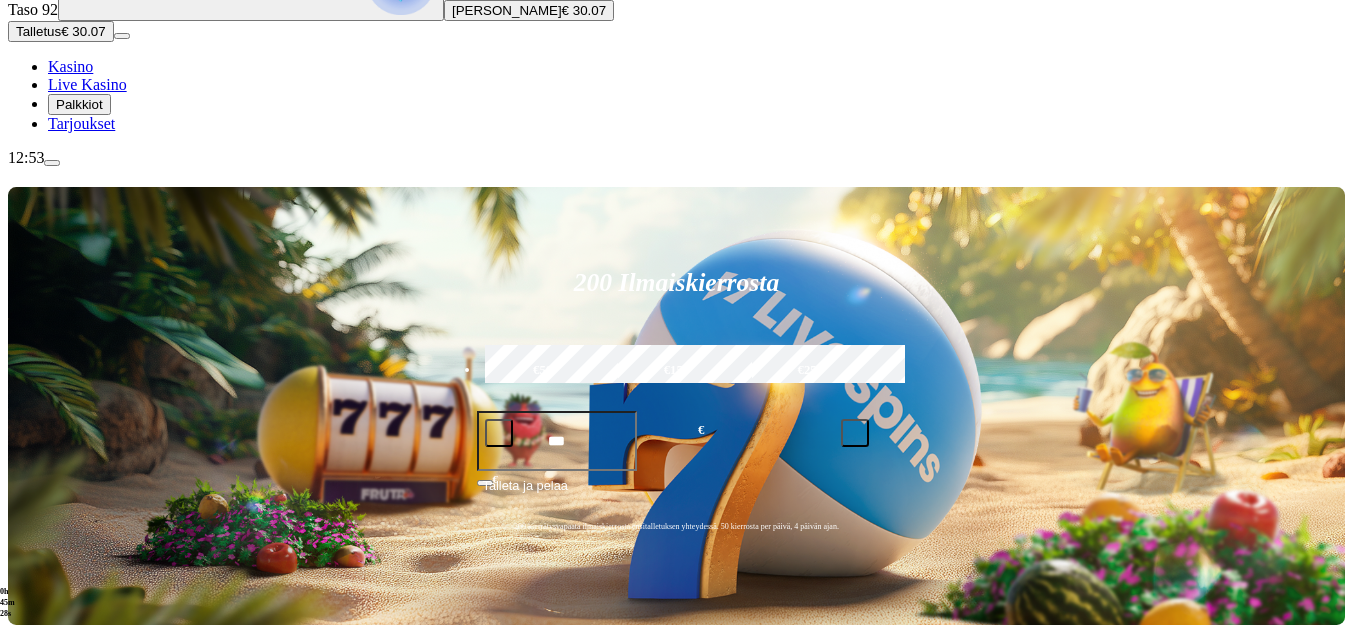 click at bounding box center (32, 895) 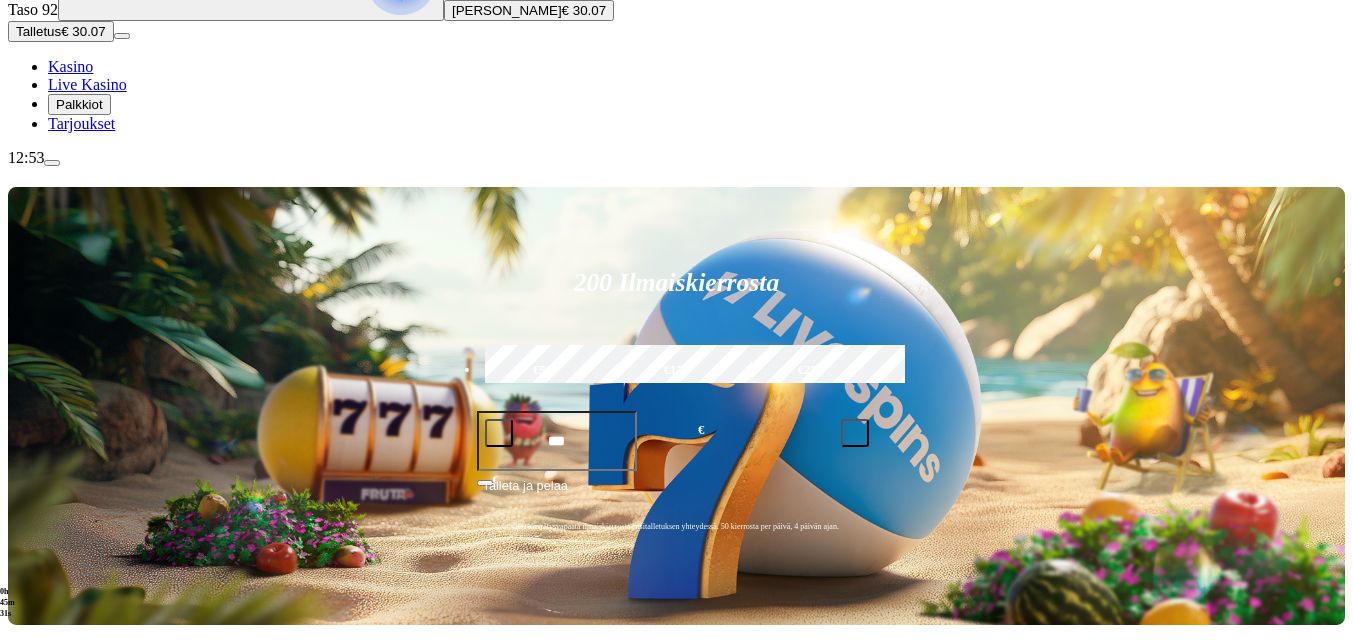 click on "Pelaa nyt" at bounding box center (-752, 1895) 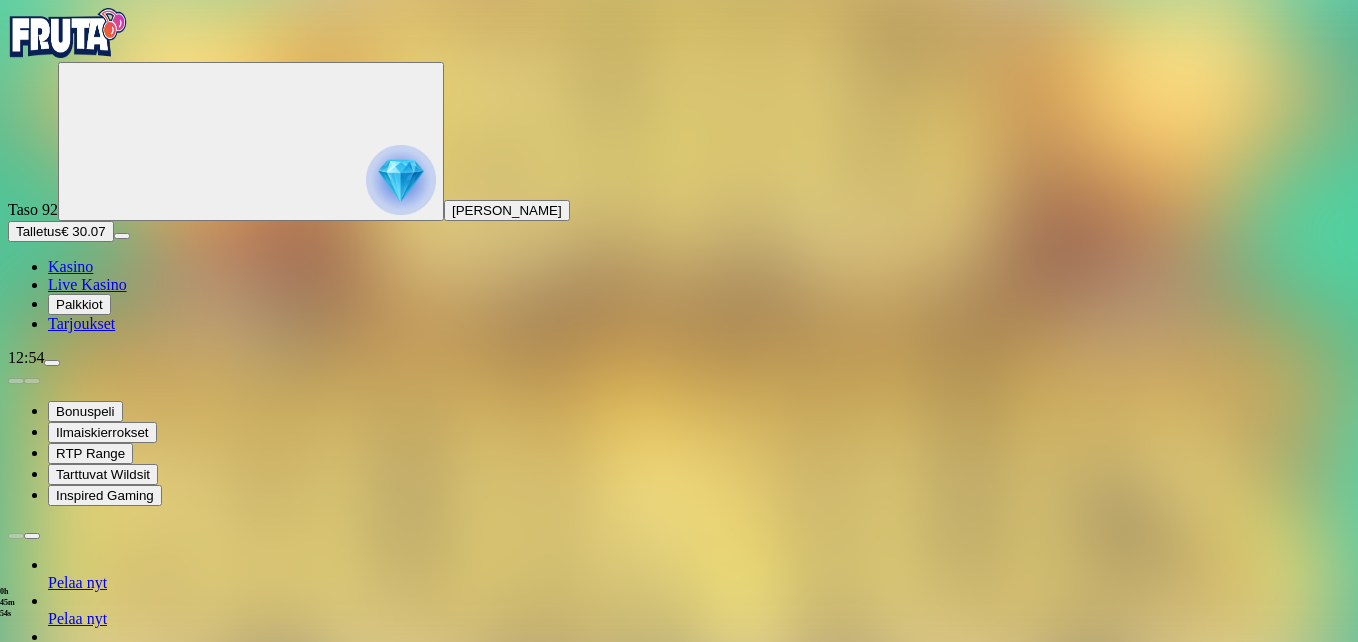 drag, startPoint x: 1239, startPoint y: 185, endPoint x: 1243, endPoint y: 259, distance: 74.10803 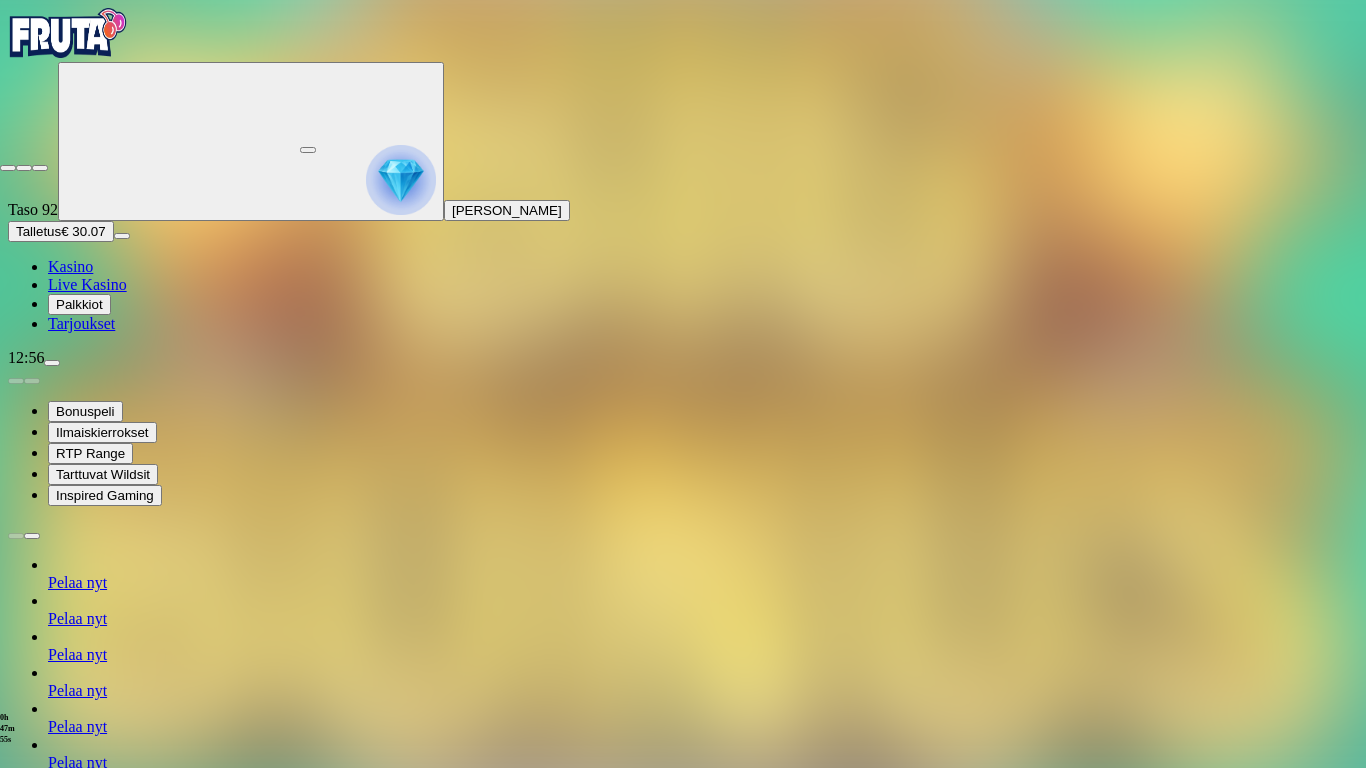 click at bounding box center (8, 168) 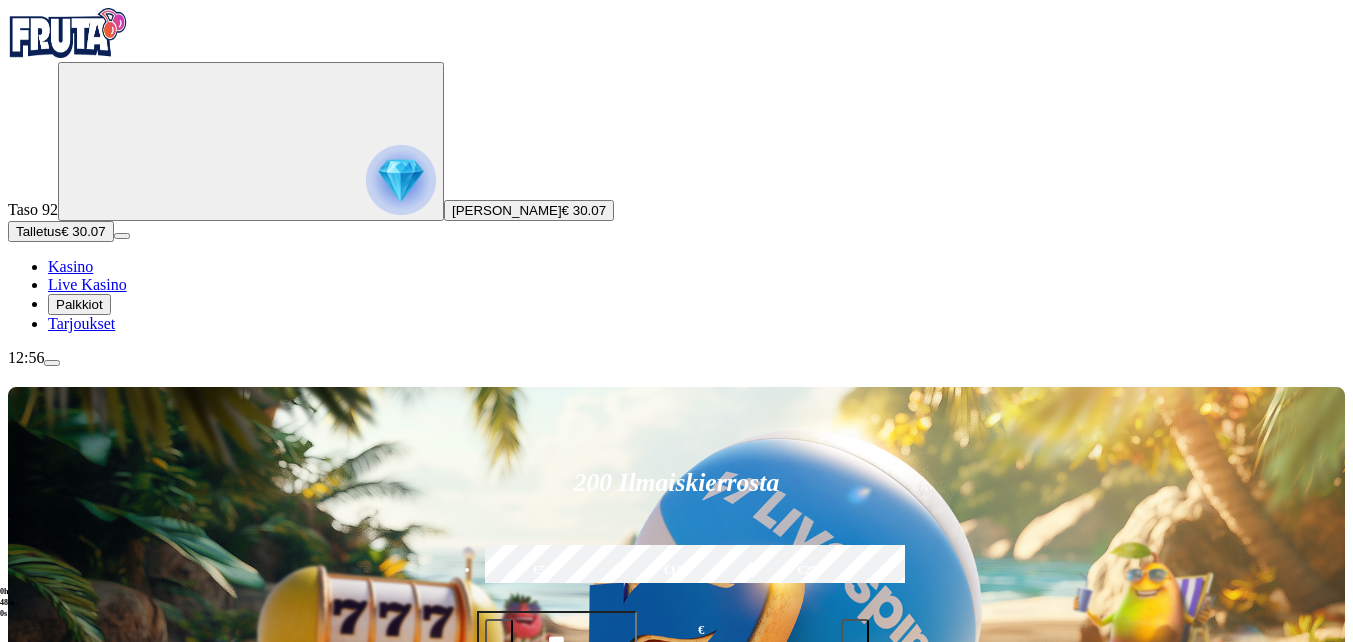 scroll, scrollTop: 500, scrollLeft: 0, axis: vertical 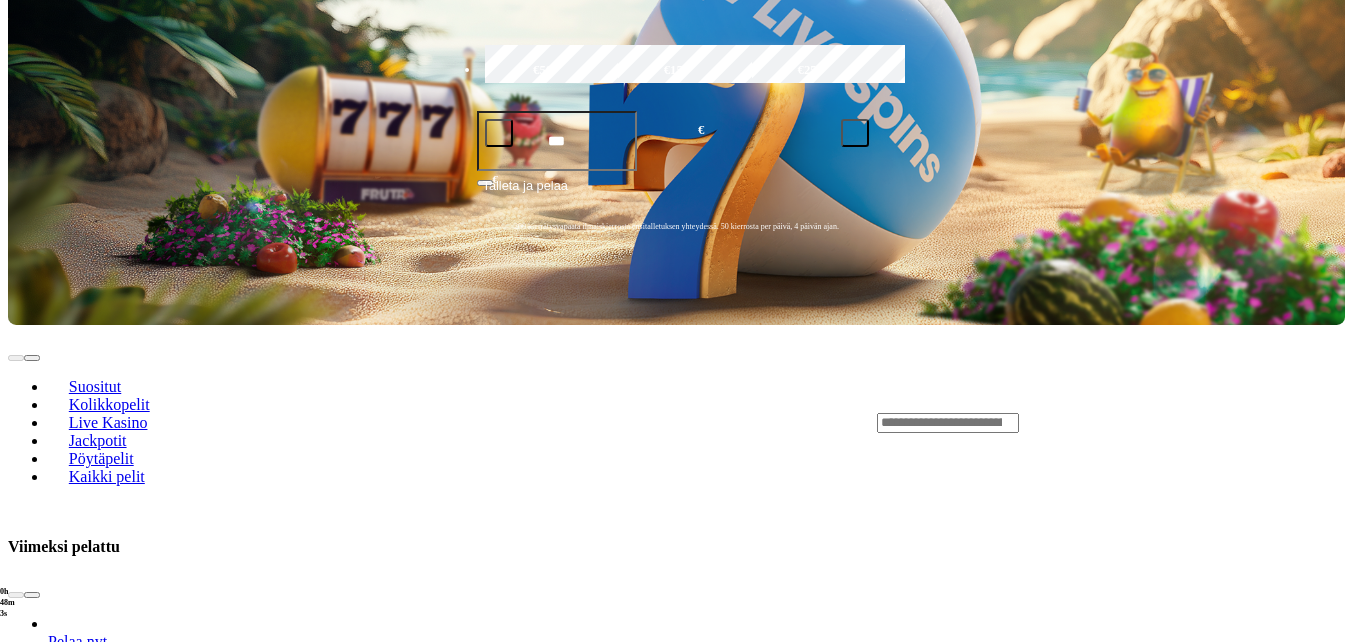 click on "Pelaa nyt" at bounding box center (77, 641) 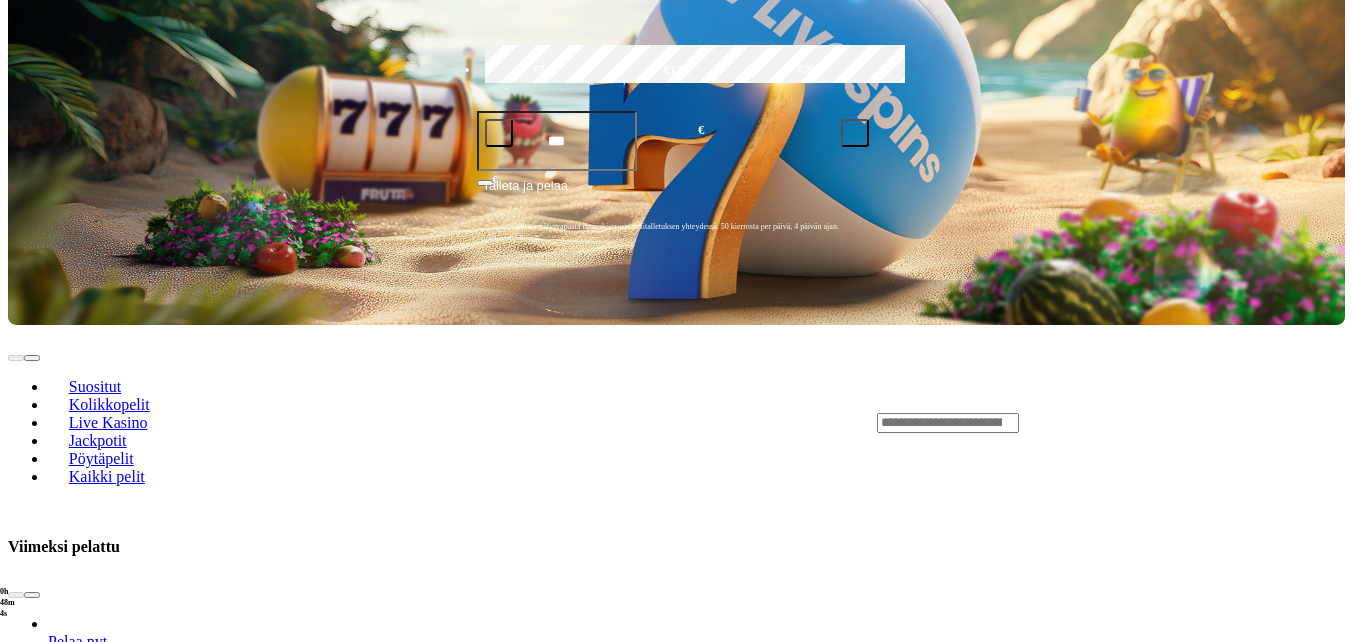 scroll, scrollTop: 0, scrollLeft: 0, axis: both 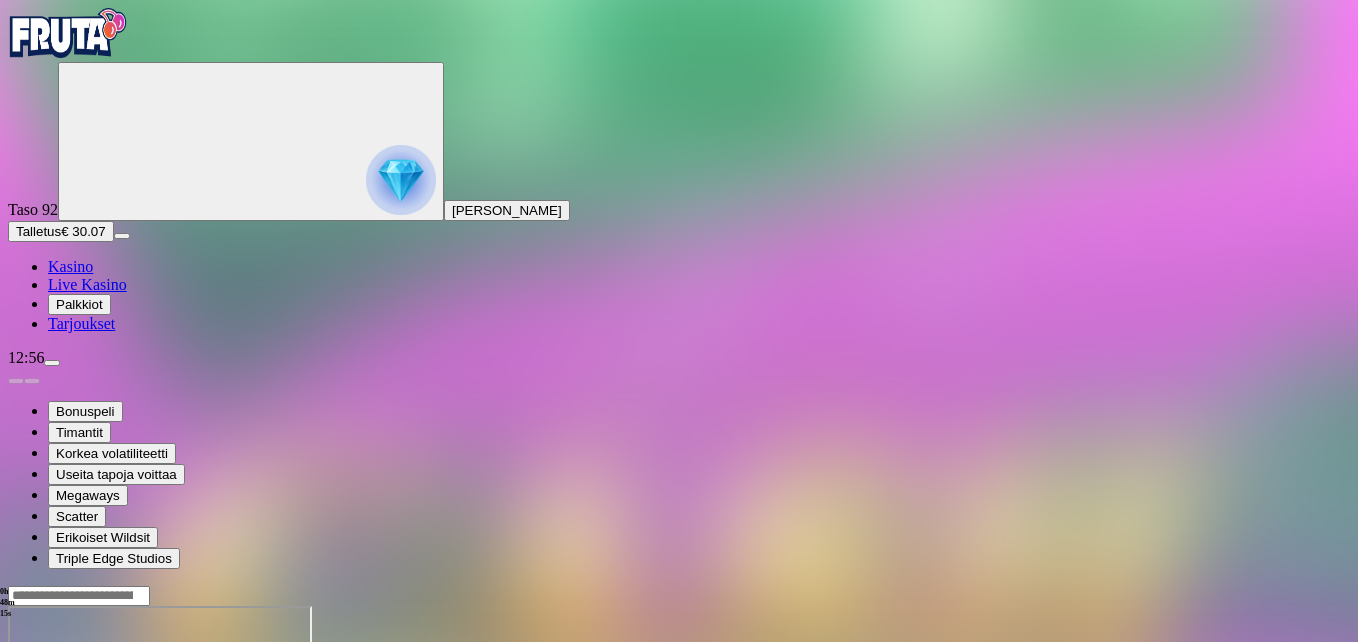 click at bounding box center (48, 778) 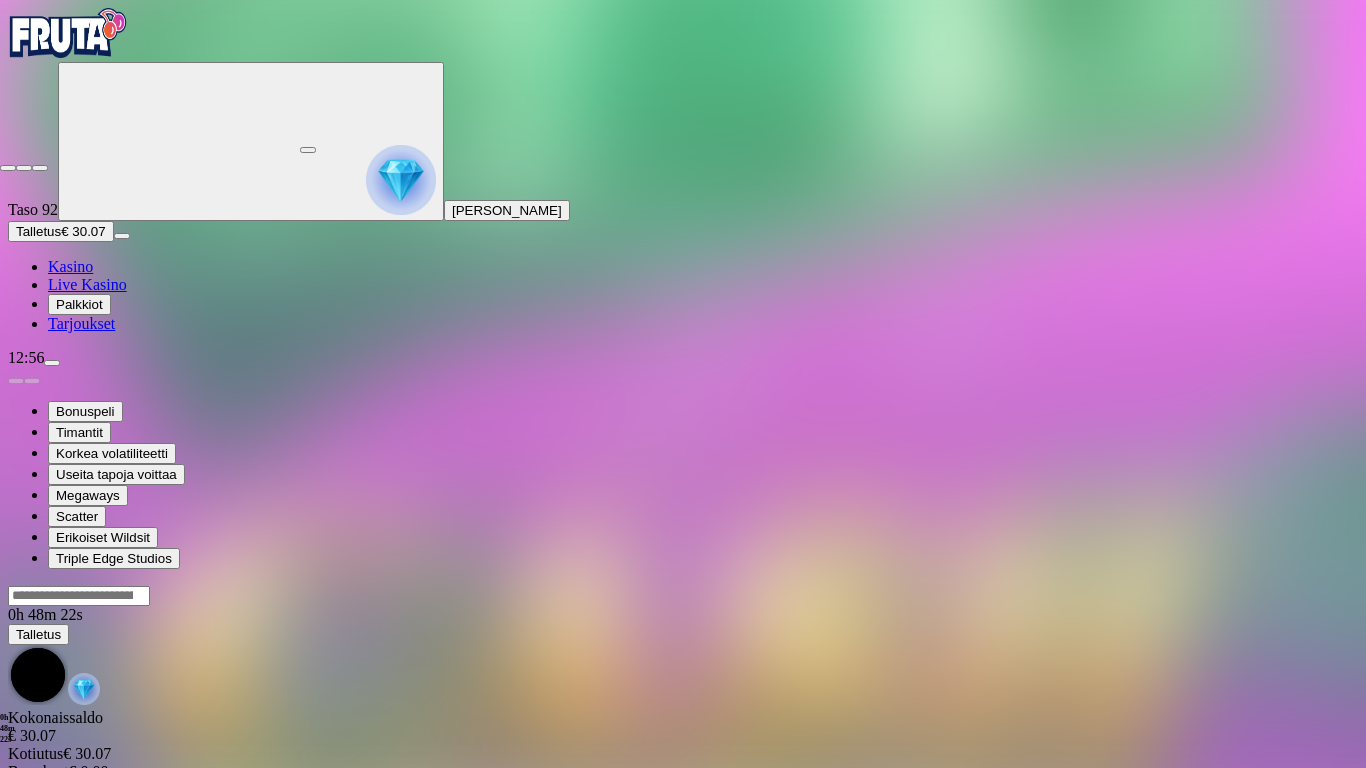 click at bounding box center (8, 168) 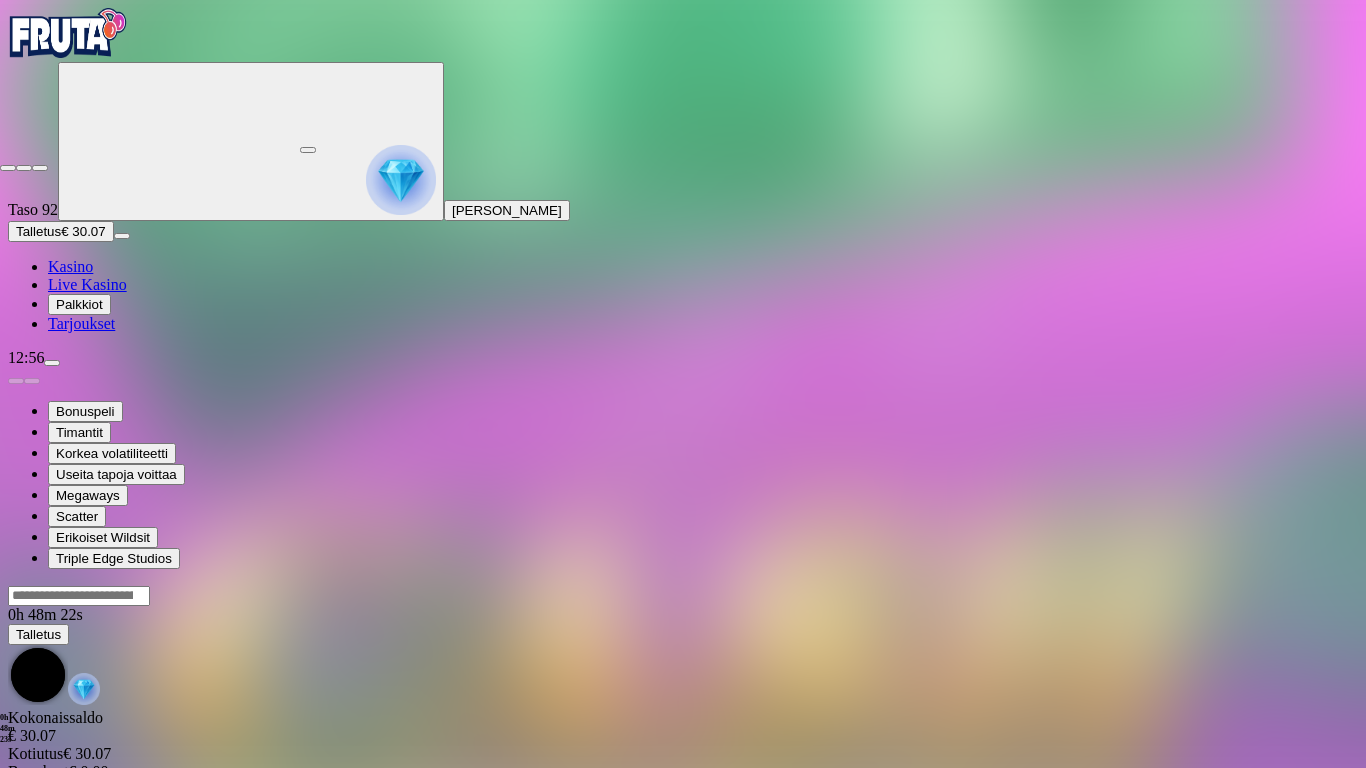click at bounding box center (308, 150) 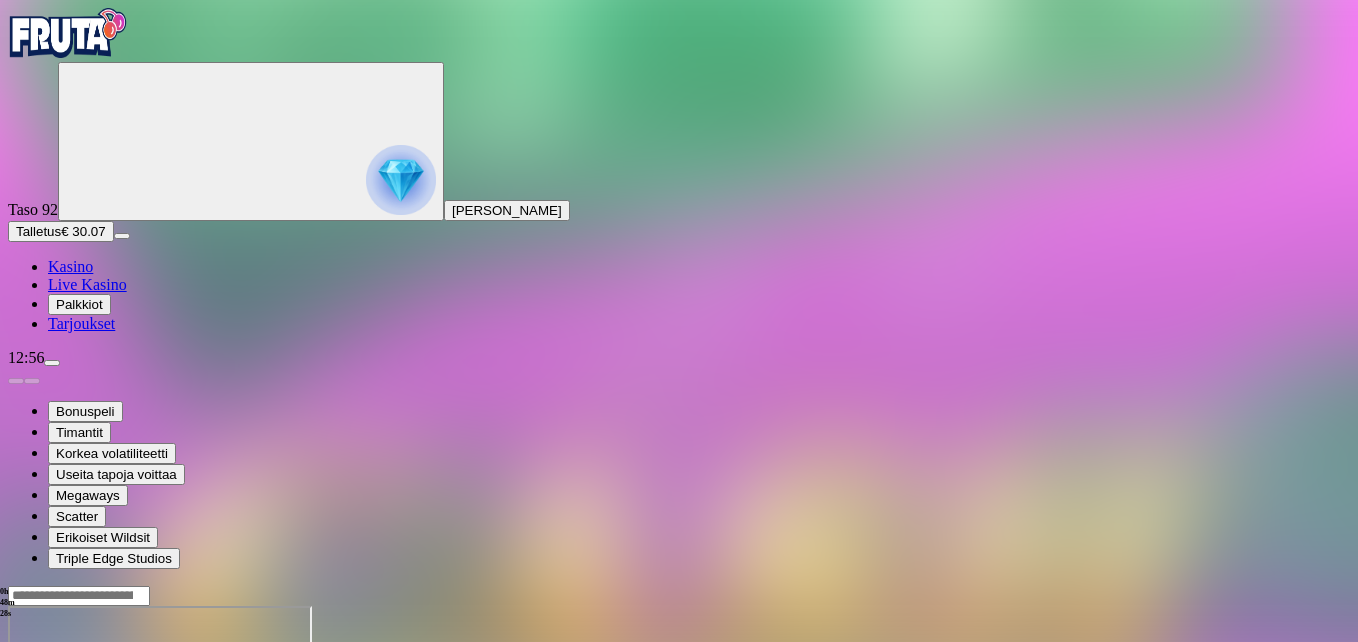 click at bounding box center (16, 778) 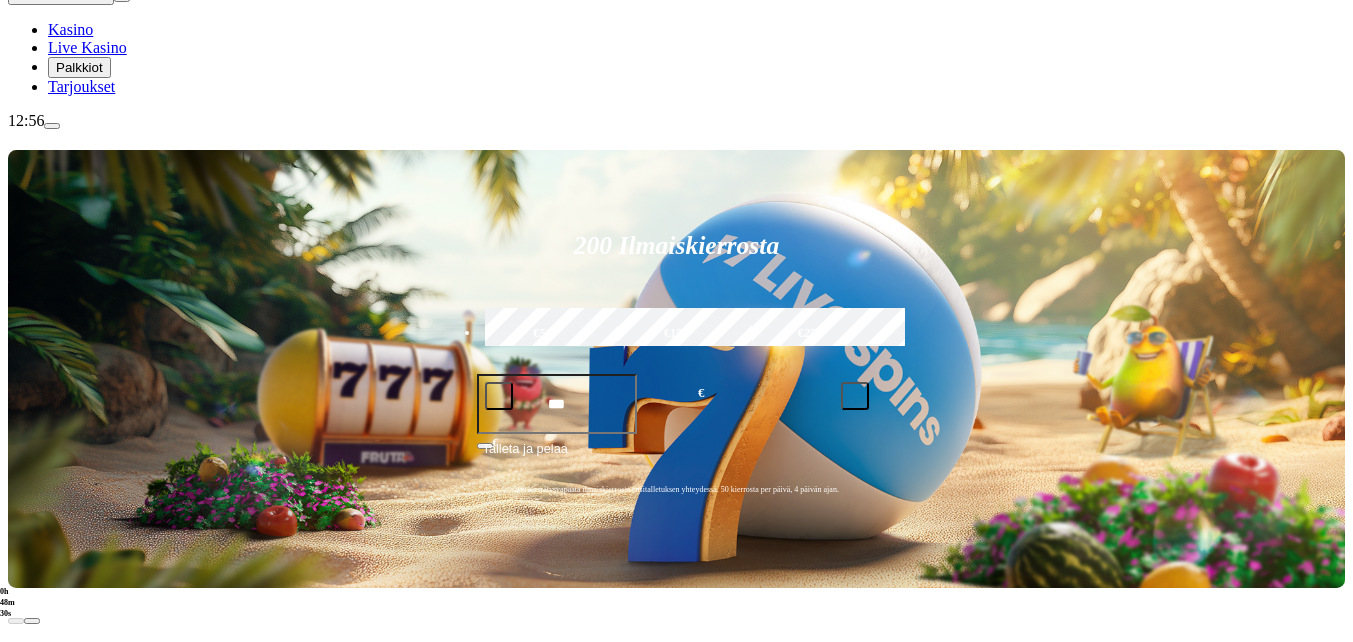 scroll, scrollTop: 400, scrollLeft: 0, axis: vertical 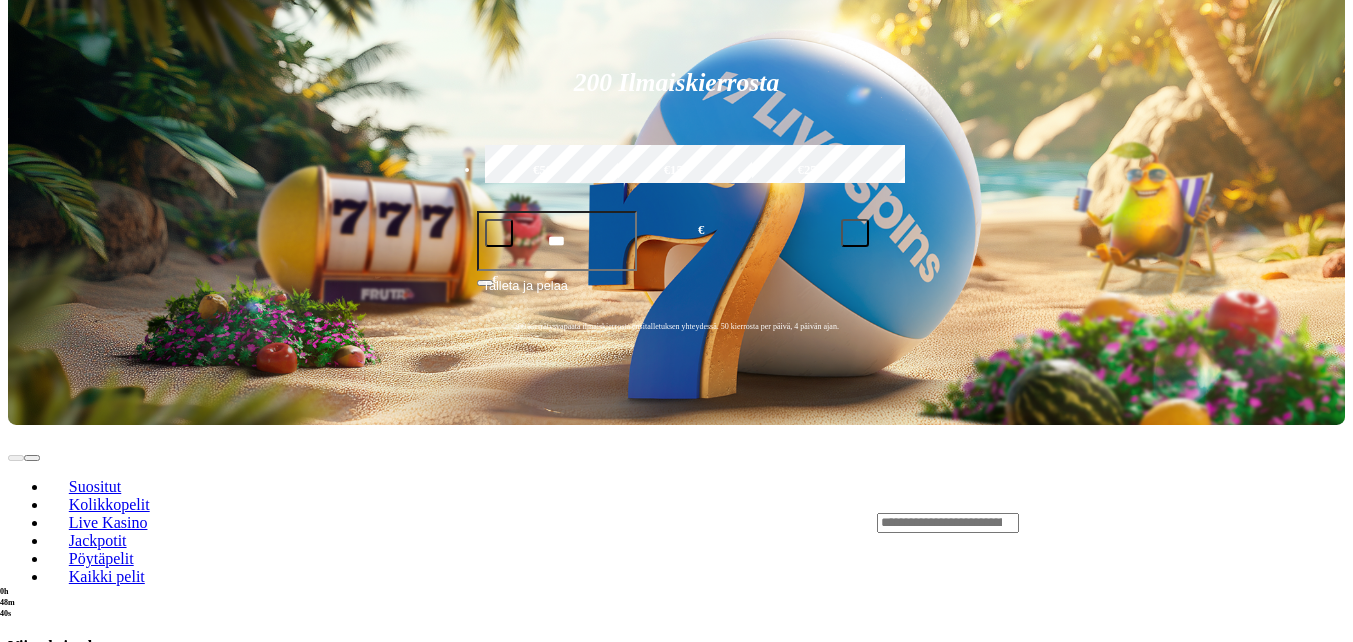 click on "Pelaa nyt" at bounding box center (77, 1993) 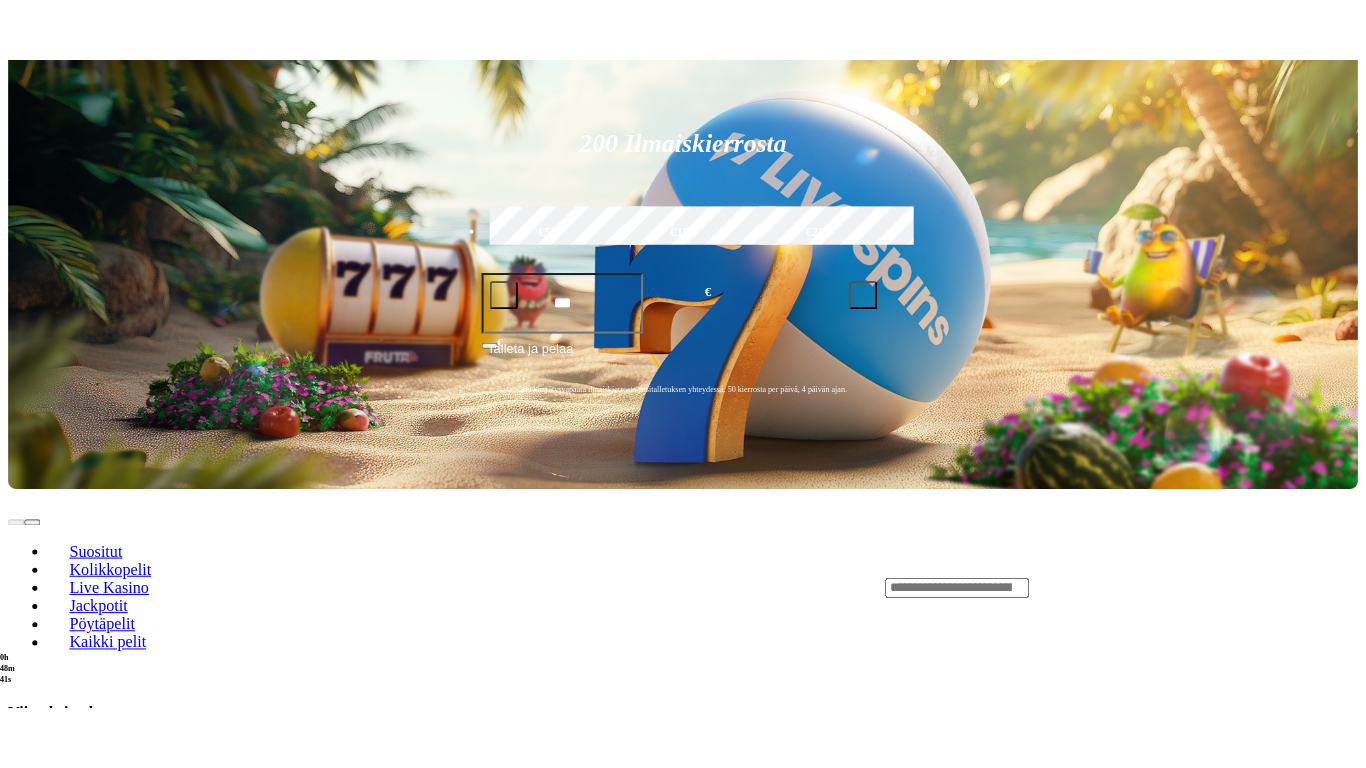 scroll, scrollTop: 0, scrollLeft: 0, axis: both 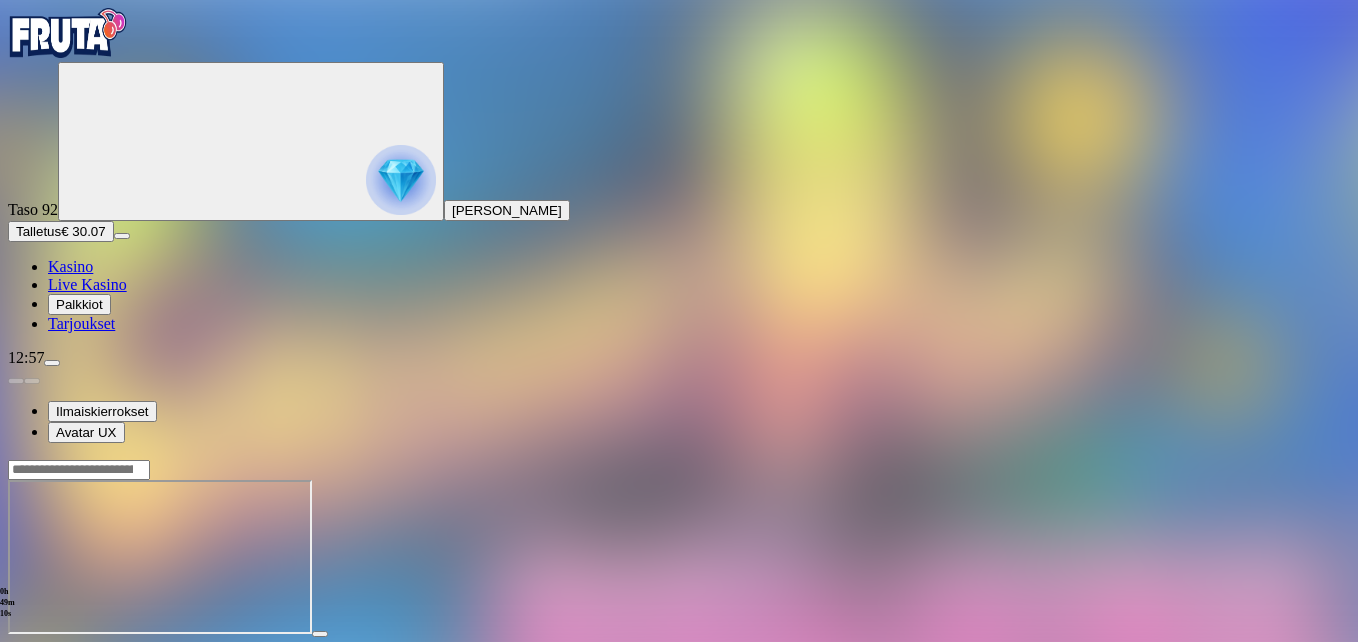 click at bounding box center (48, 652) 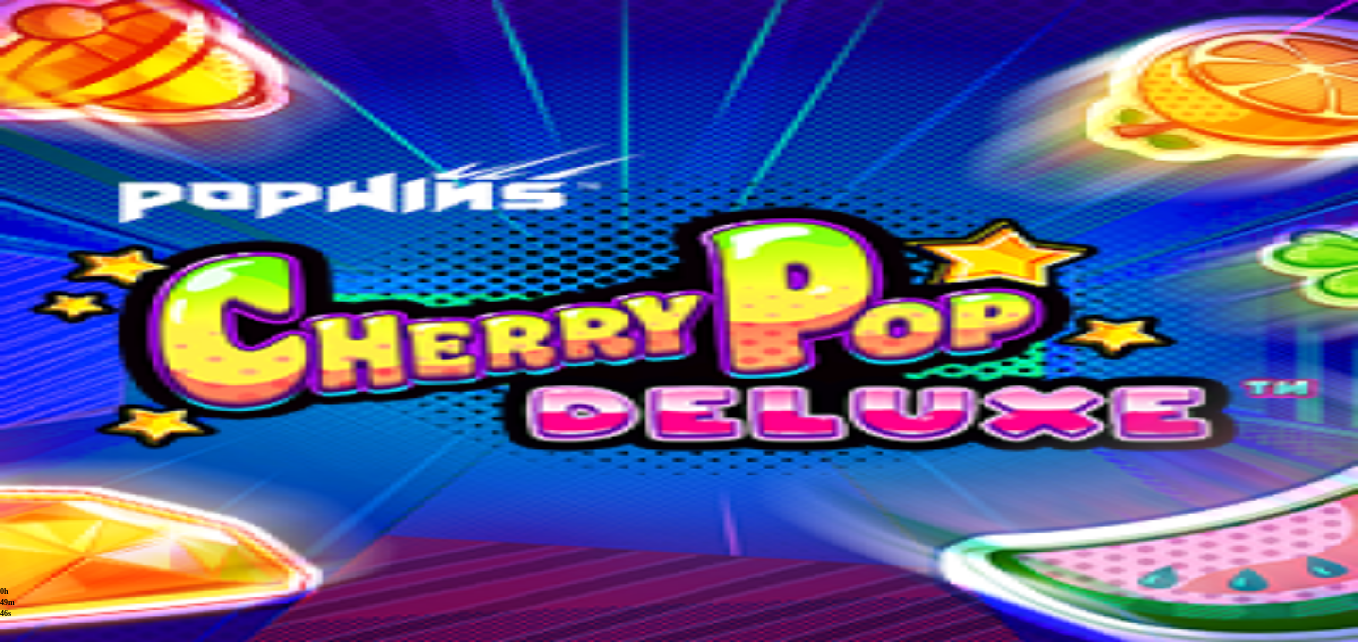 scroll, scrollTop: 0, scrollLeft: 0, axis: both 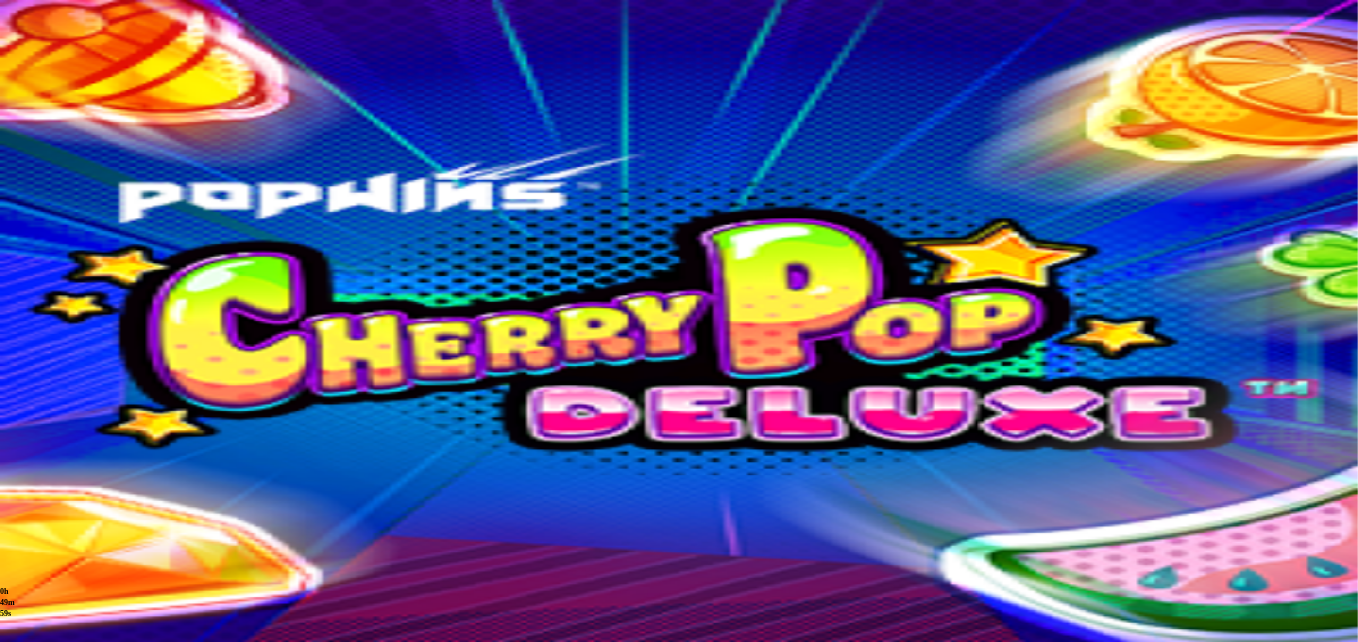 click at bounding box center [48, 652] 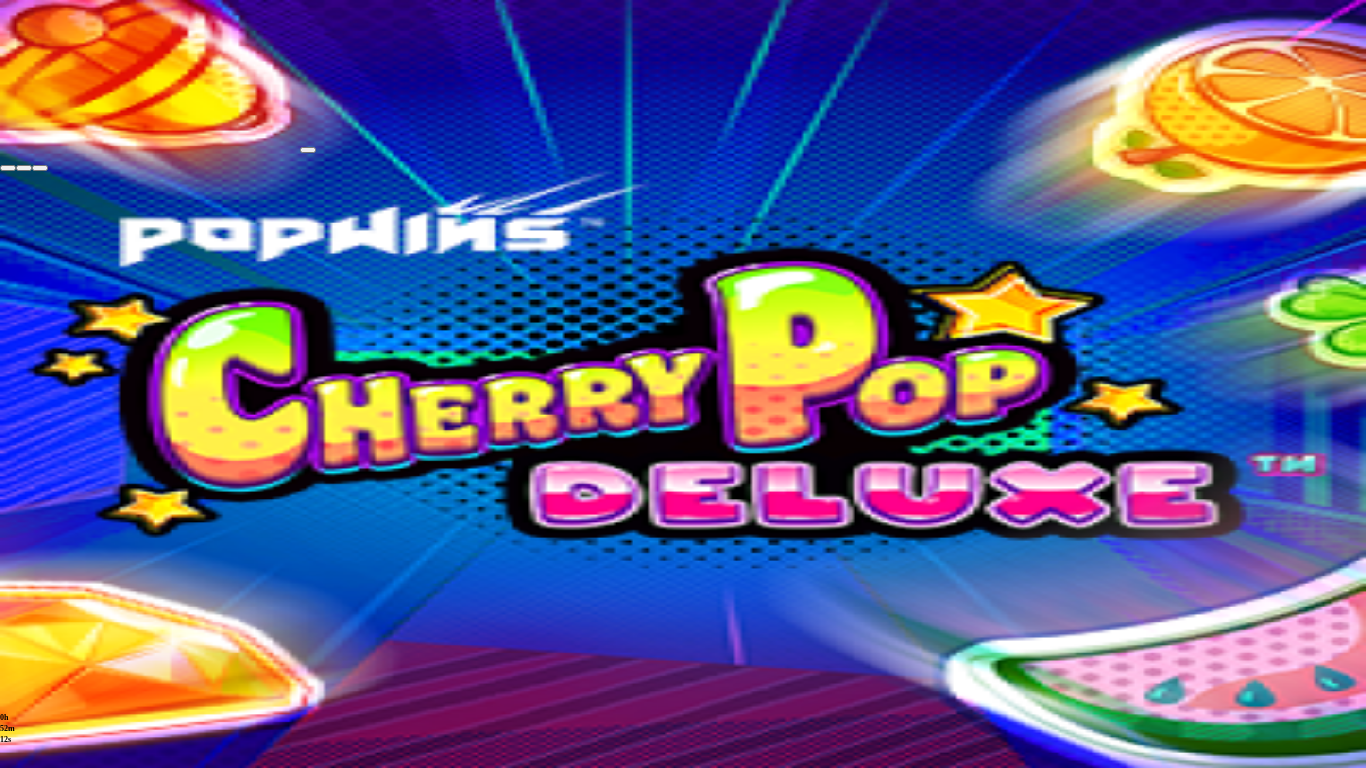click at bounding box center (8, 168) 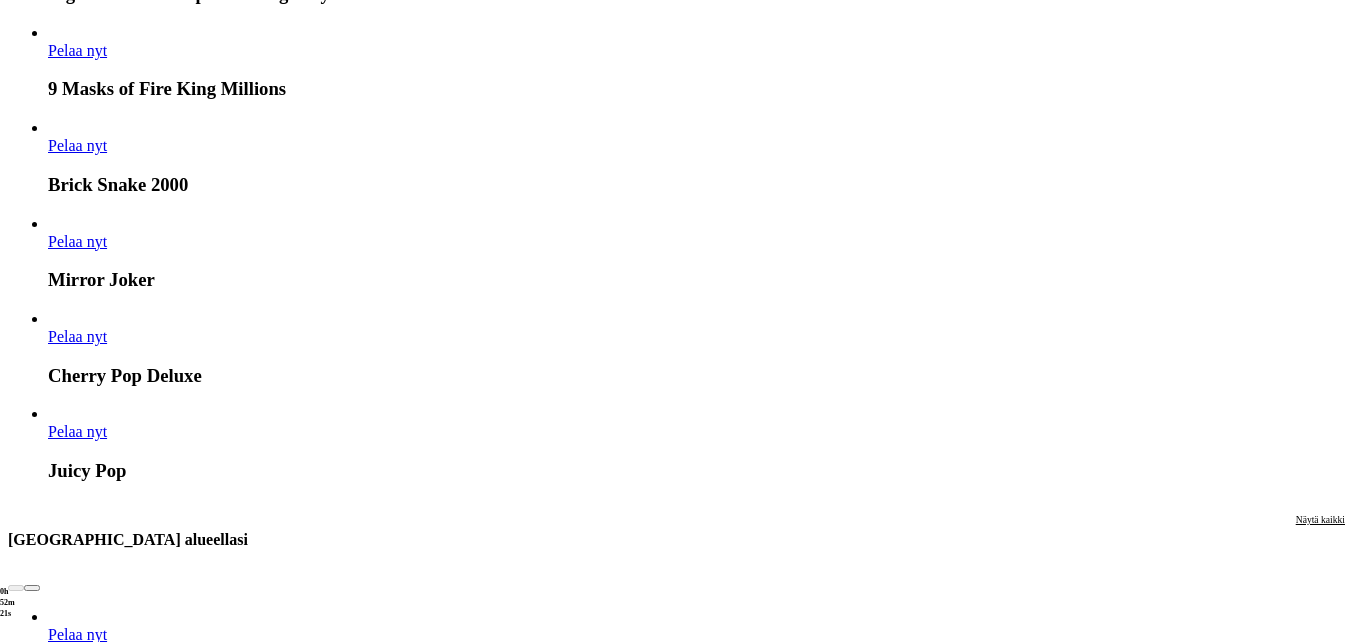 scroll, scrollTop: 1700, scrollLeft: 0, axis: vertical 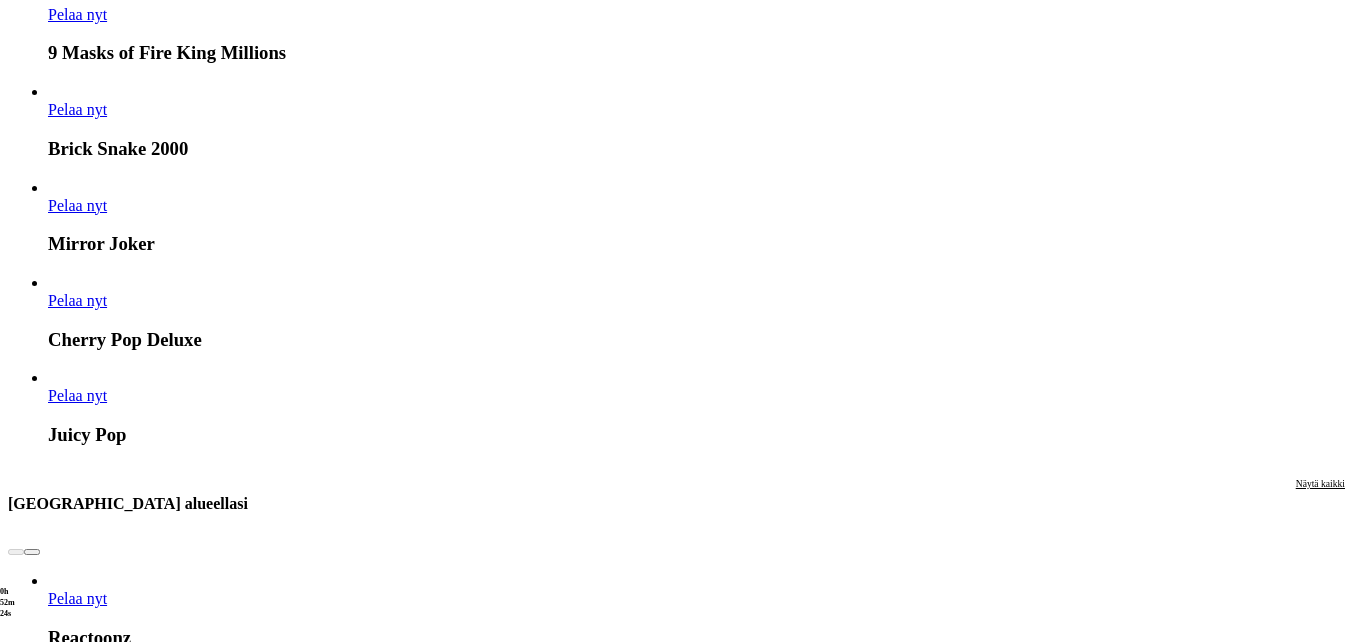 click on "Pelaa nyt" at bounding box center (77, 16247) 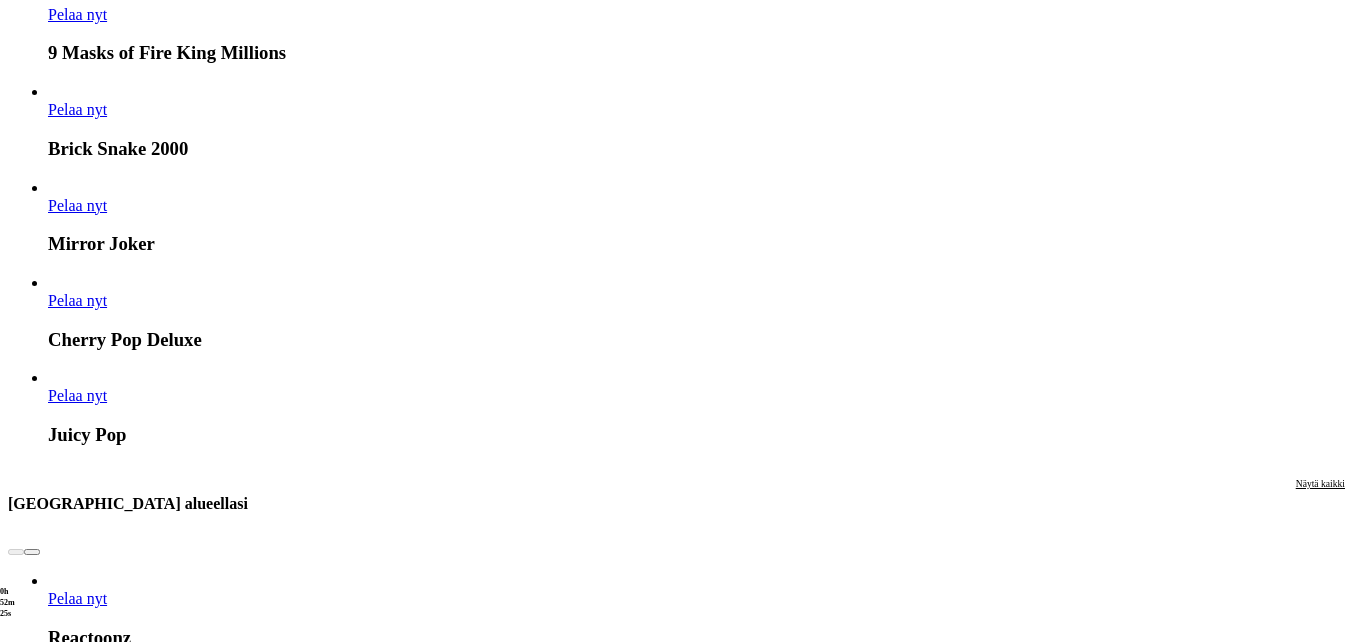 scroll, scrollTop: 0, scrollLeft: 0, axis: both 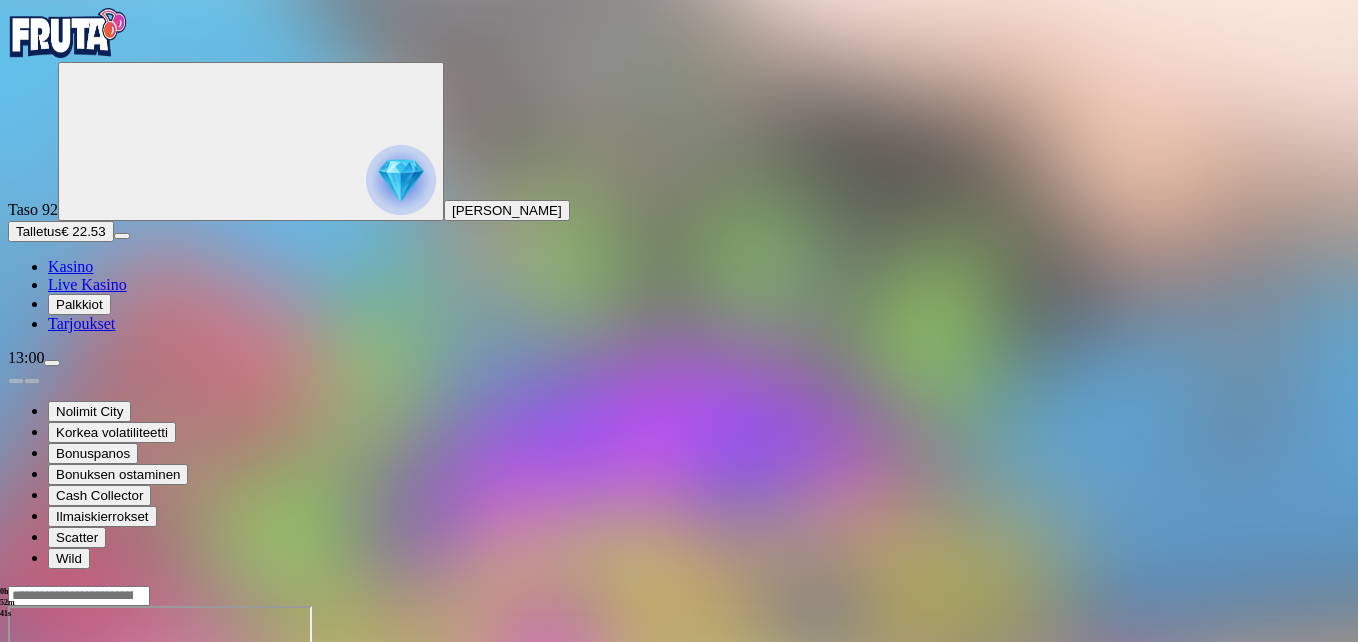 click at bounding box center (48, 778) 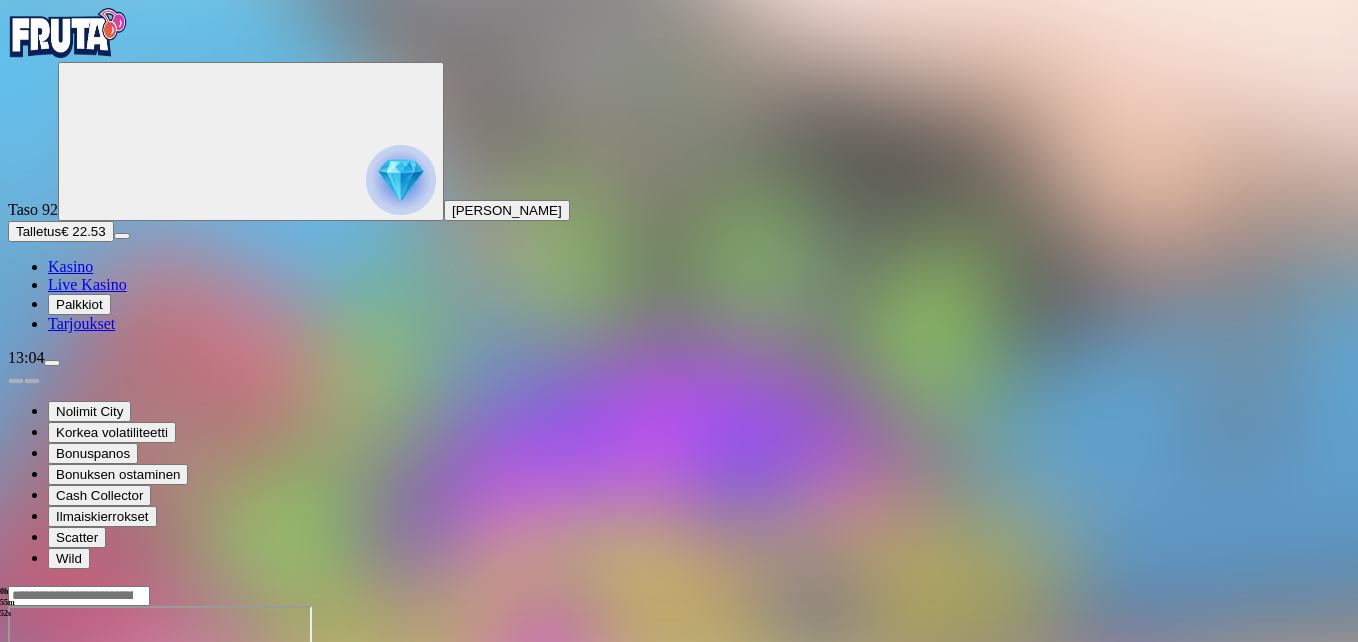 click at bounding box center (16, 778) 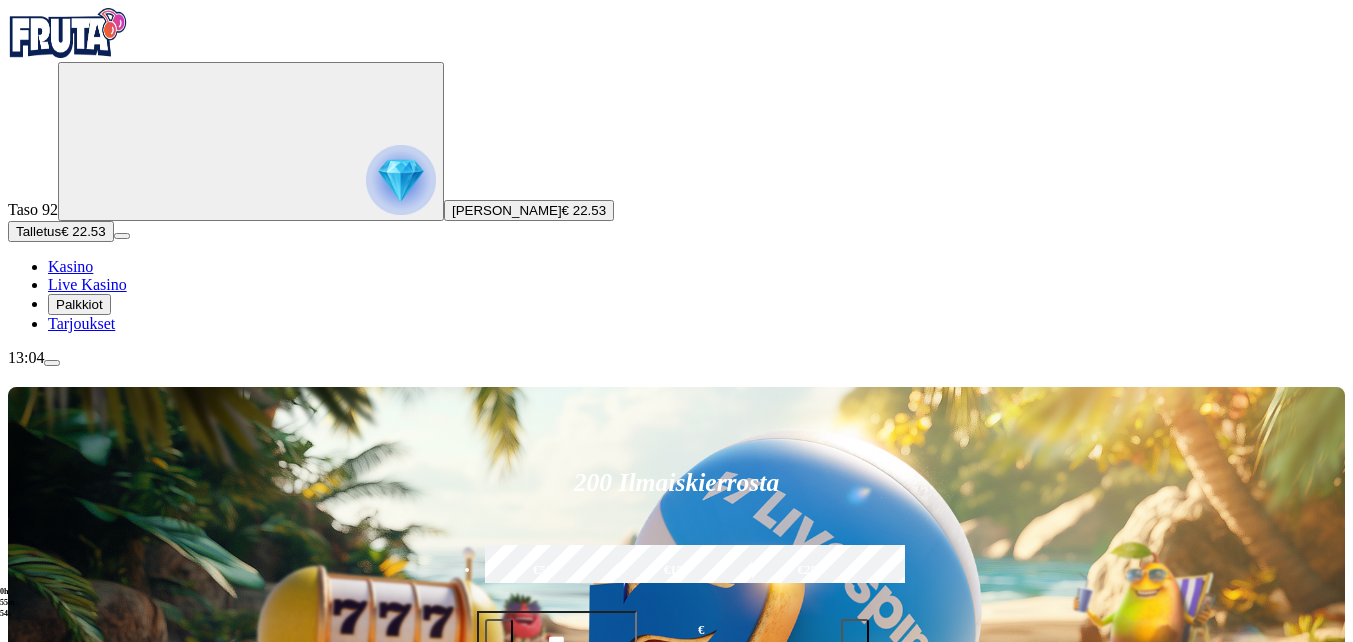 click on "Talletus" at bounding box center [38, 231] 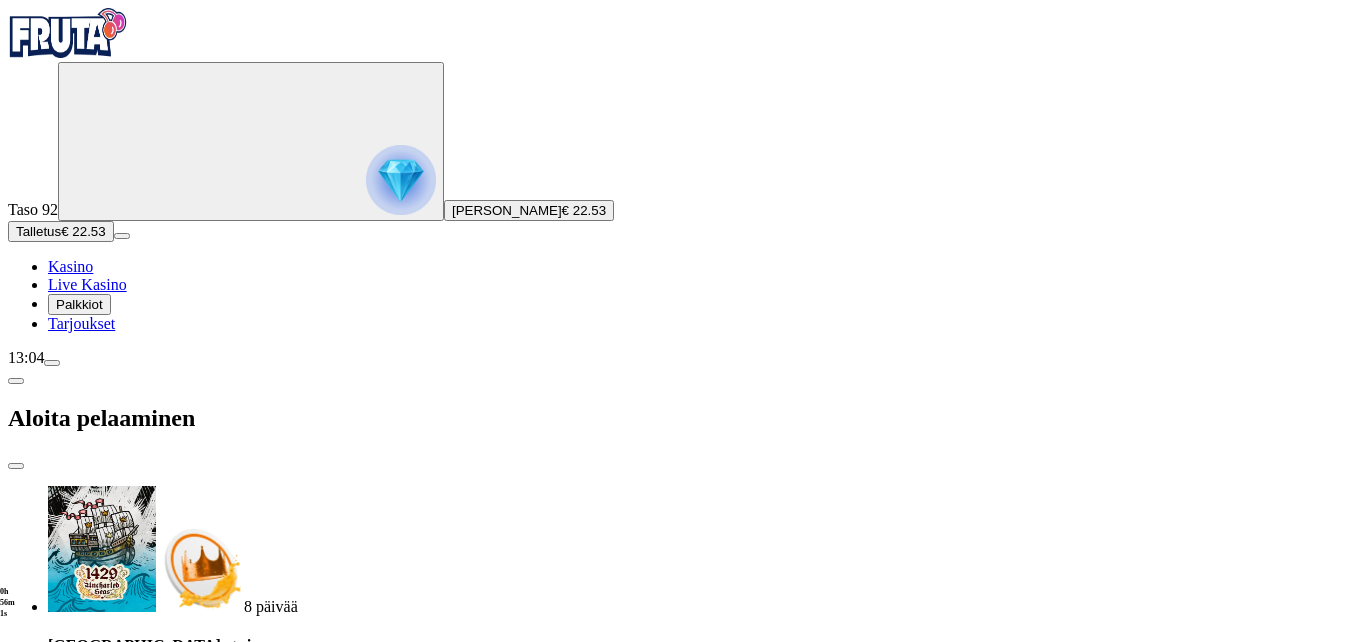 click on "***" at bounding box center [77, 1843] 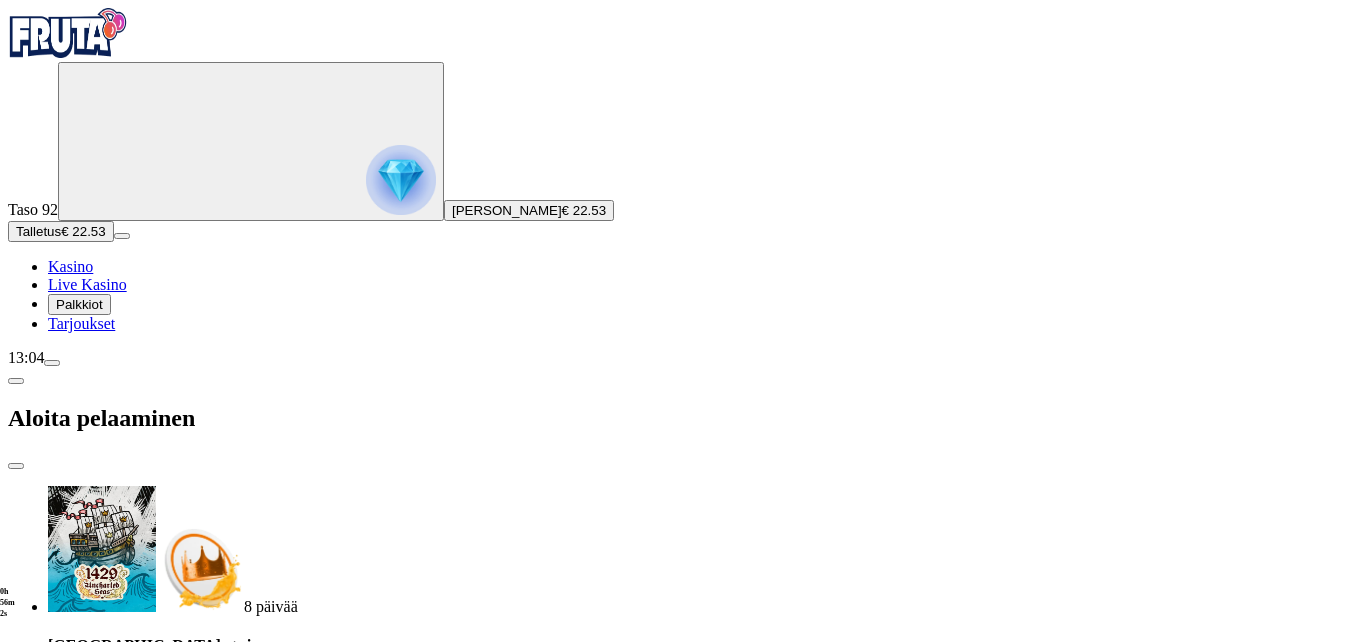 type on "*" 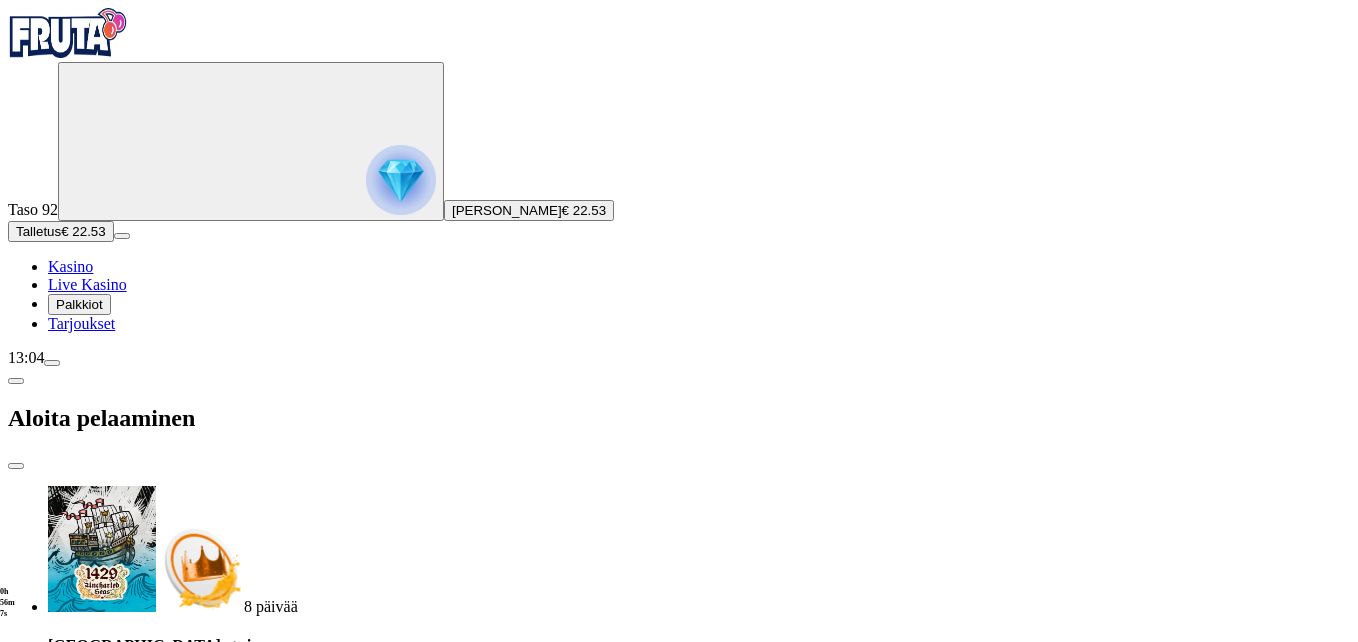 type on "**" 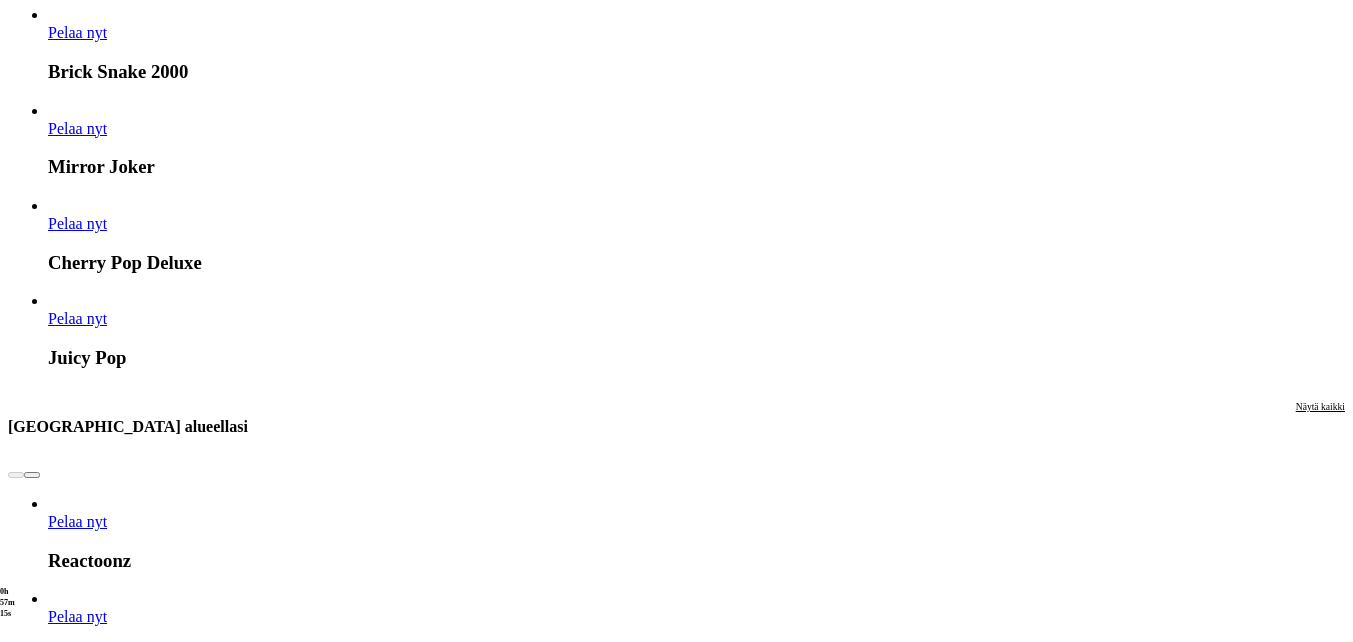 scroll, scrollTop: 2000, scrollLeft: 0, axis: vertical 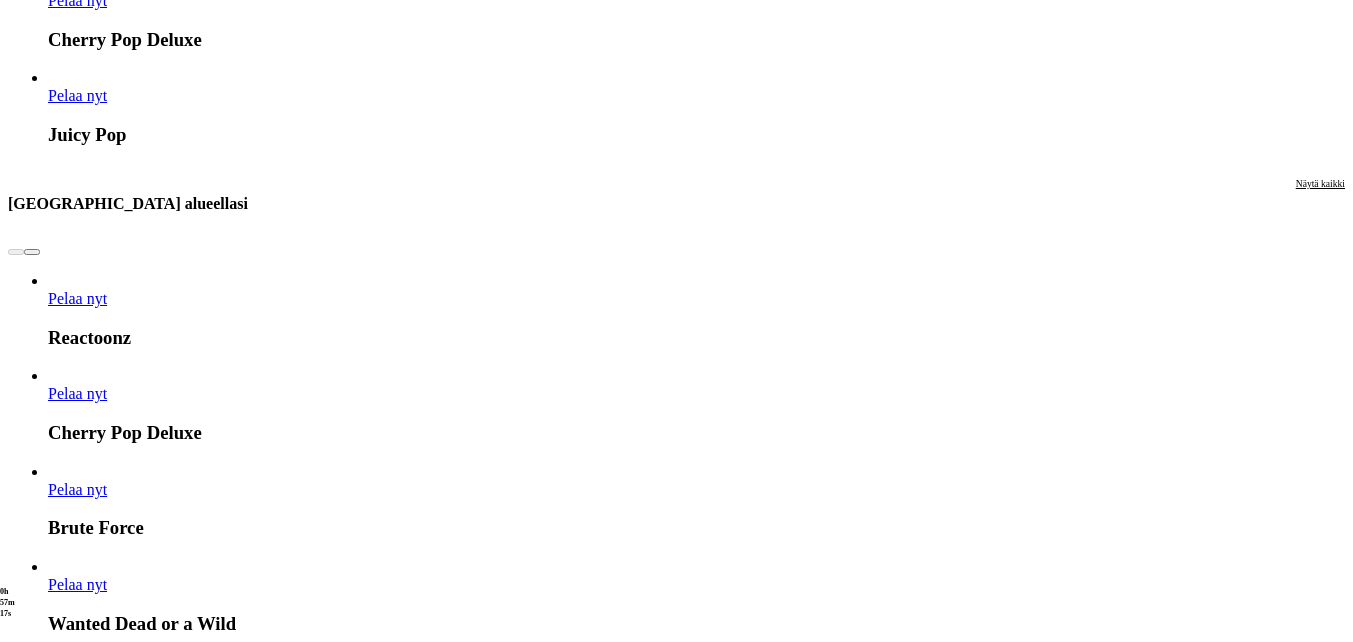 click on "Pelaa nyt" at bounding box center [77, 16138] 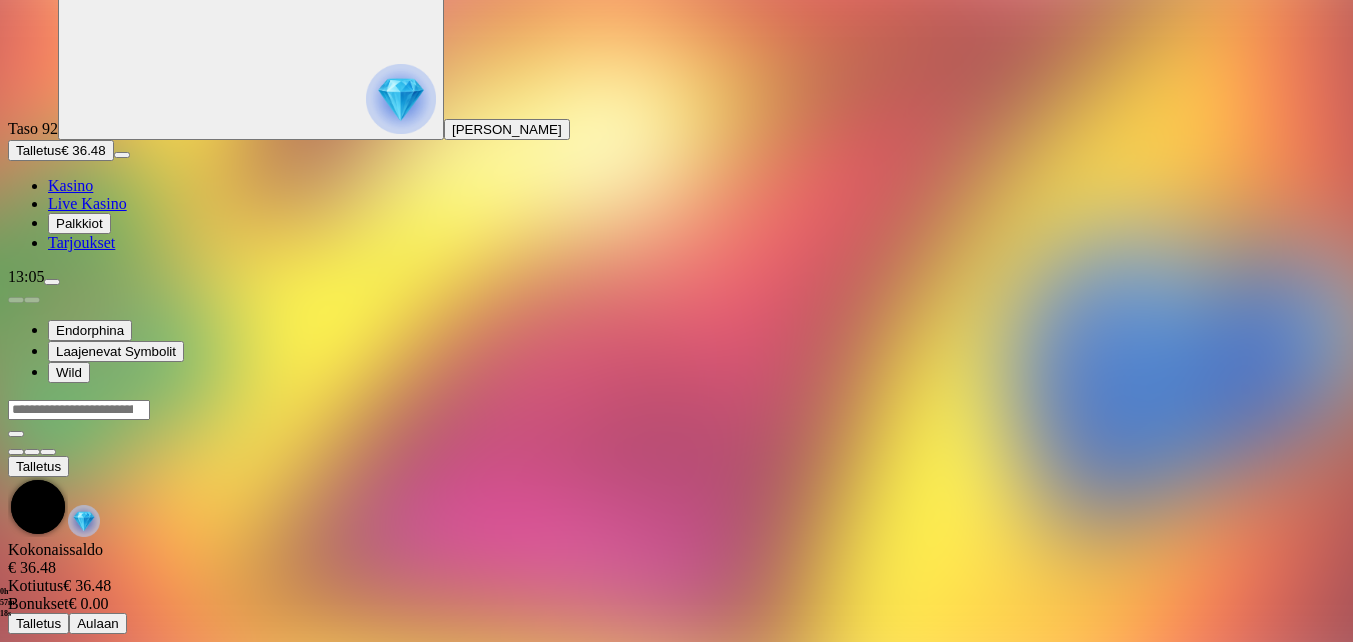 scroll, scrollTop: 0, scrollLeft: 0, axis: both 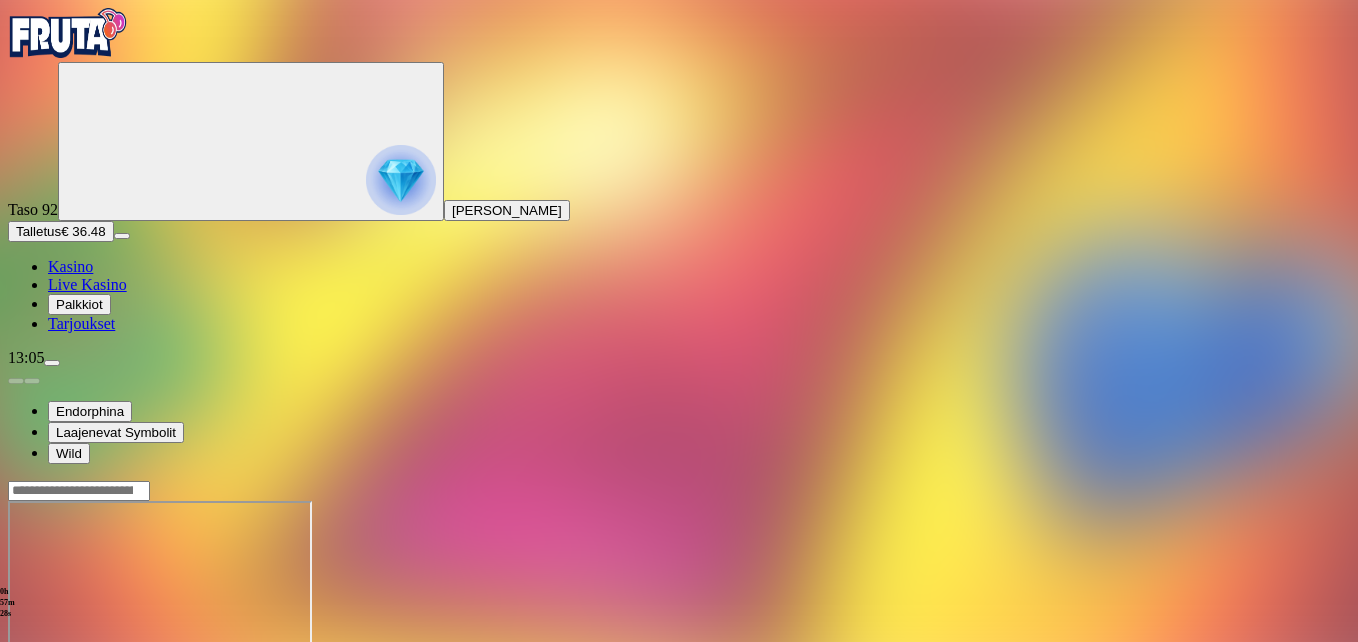drag, startPoint x: 1245, startPoint y: 101, endPoint x: 1252, endPoint y: 176, distance: 75.32596 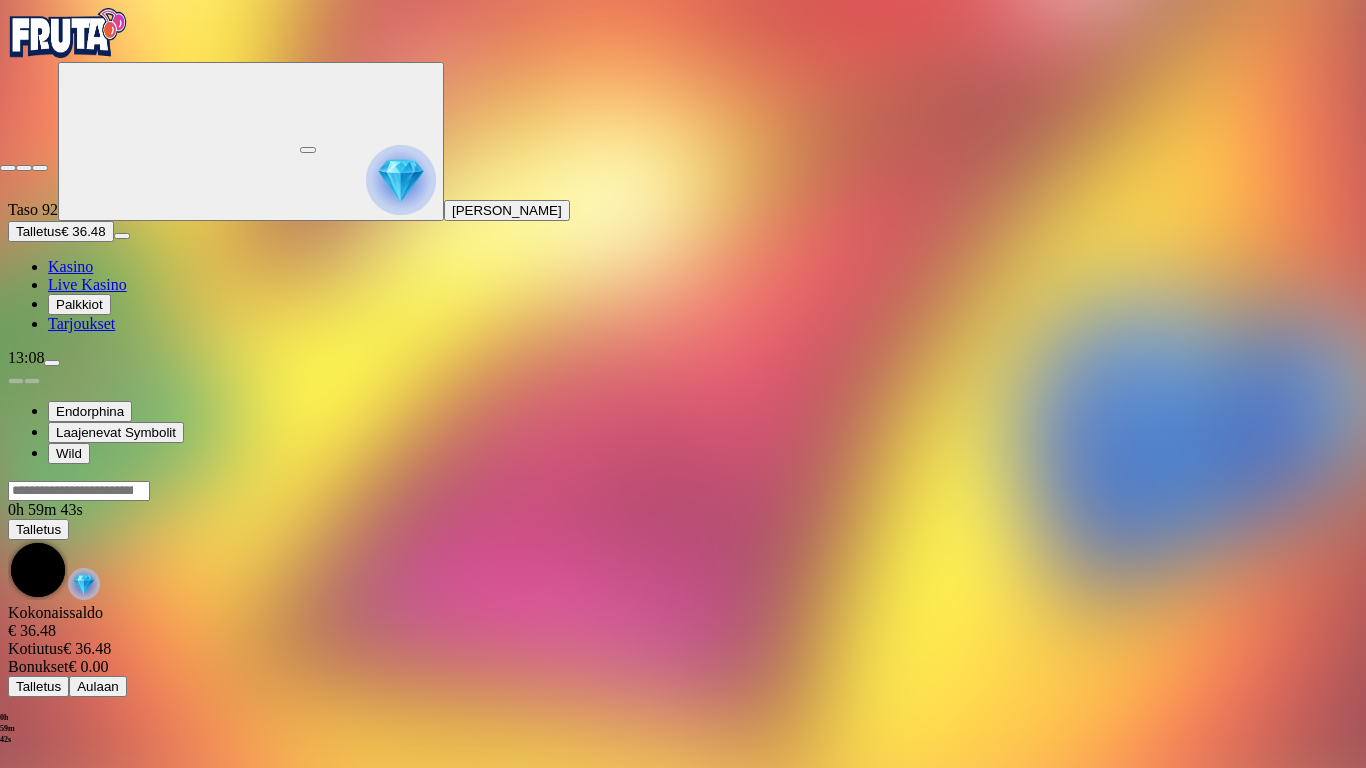 click at bounding box center [8, 168] 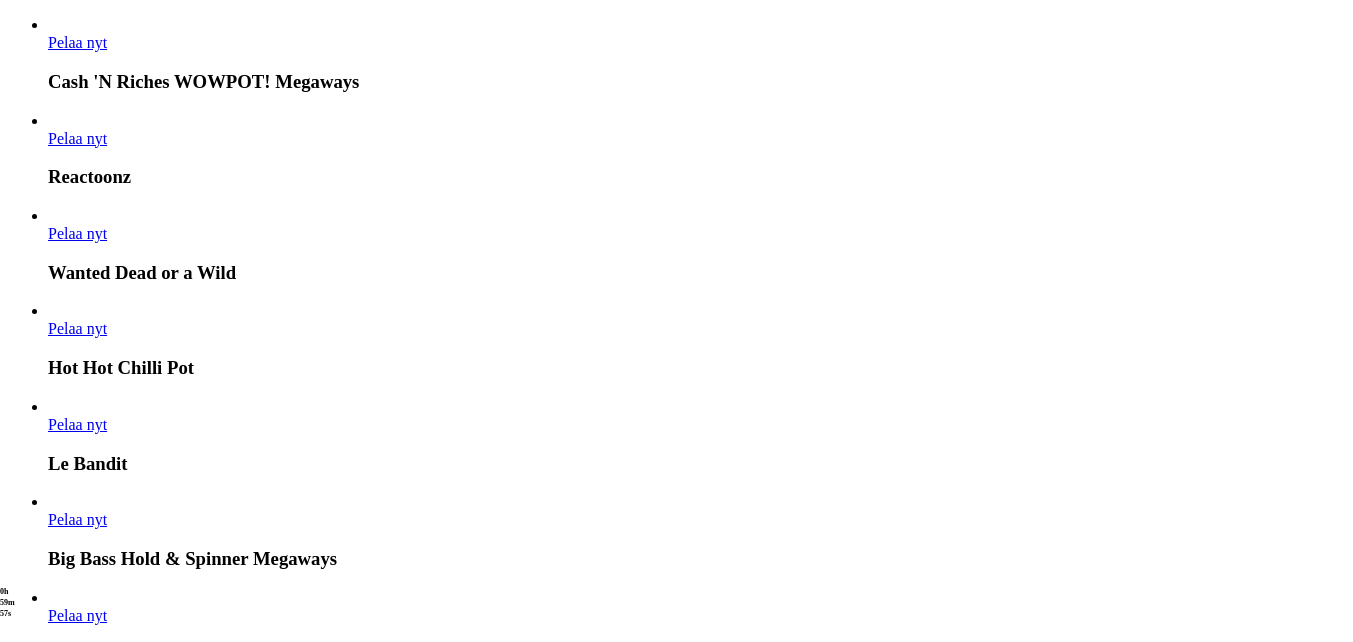 scroll, scrollTop: 1100, scrollLeft: 0, axis: vertical 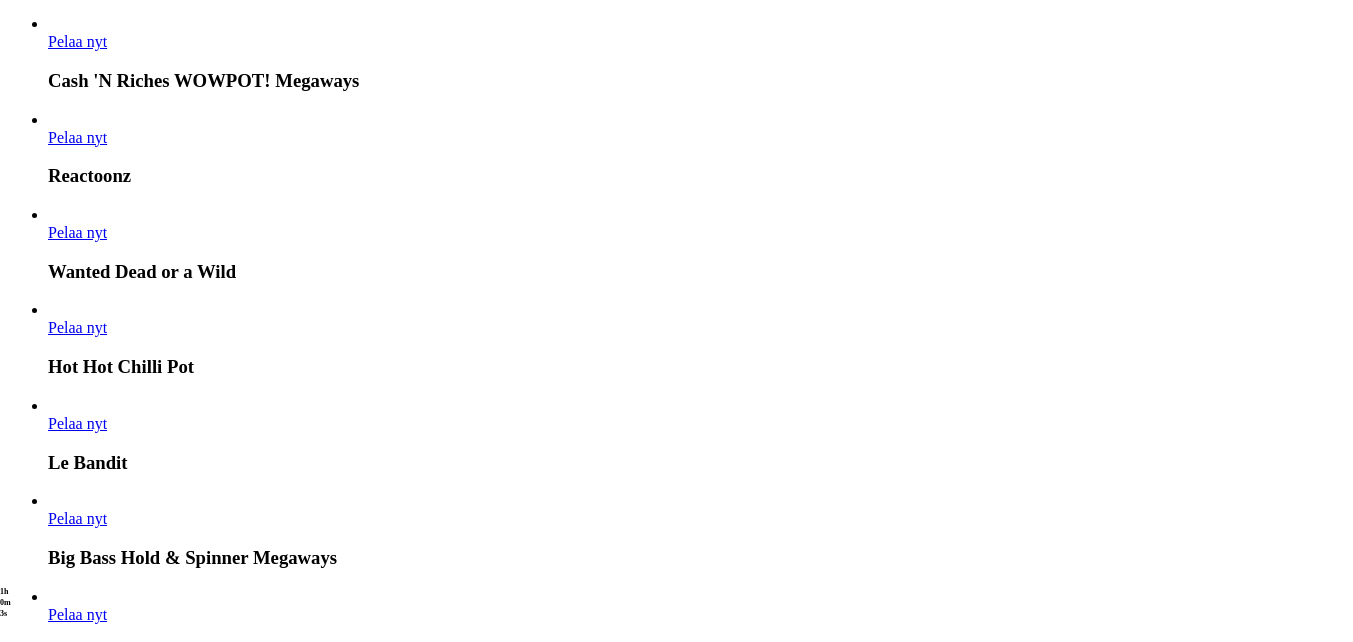 click on "Pelaa nyt" at bounding box center [77, 15690] 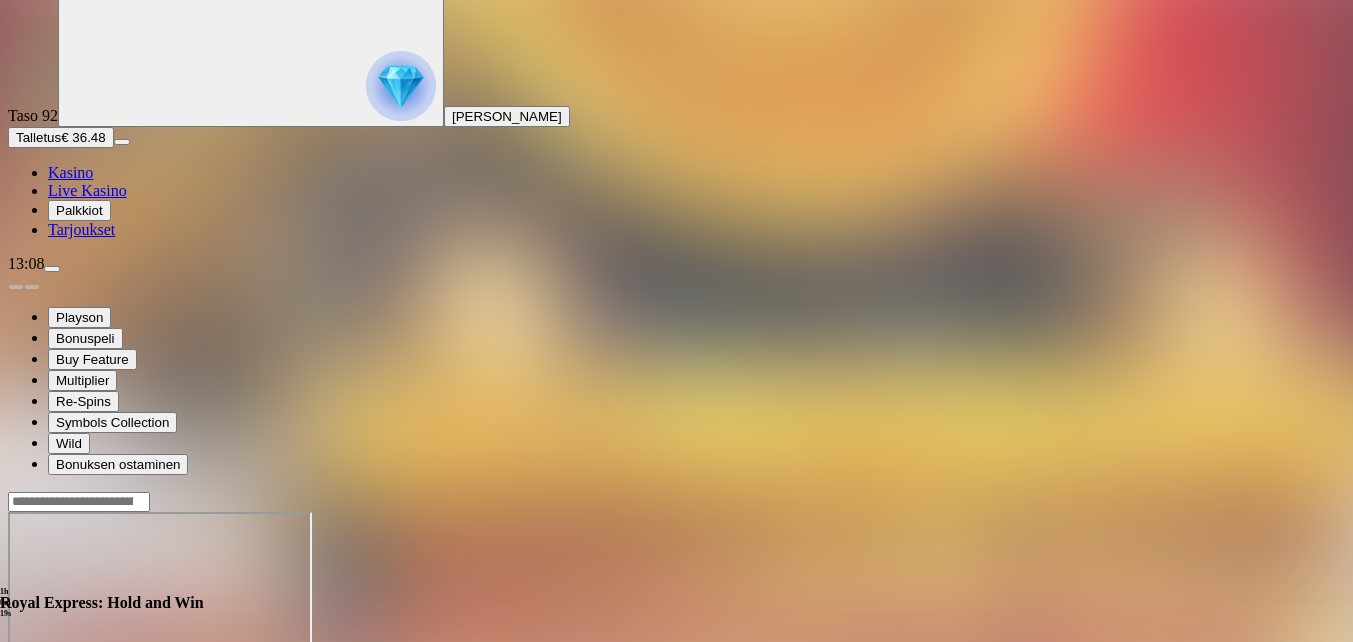 scroll, scrollTop: 0, scrollLeft: 0, axis: both 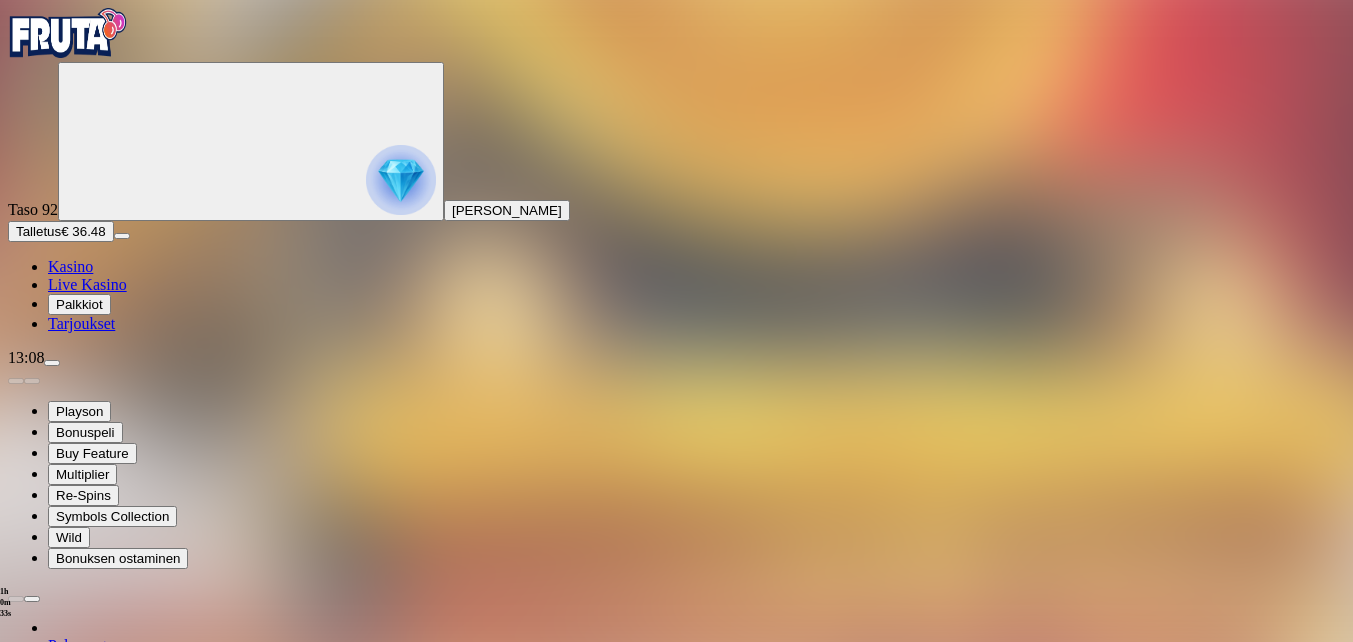 click at bounding box center [48, 1368] 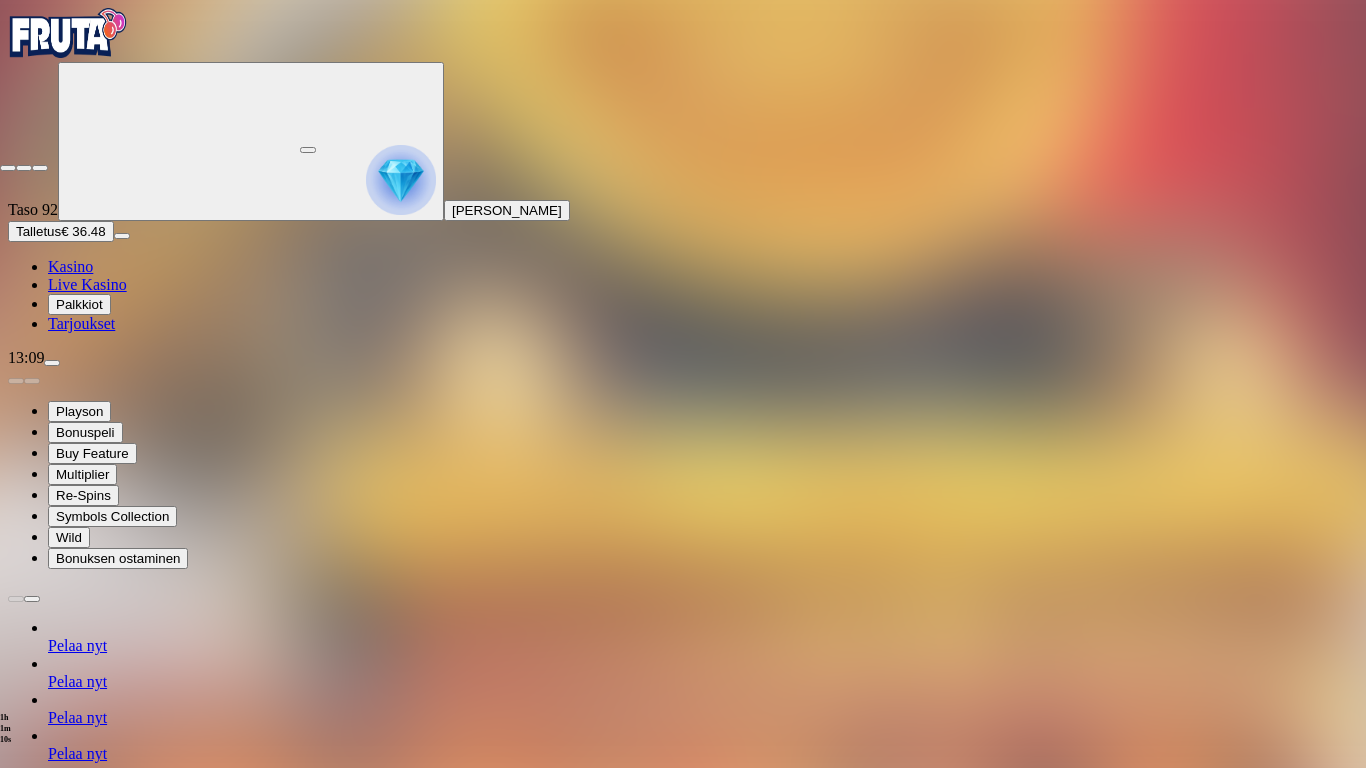 click at bounding box center [8, 168] 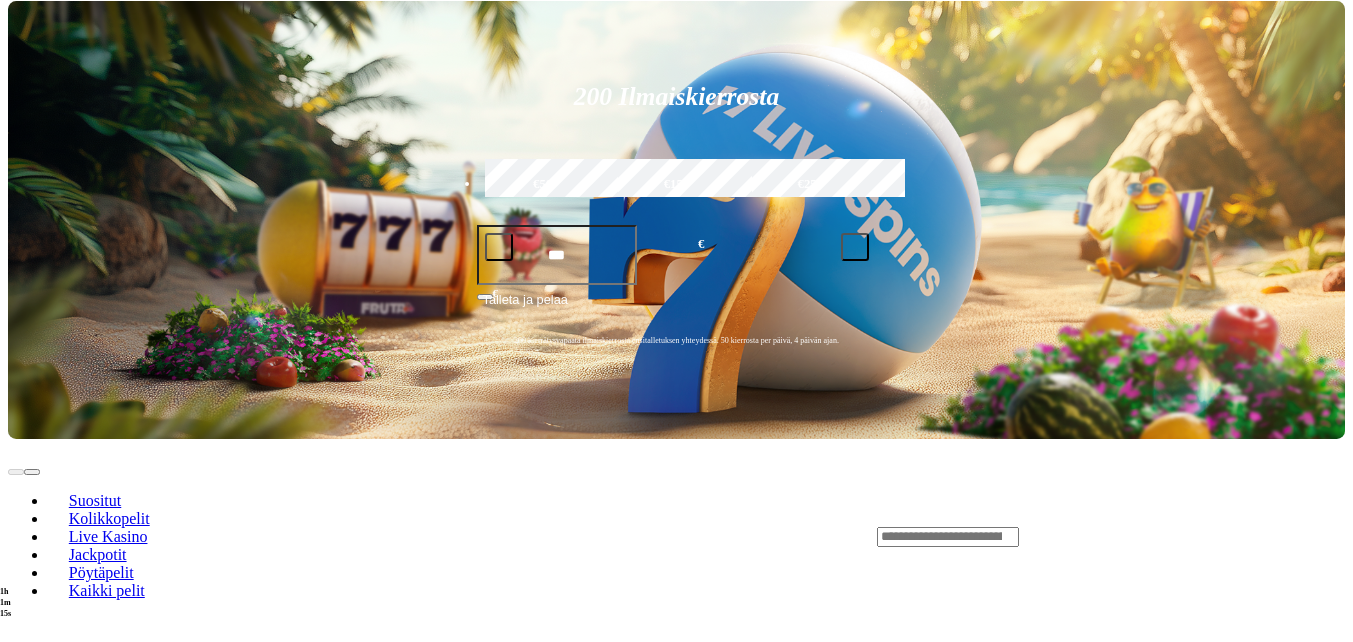 scroll, scrollTop: 500, scrollLeft: 0, axis: vertical 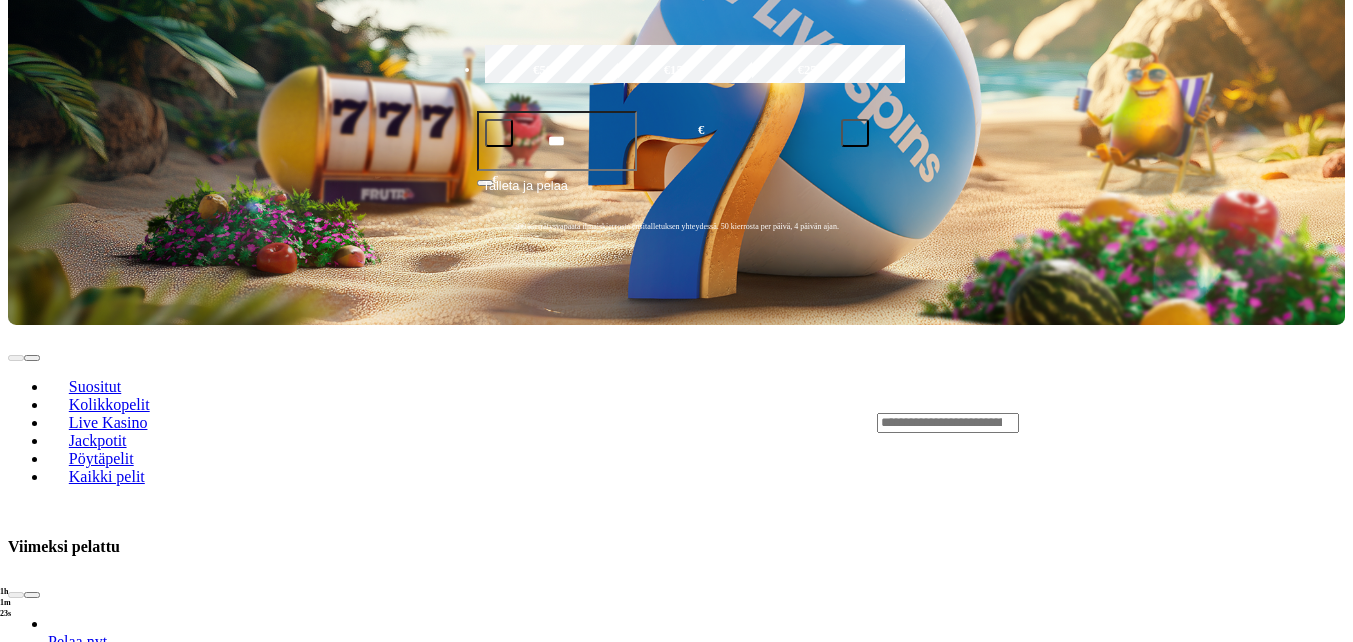 click on "Pelaa nyt" at bounding box center (77, 2275) 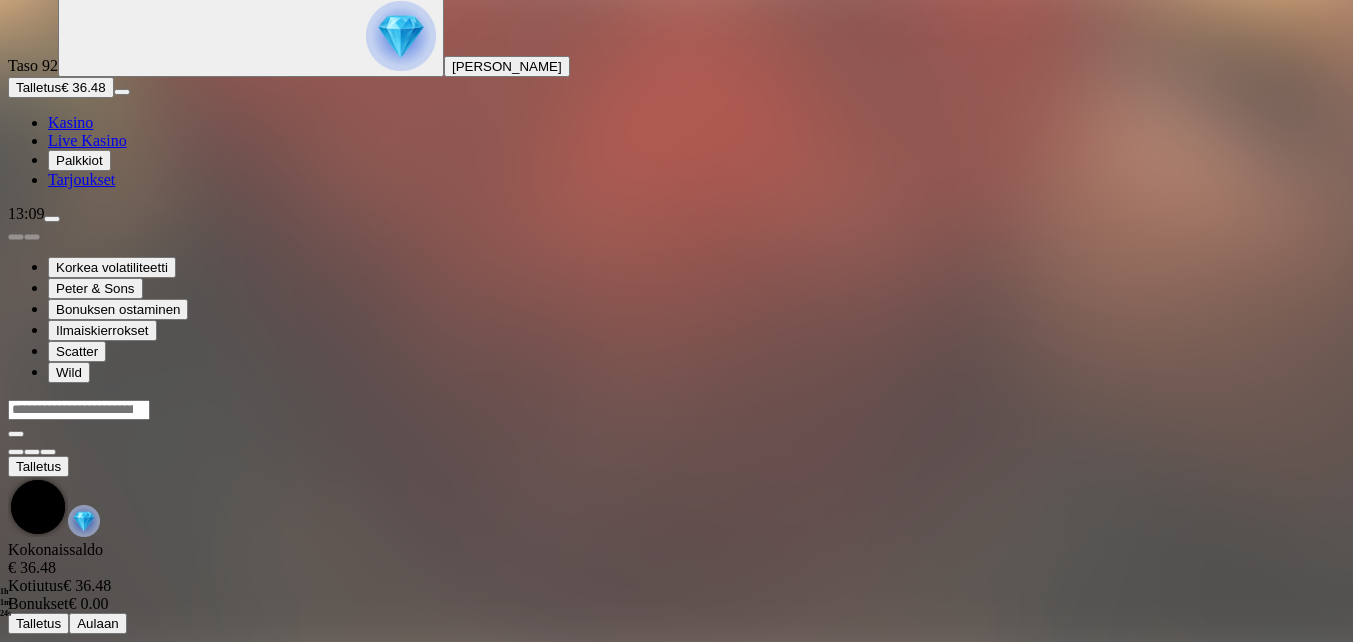 scroll, scrollTop: 0, scrollLeft: 0, axis: both 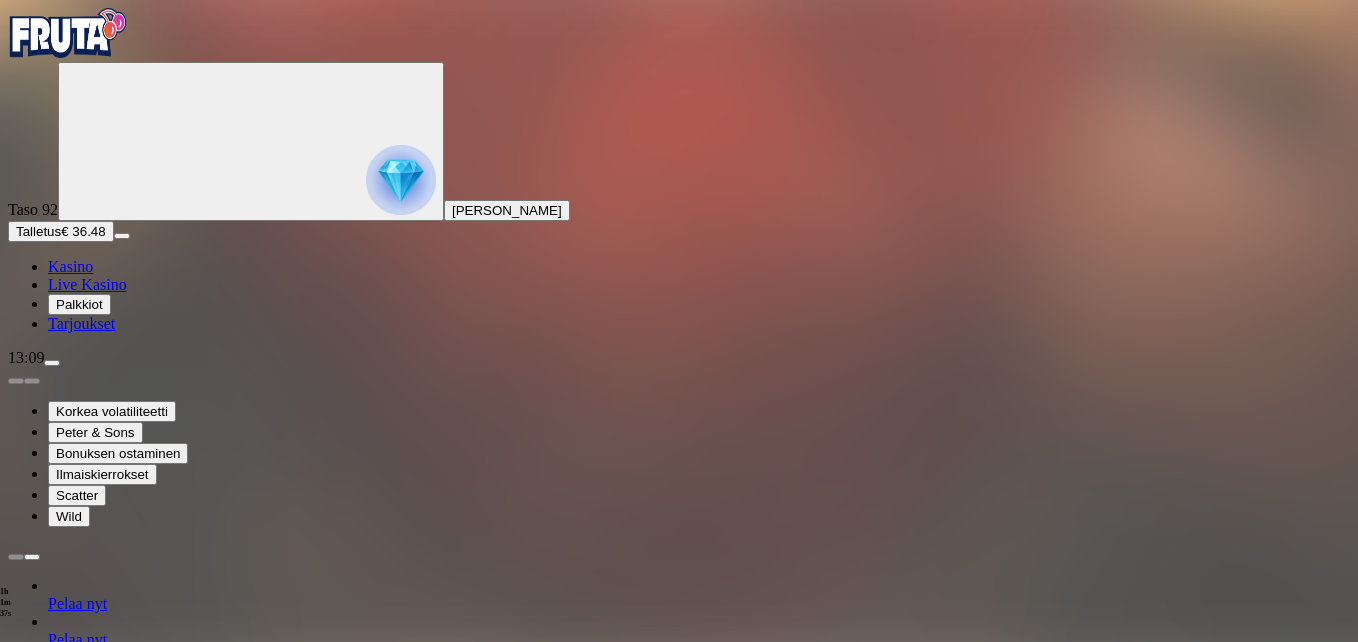 click at bounding box center (48, 1326) 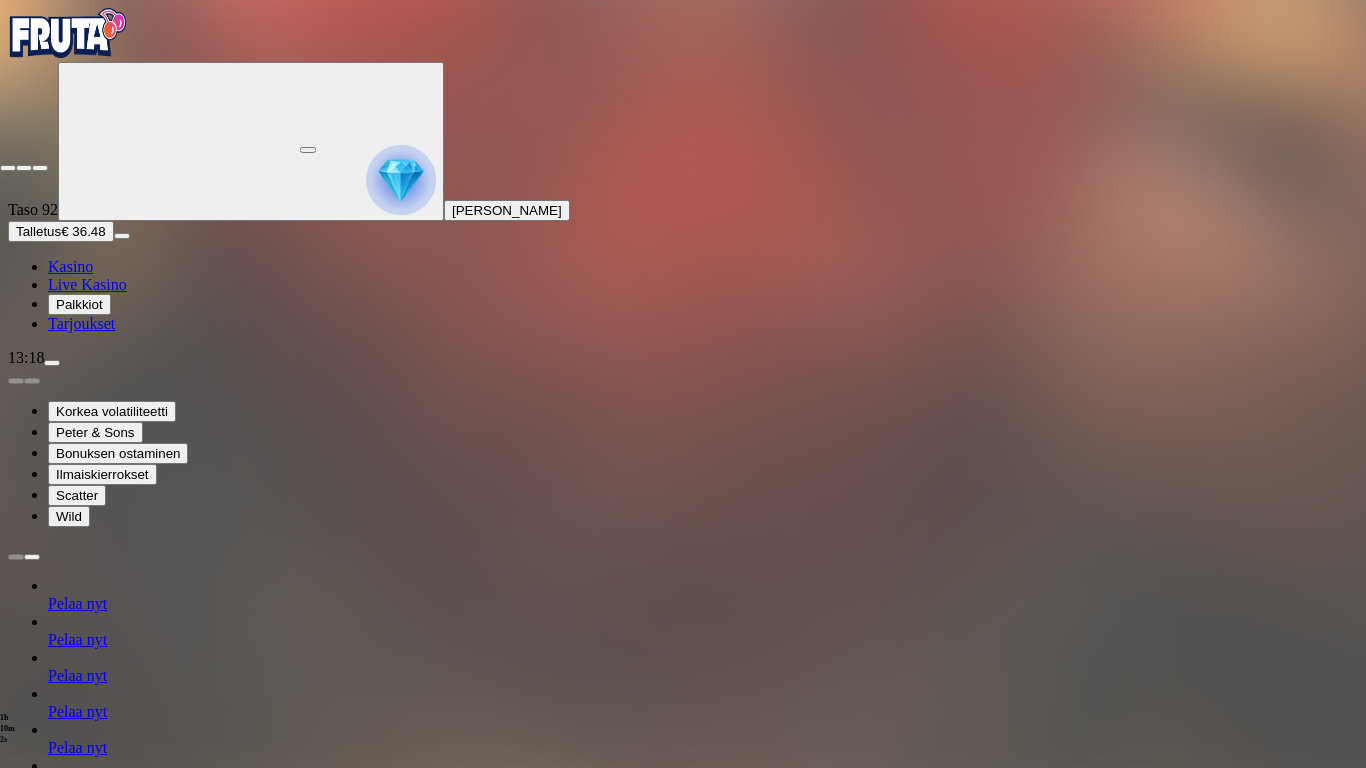 click at bounding box center [8, 168] 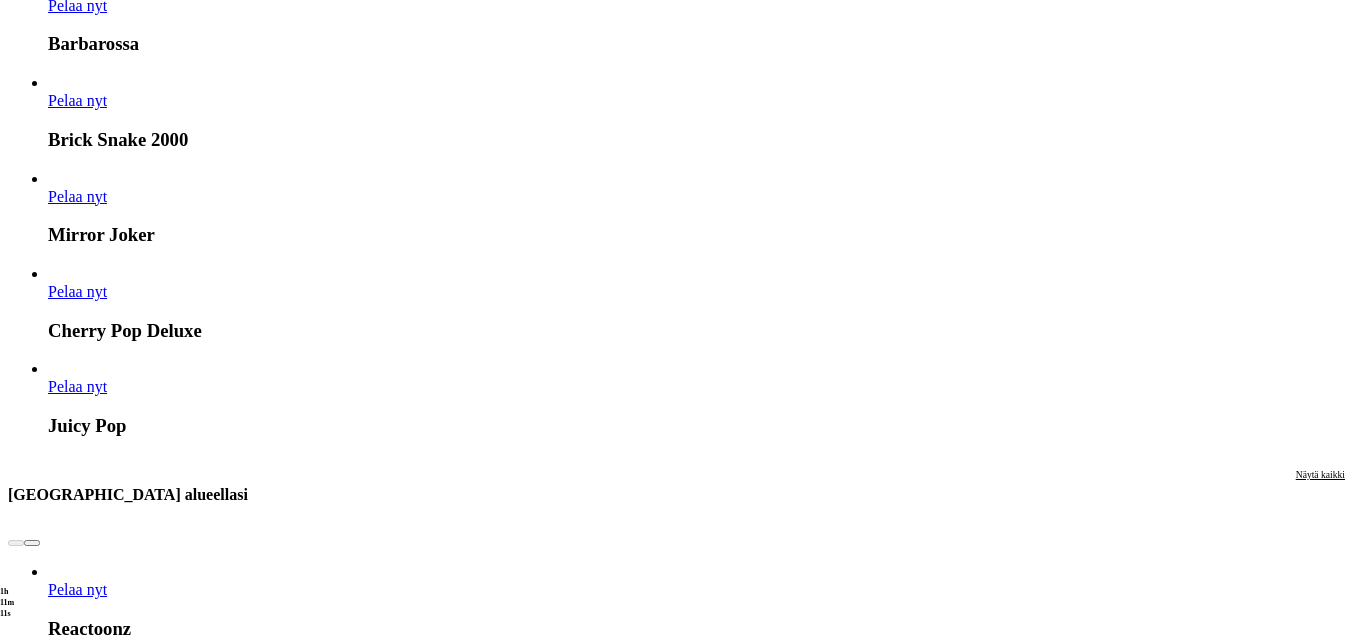 scroll, scrollTop: 2000, scrollLeft: 0, axis: vertical 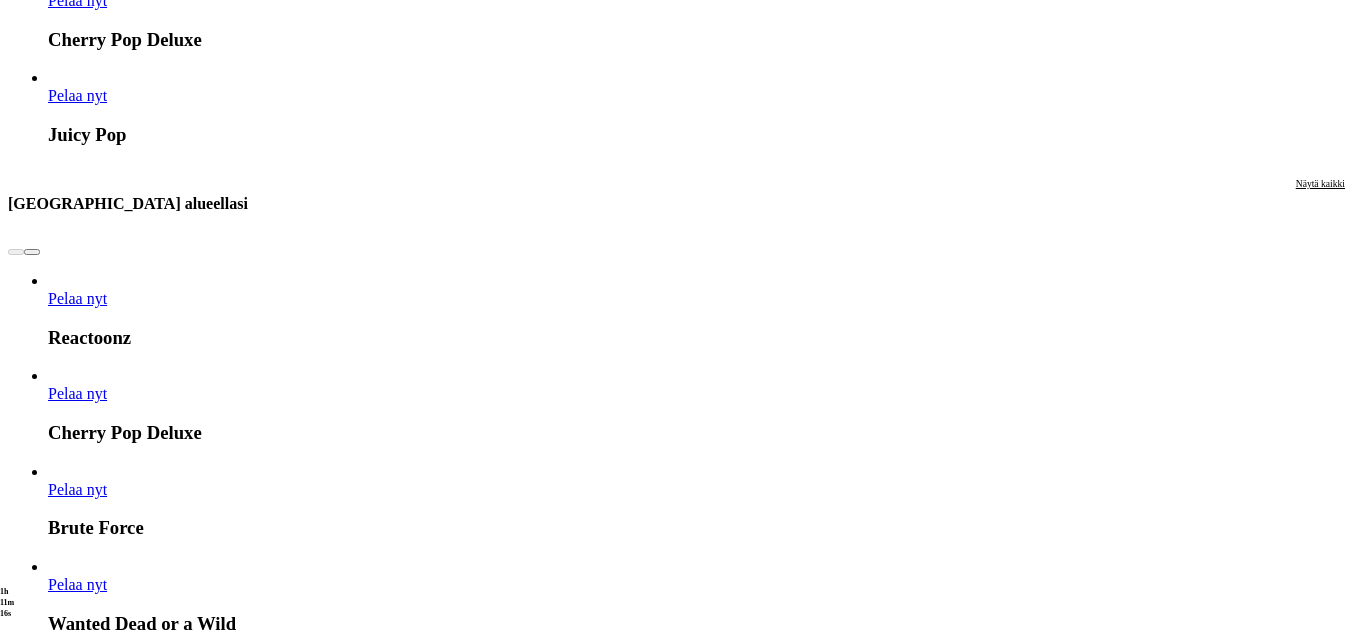 click on "Pelaa nyt" at bounding box center [77, 17444] 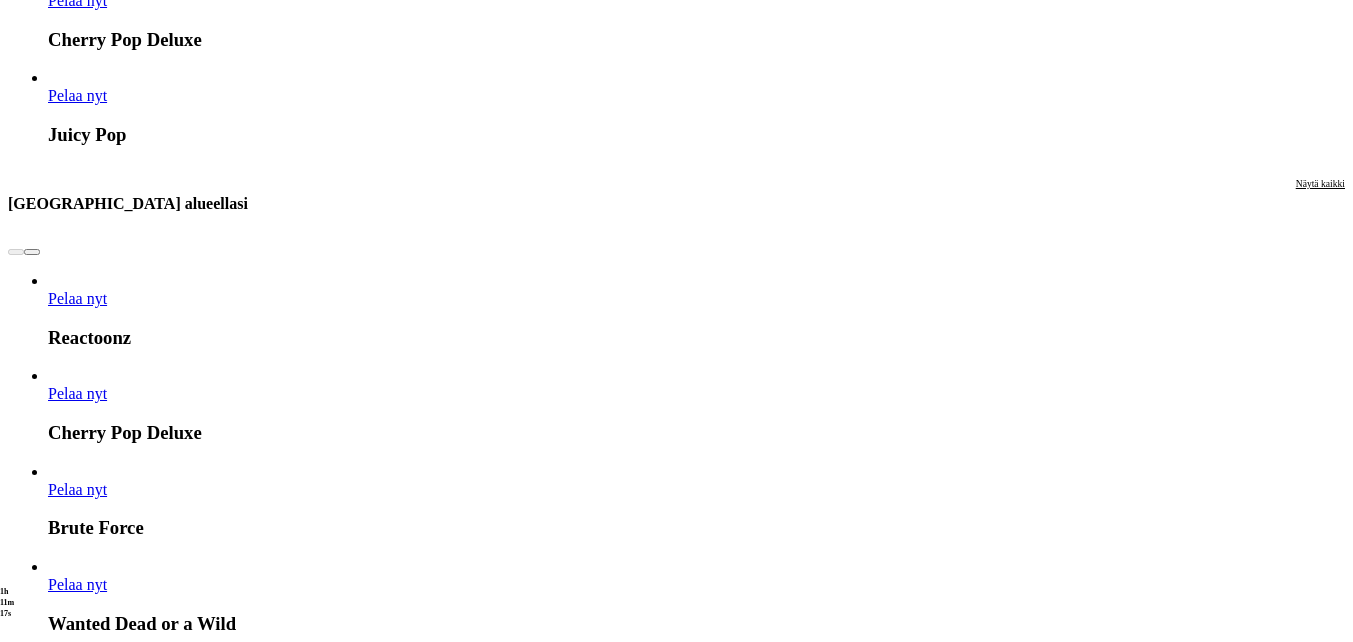 scroll, scrollTop: 0, scrollLeft: 0, axis: both 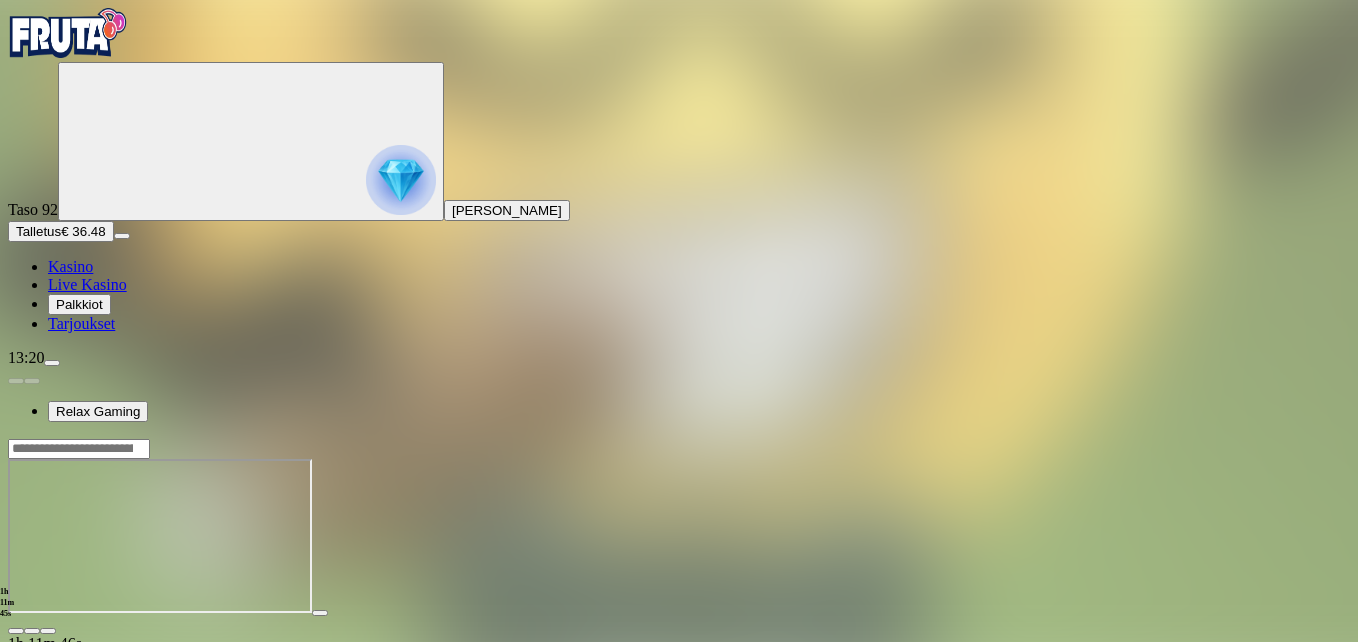 click at bounding box center (48, 631) 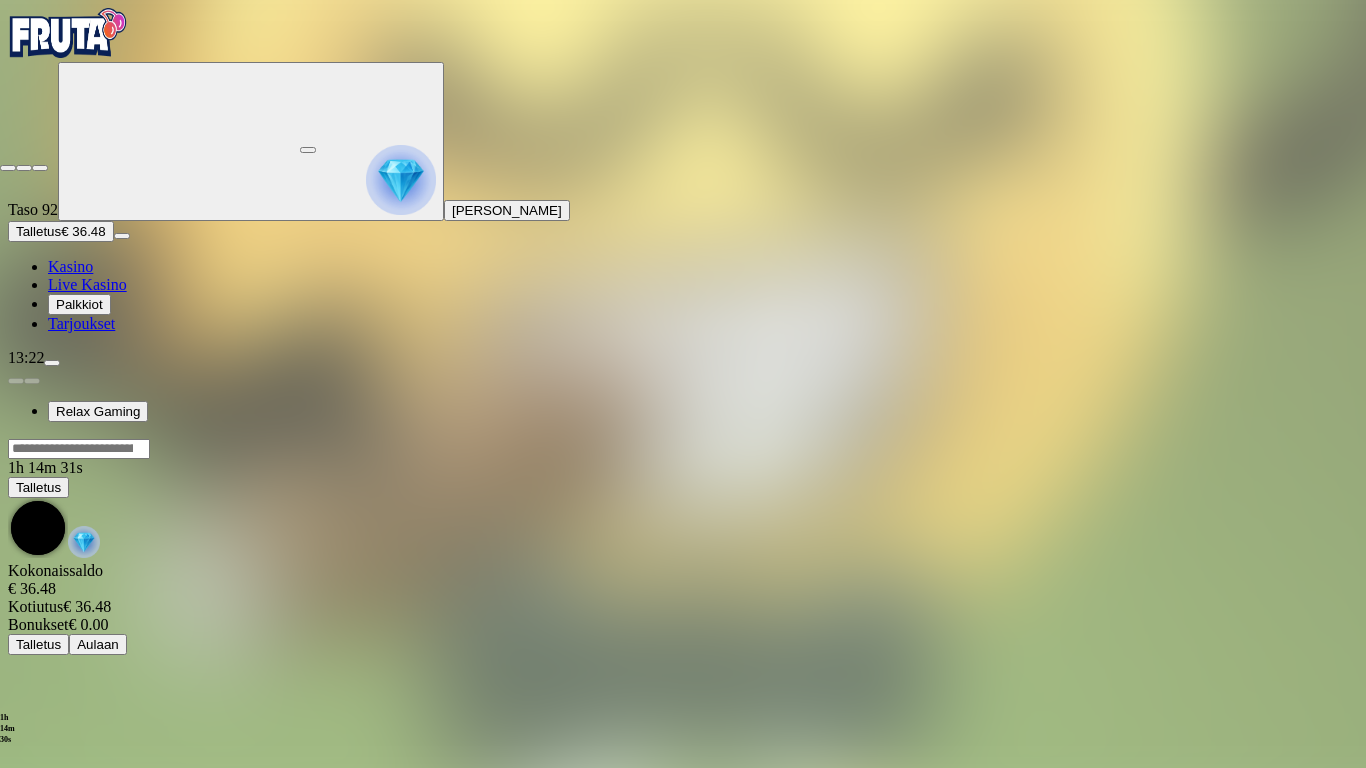 click at bounding box center (8, 168) 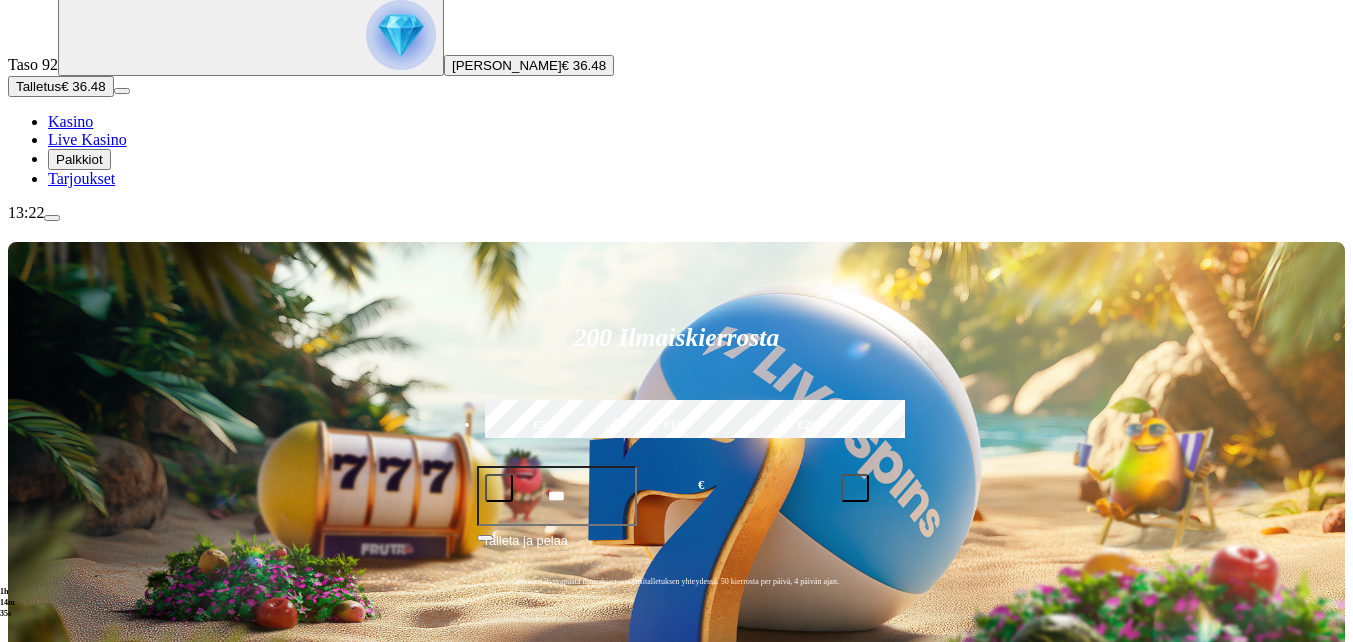 scroll, scrollTop: 0, scrollLeft: 0, axis: both 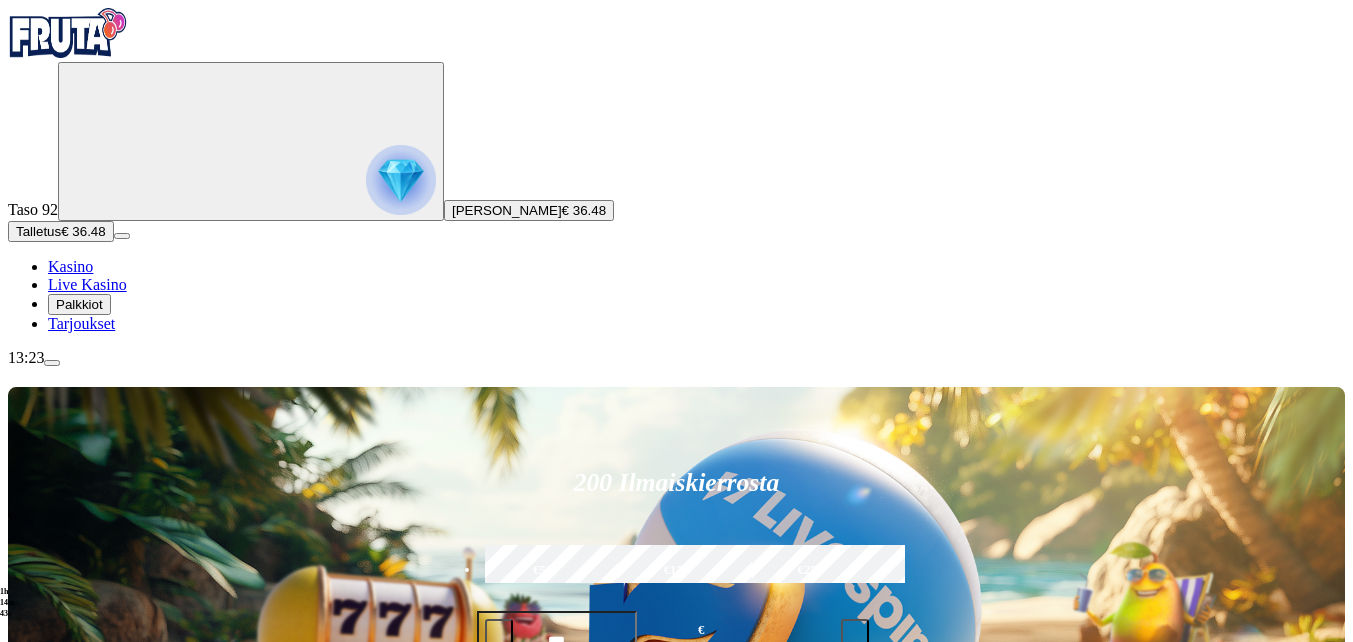 click at bounding box center [32, 858] 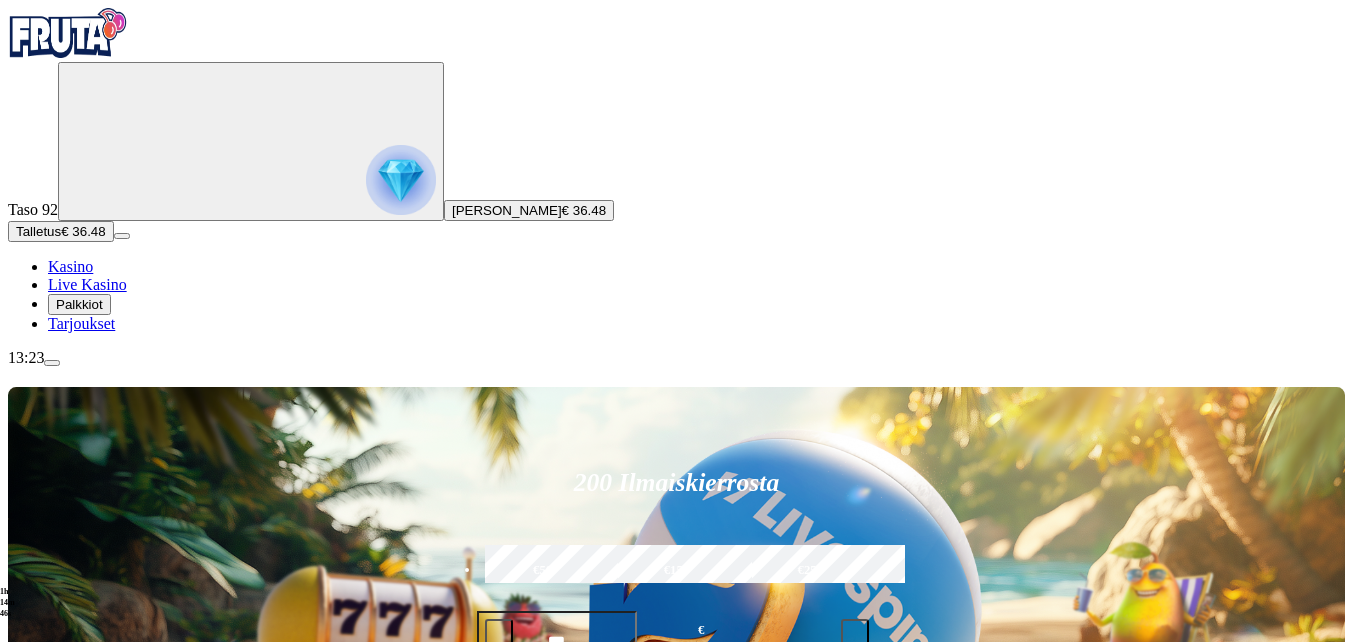 click on "Jackpotit" at bounding box center [-68, 940] 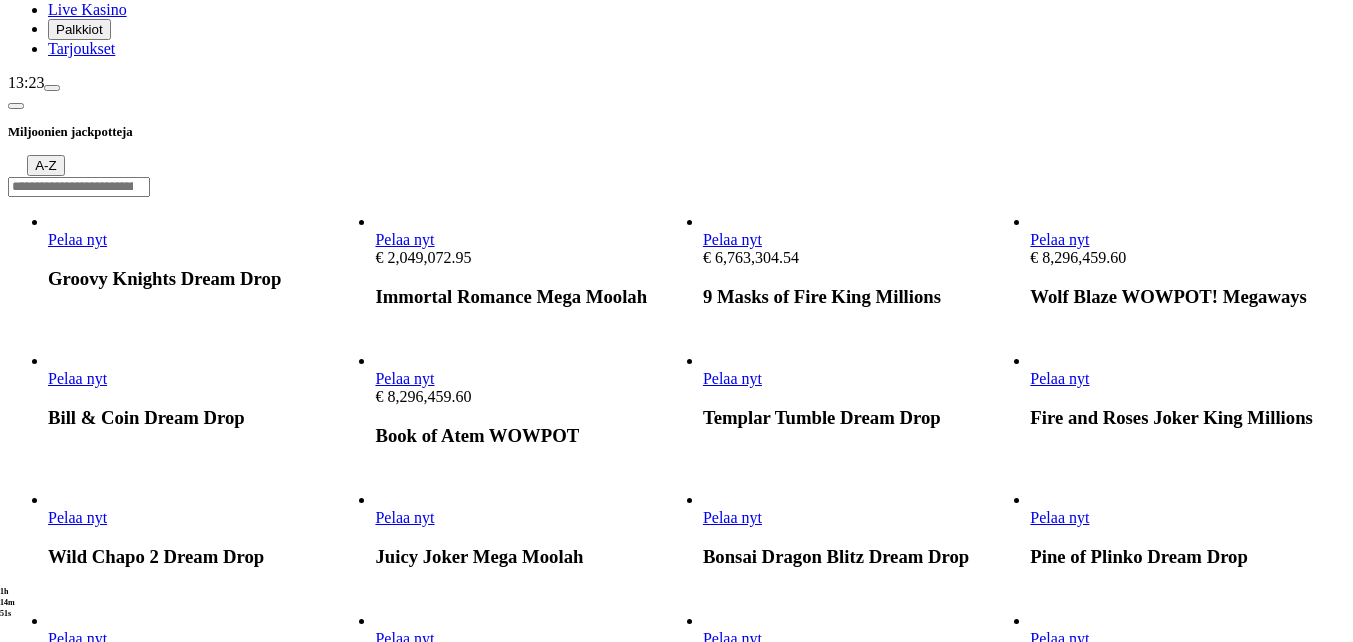 scroll, scrollTop: 300, scrollLeft: 0, axis: vertical 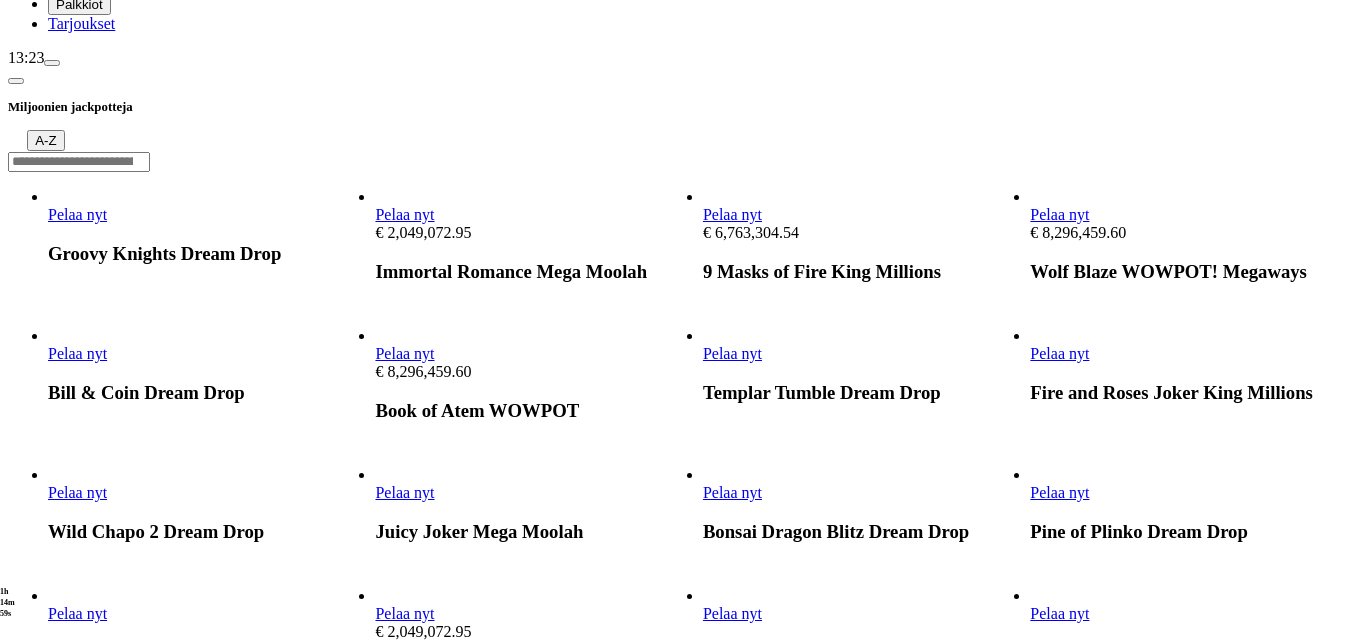 click on "Pelaa nyt" at bounding box center (404, 353) 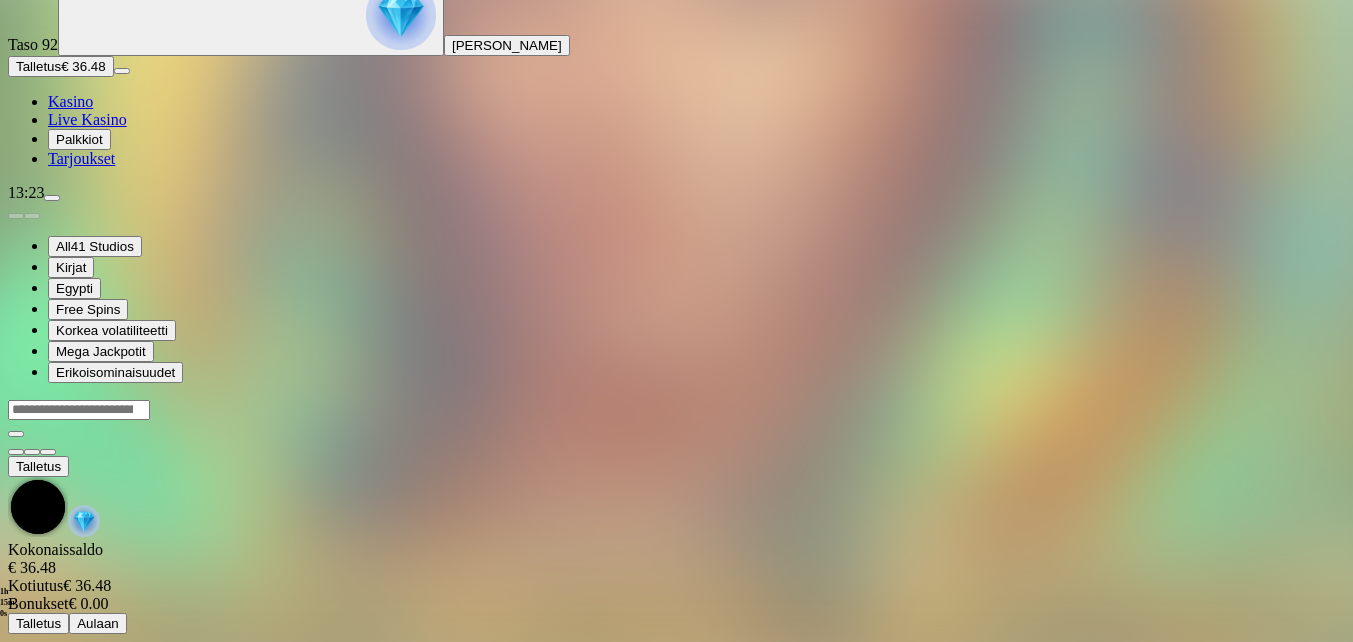 scroll, scrollTop: 0, scrollLeft: 0, axis: both 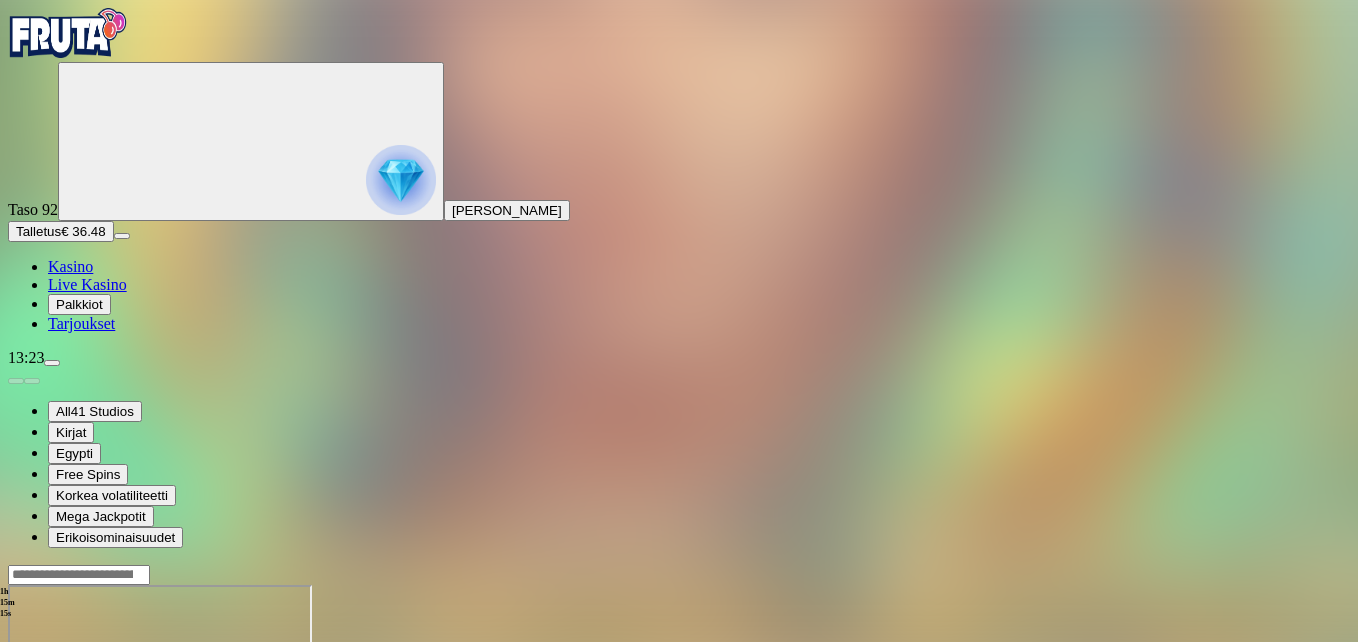 click at bounding box center [16, 757] 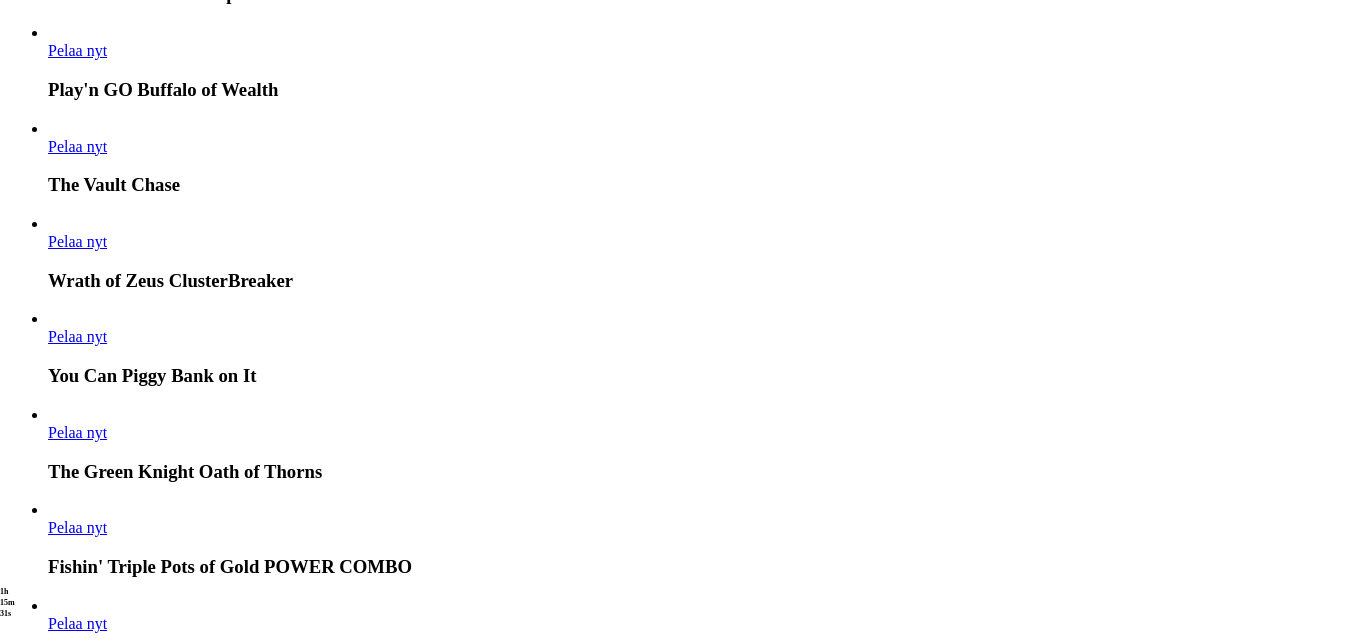 scroll, scrollTop: 3700, scrollLeft: 0, axis: vertical 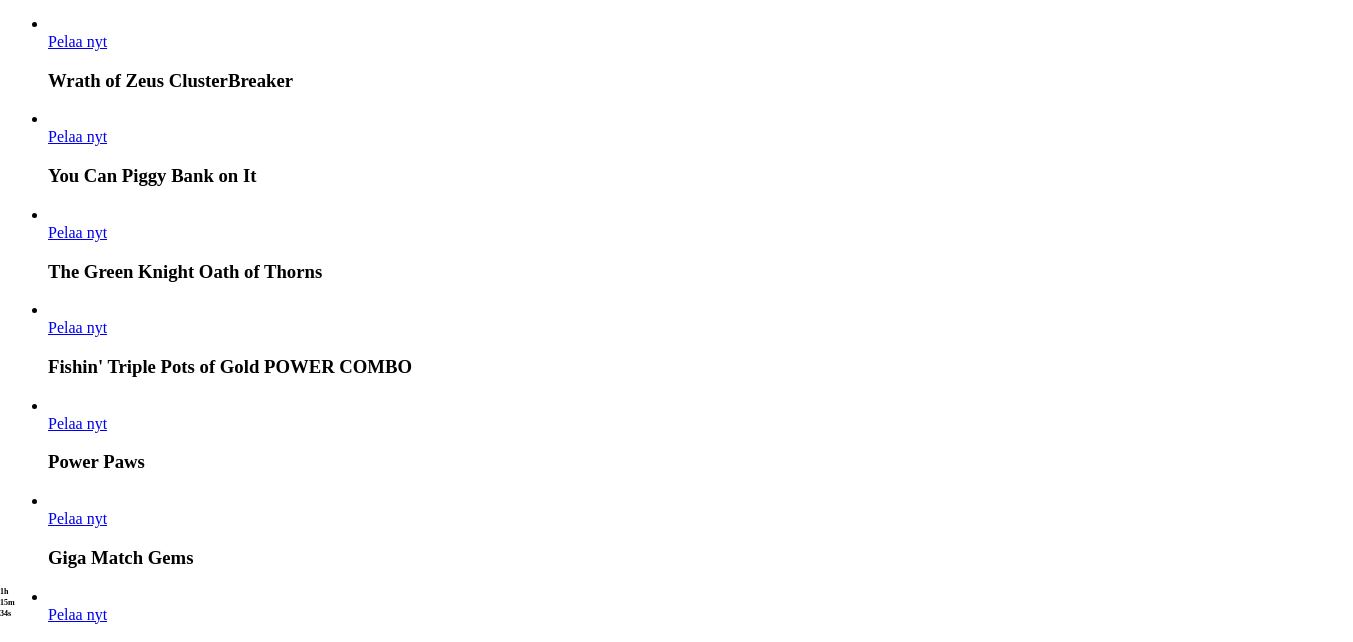 click at bounding box center (32, 26346) 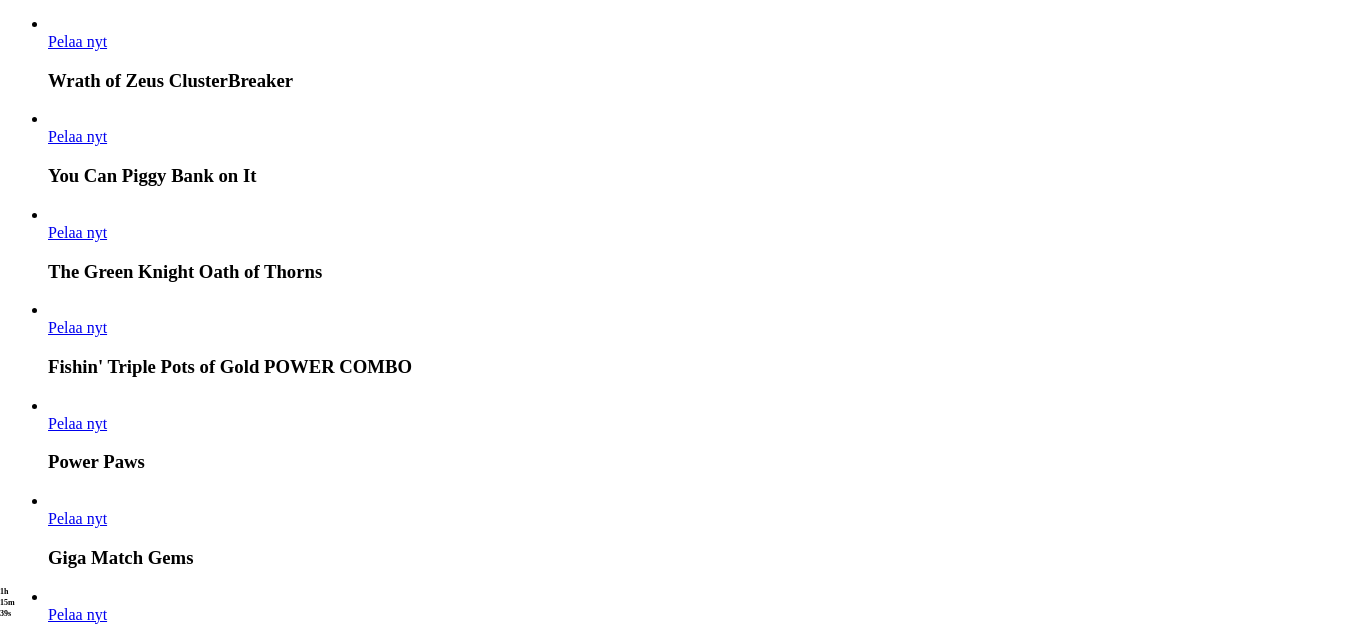 click on "Pelaa nyt" at bounding box center [-752, 26965] 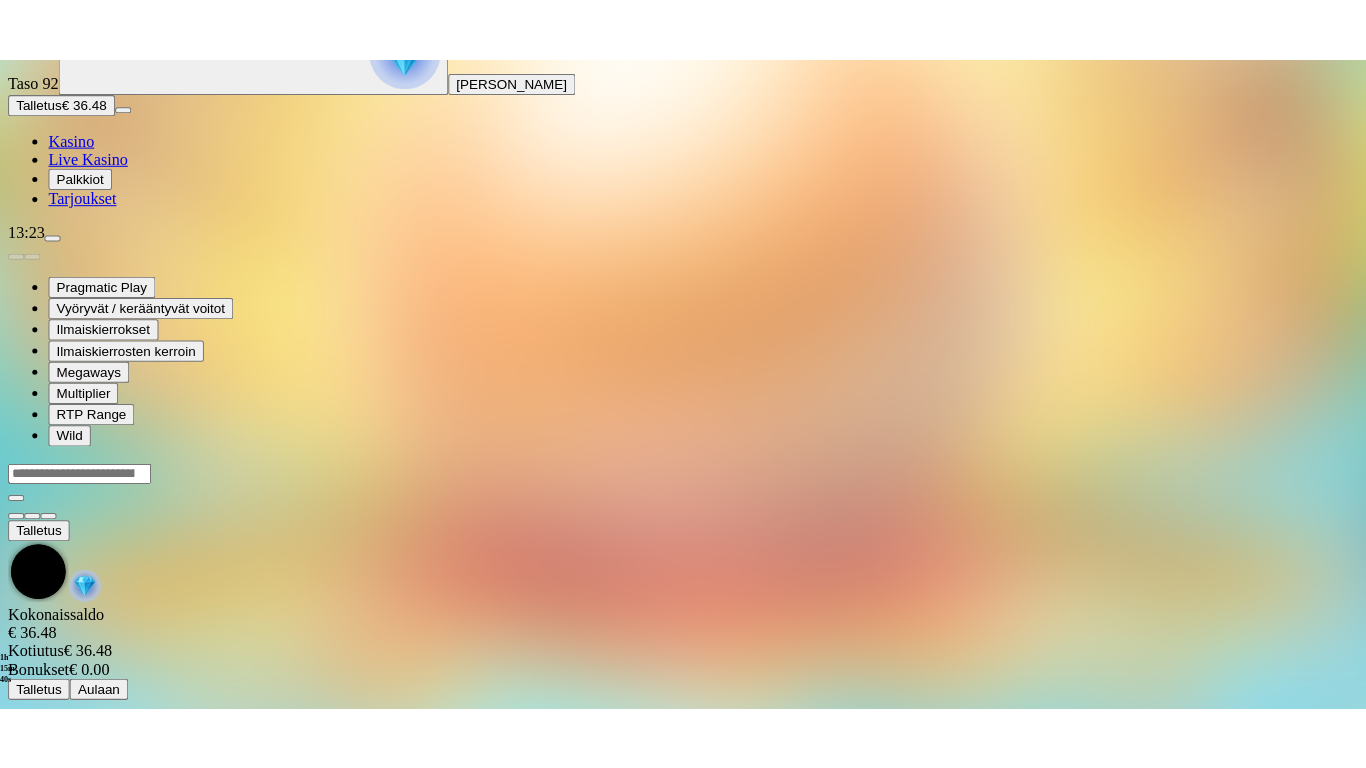scroll, scrollTop: 0, scrollLeft: 0, axis: both 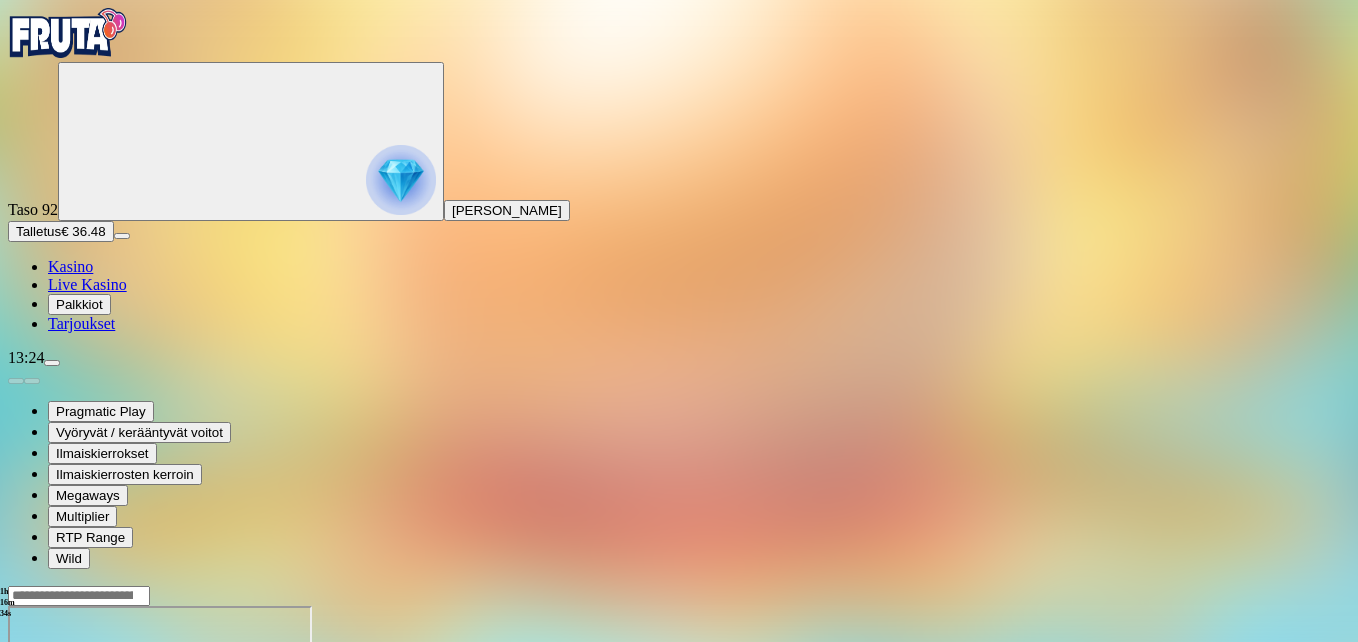 click at bounding box center [48, 778] 